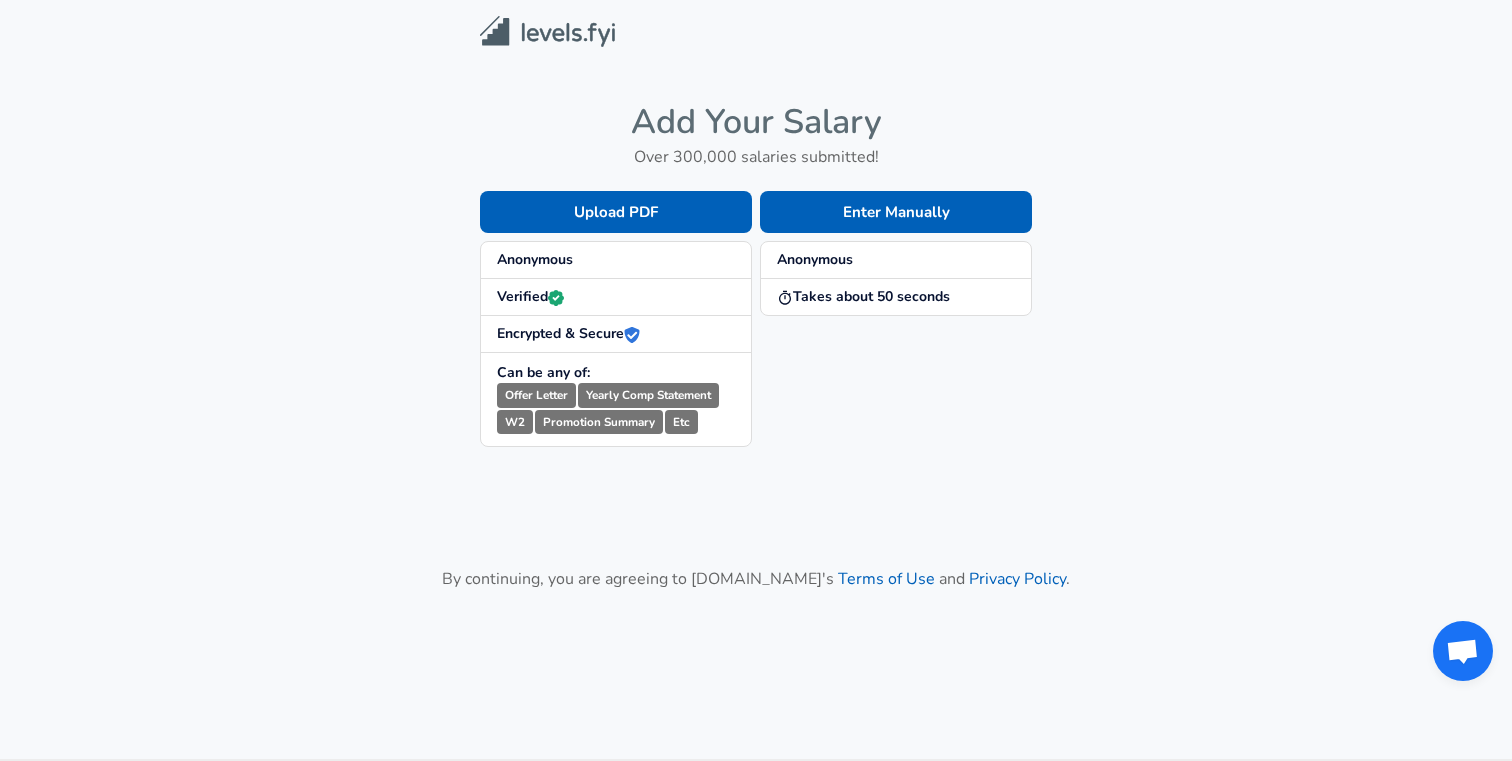 scroll, scrollTop: 0, scrollLeft: 0, axis: both 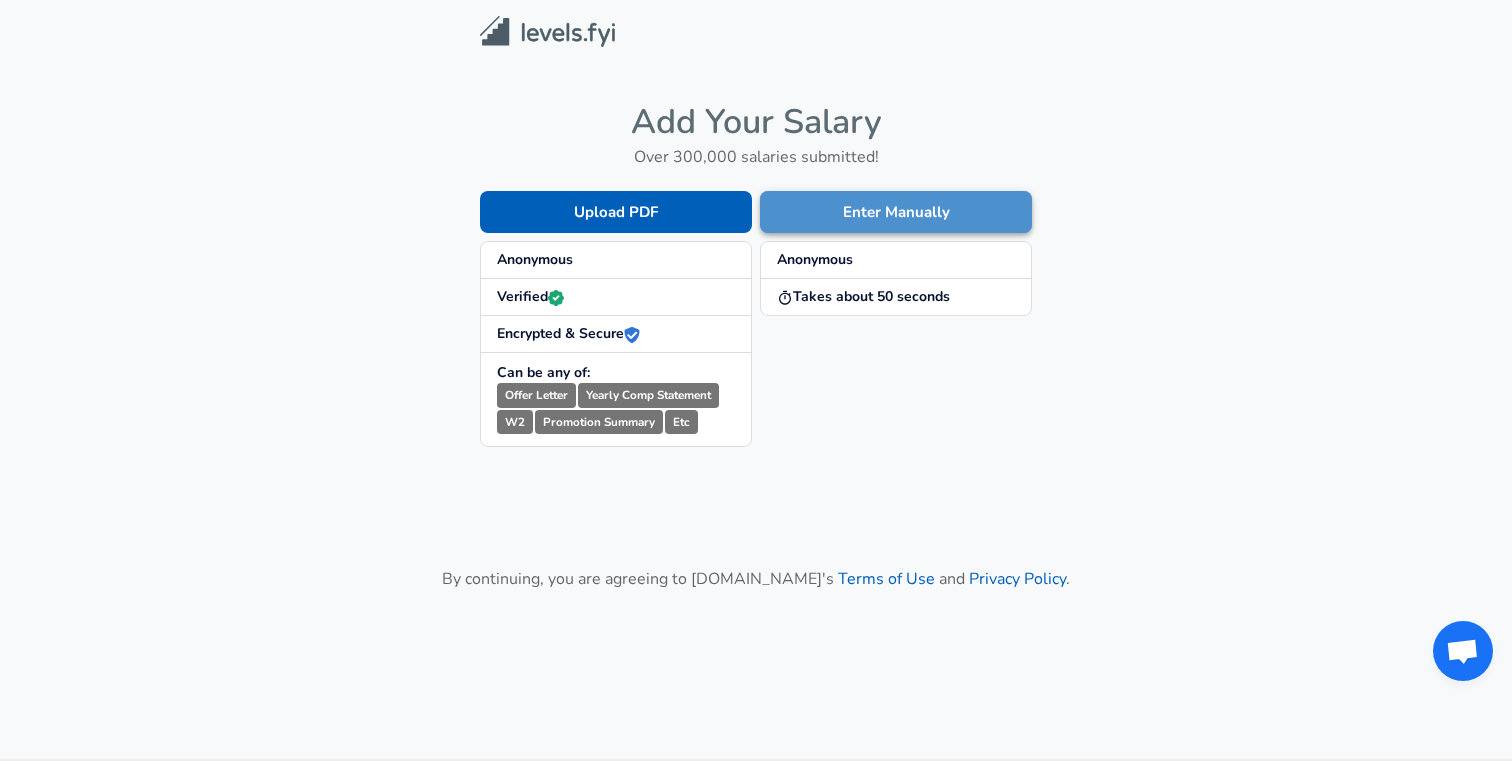 click on "Enter Manually" at bounding box center (896, 212) 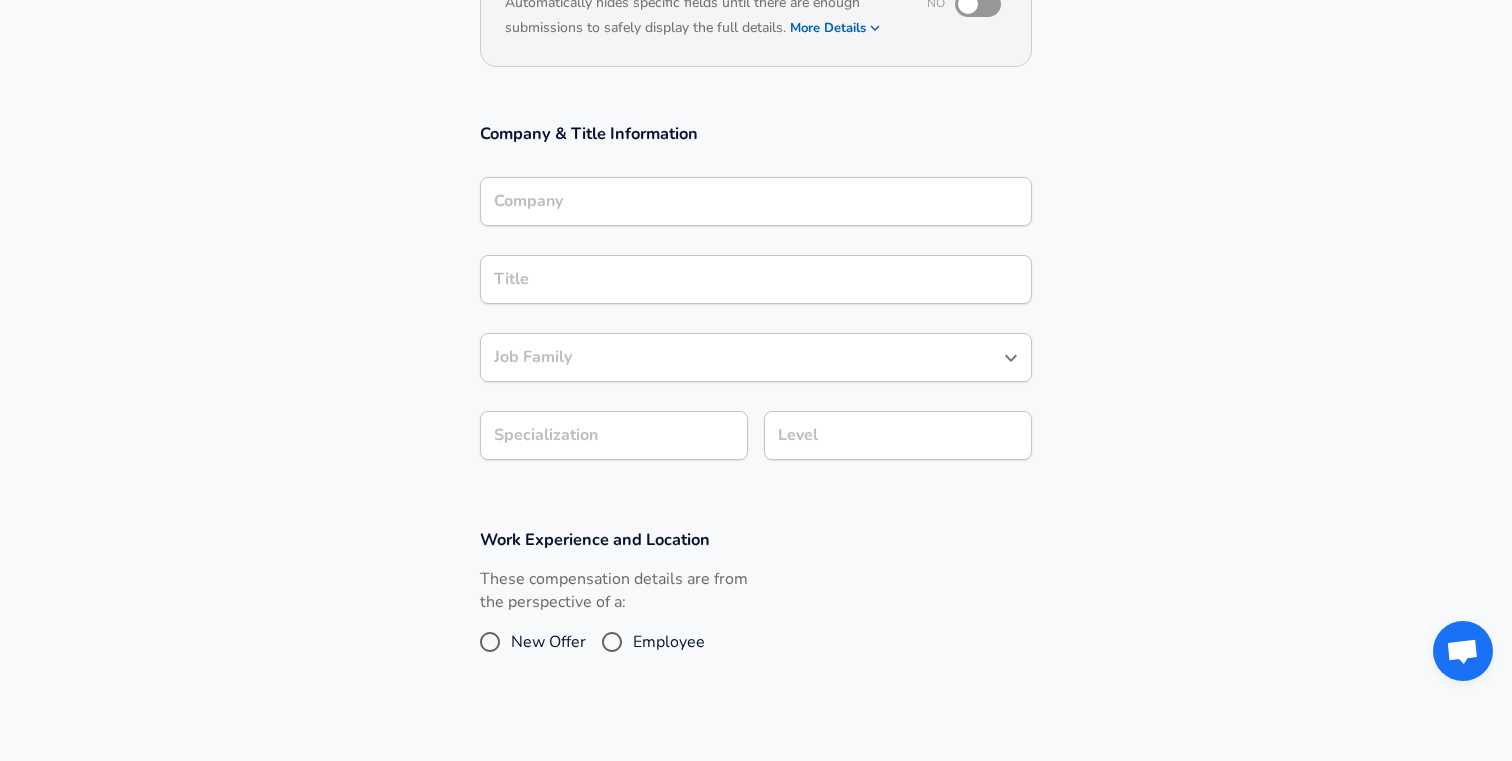 scroll, scrollTop: 240, scrollLeft: 0, axis: vertical 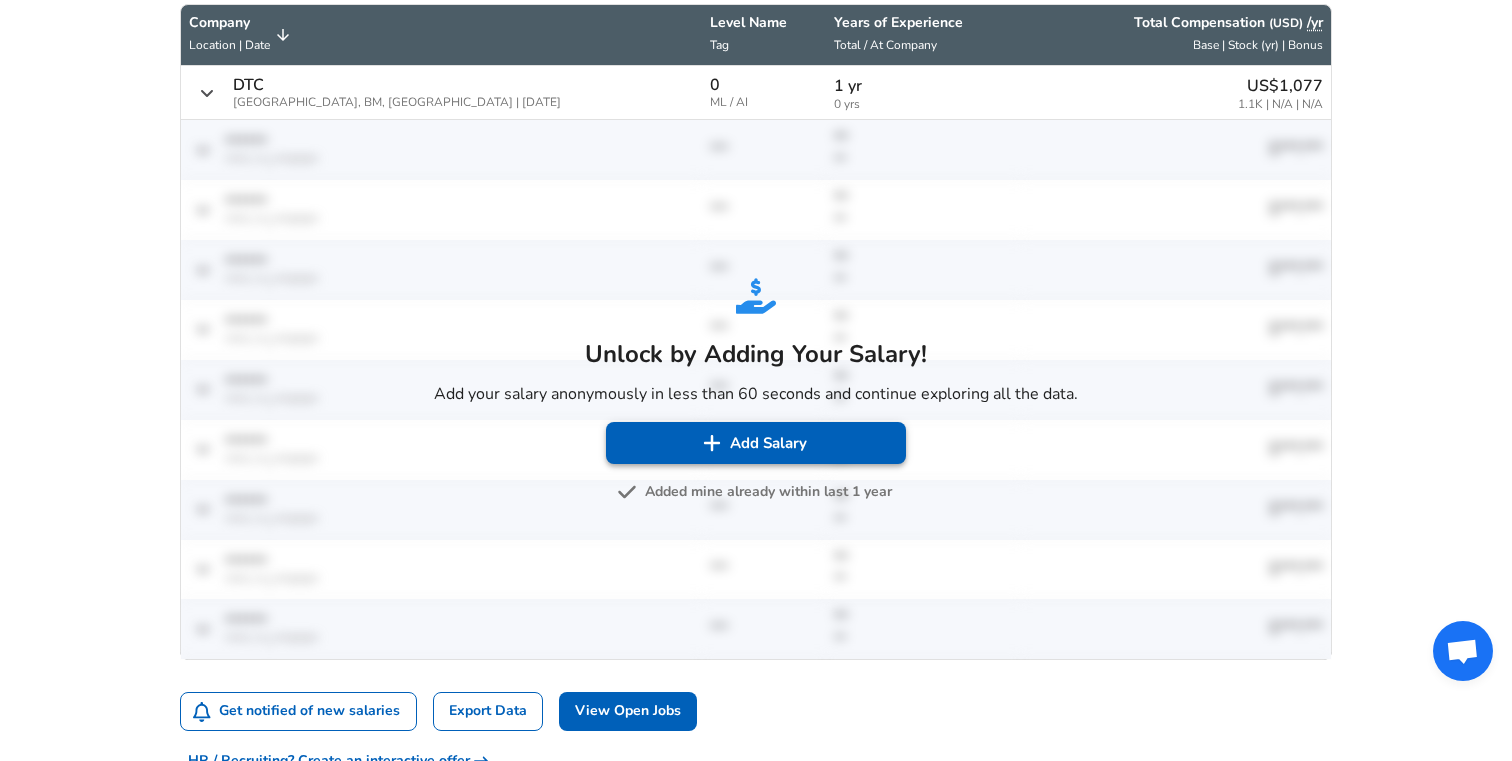click on "Add Salary" at bounding box center (756, 443) 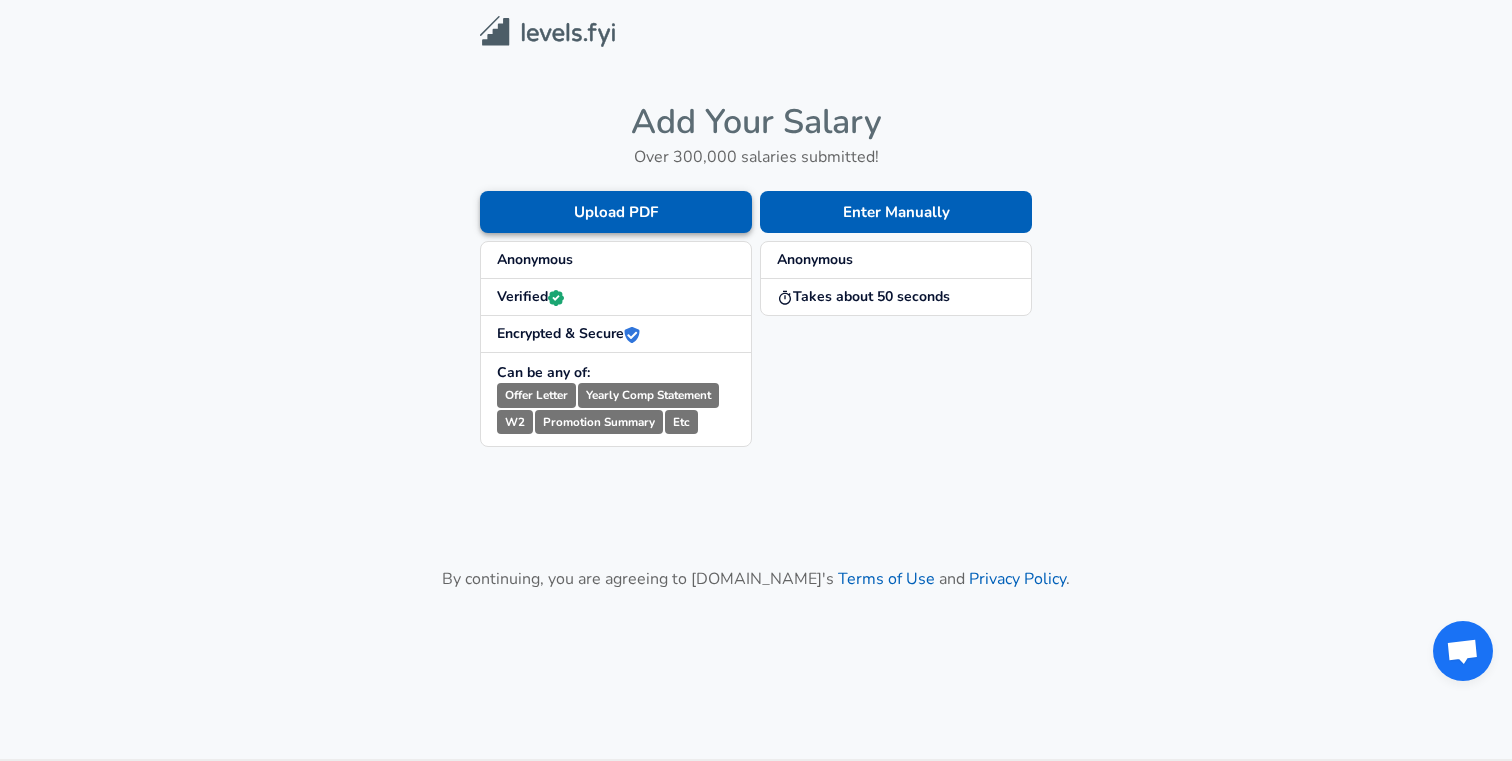 click on "Upload PDF" at bounding box center (616, 212) 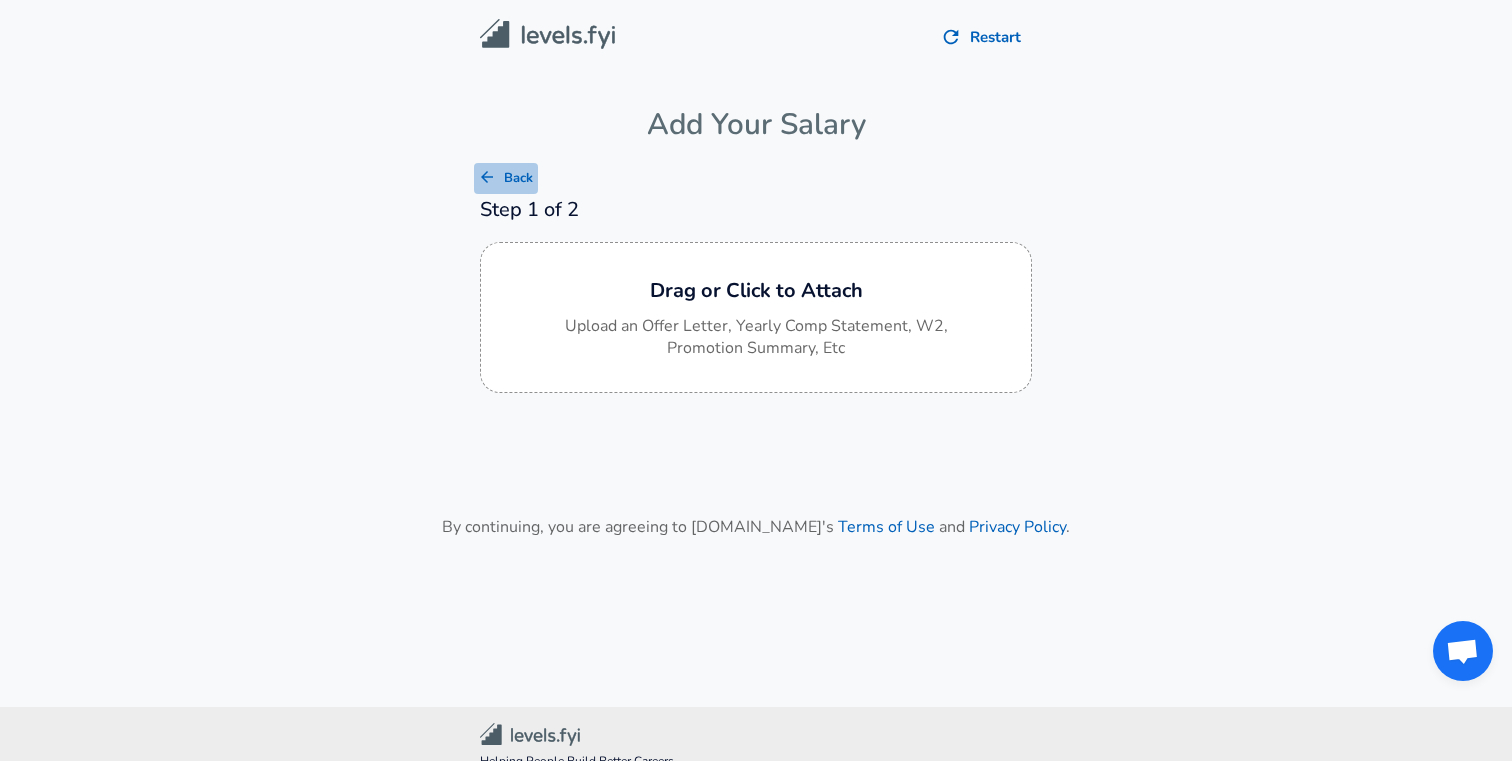 click 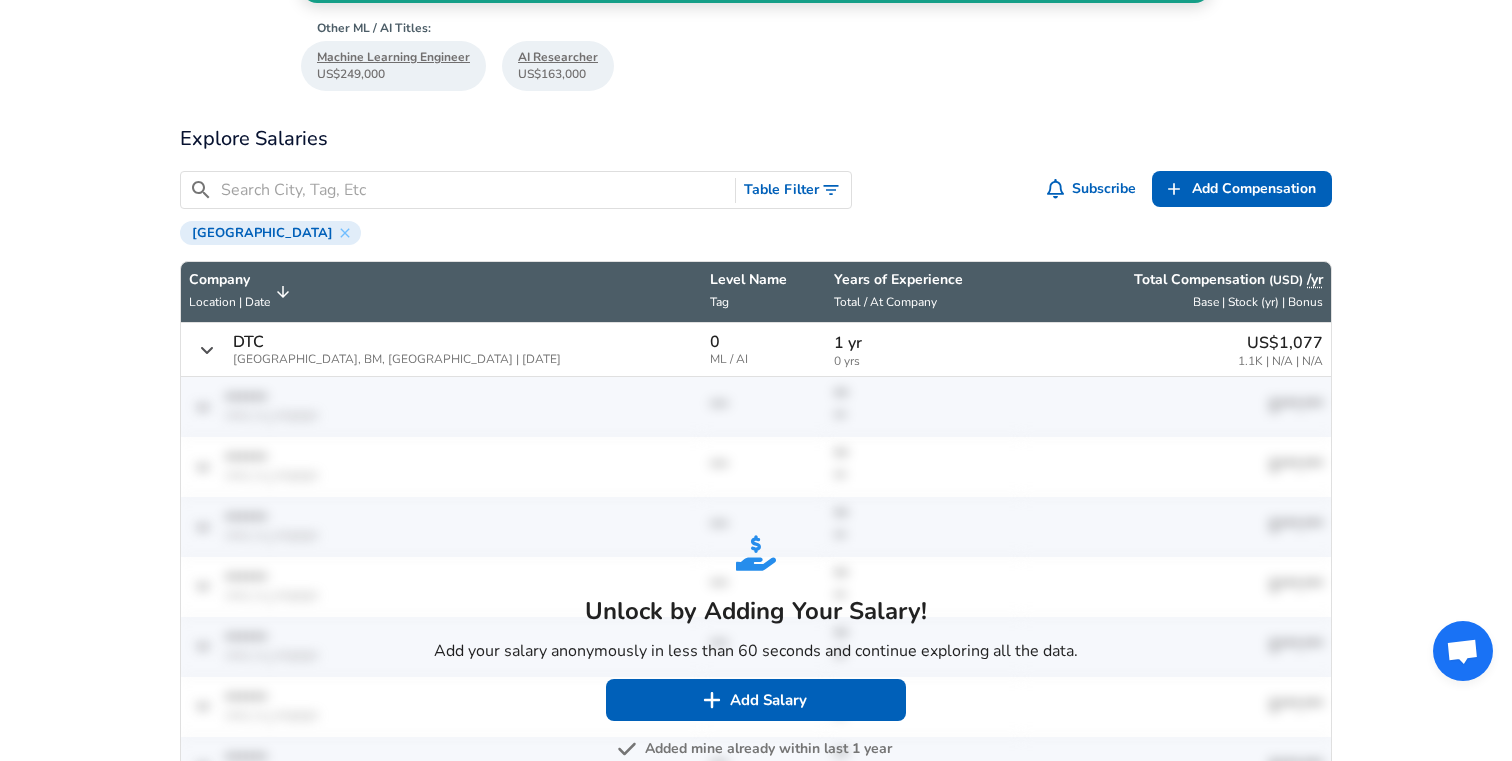 scroll, scrollTop: 567, scrollLeft: 0, axis: vertical 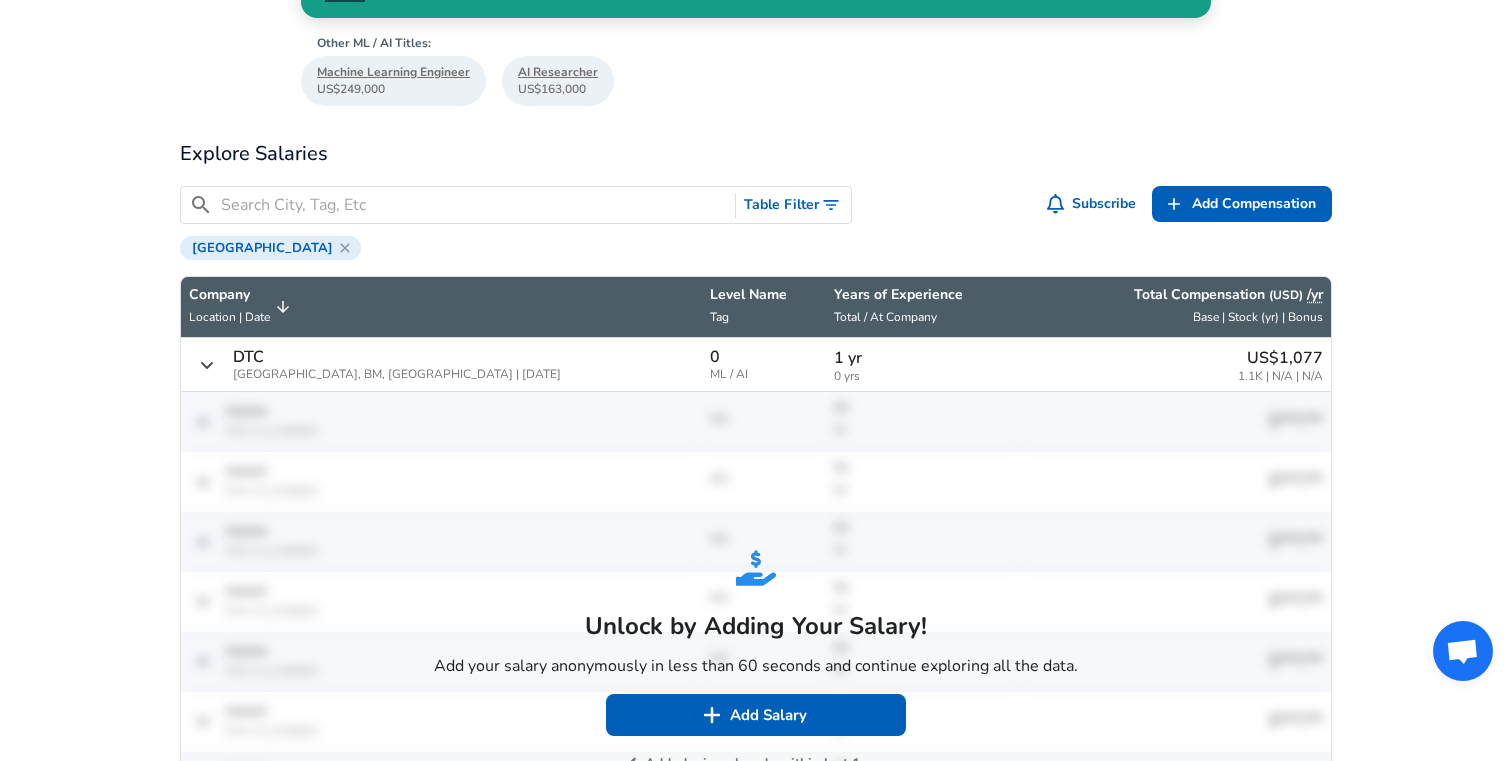 click 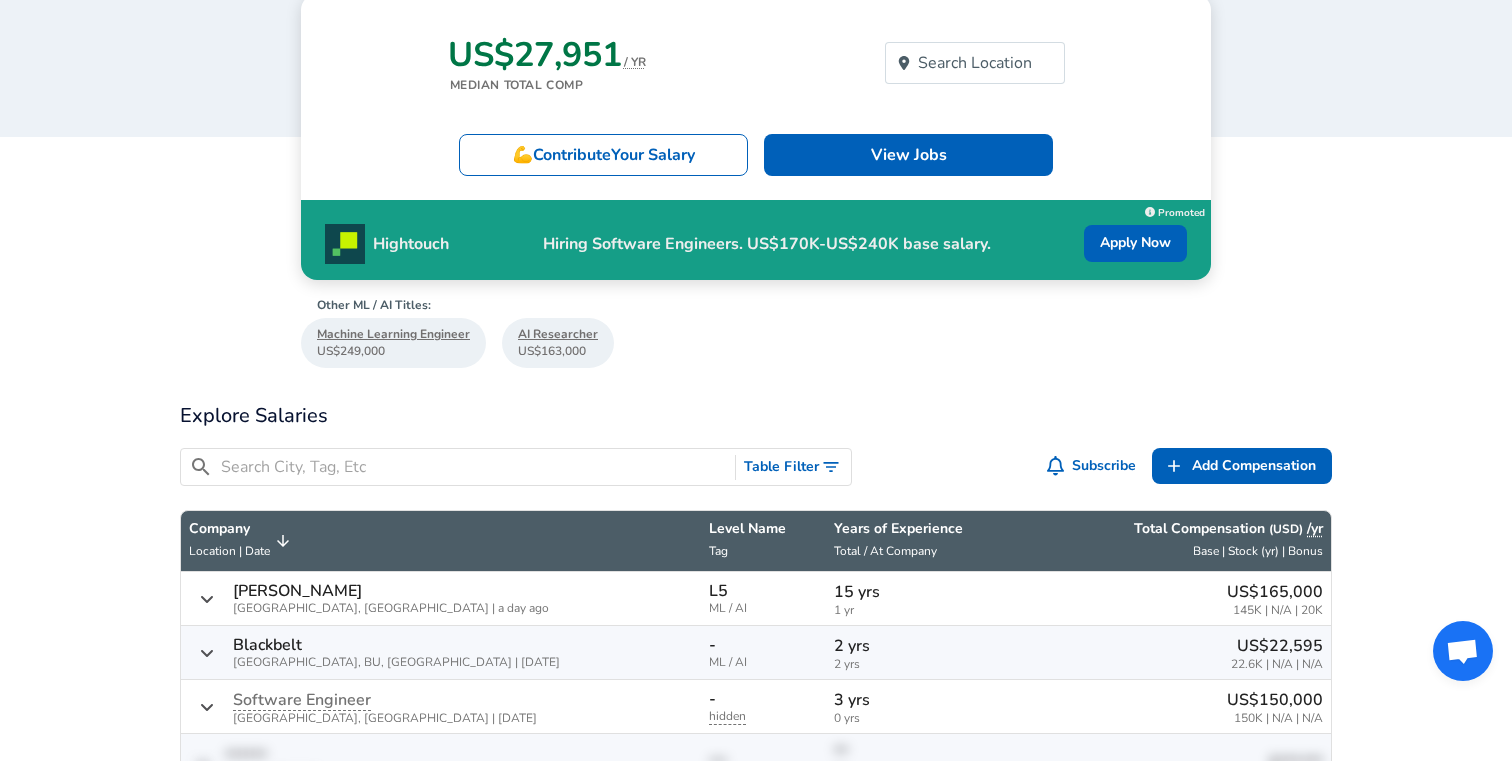 scroll, scrollTop: 293, scrollLeft: 0, axis: vertical 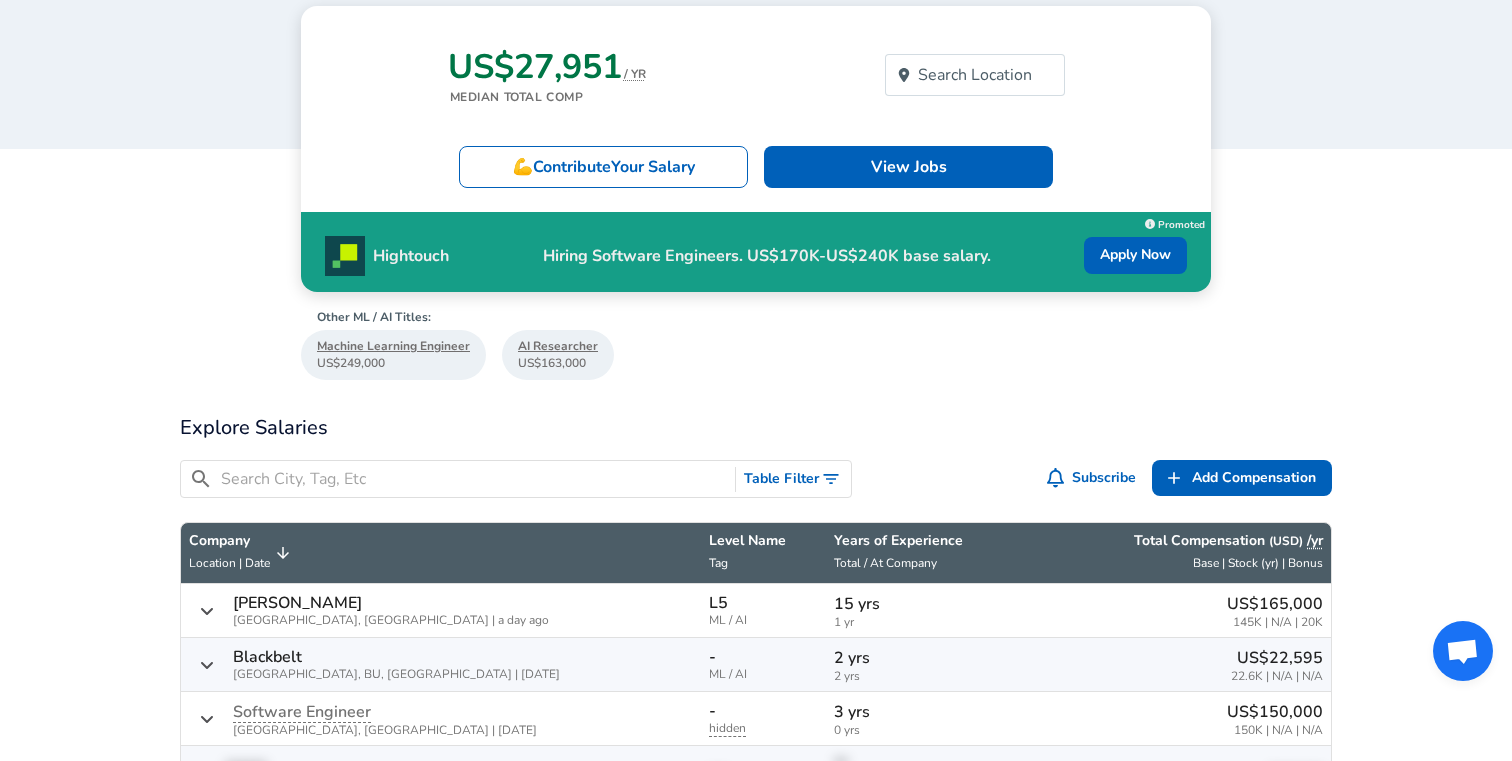 click on "Machine Learning Engineer" at bounding box center (393, 346) 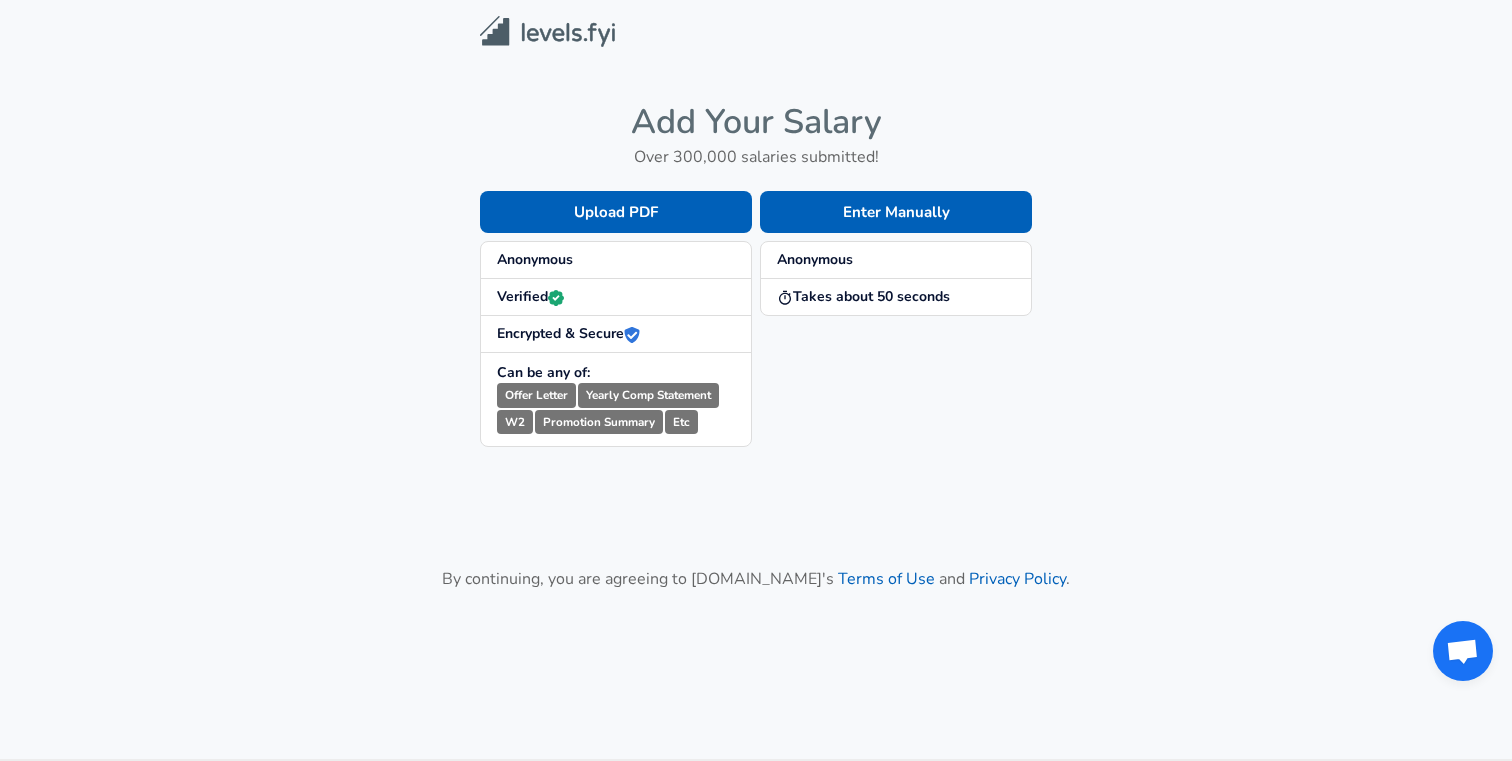 scroll, scrollTop: 0, scrollLeft: 0, axis: both 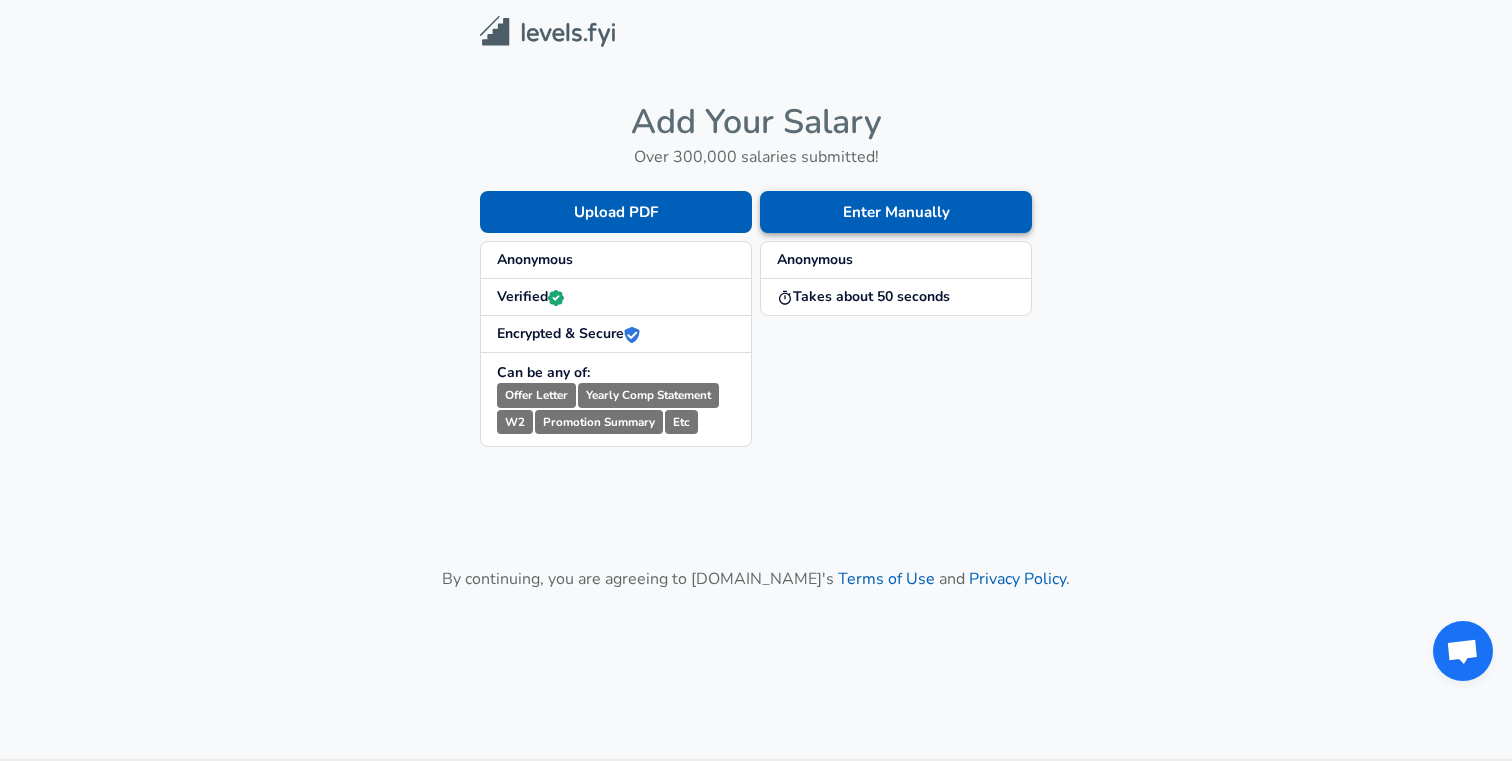 click on "Enter Manually" at bounding box center [896, 212] 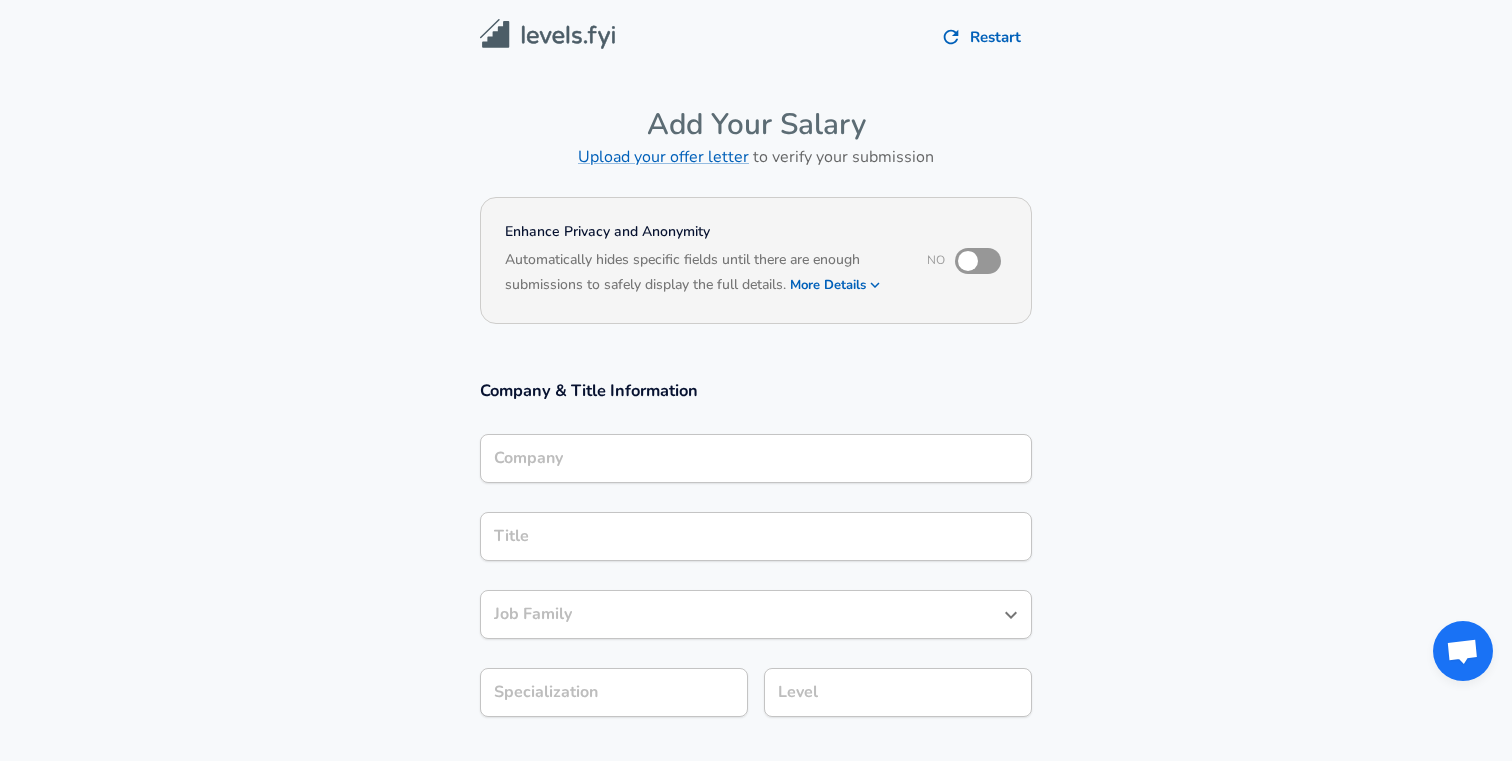 click on "Company" at bounding box center (756, 458) 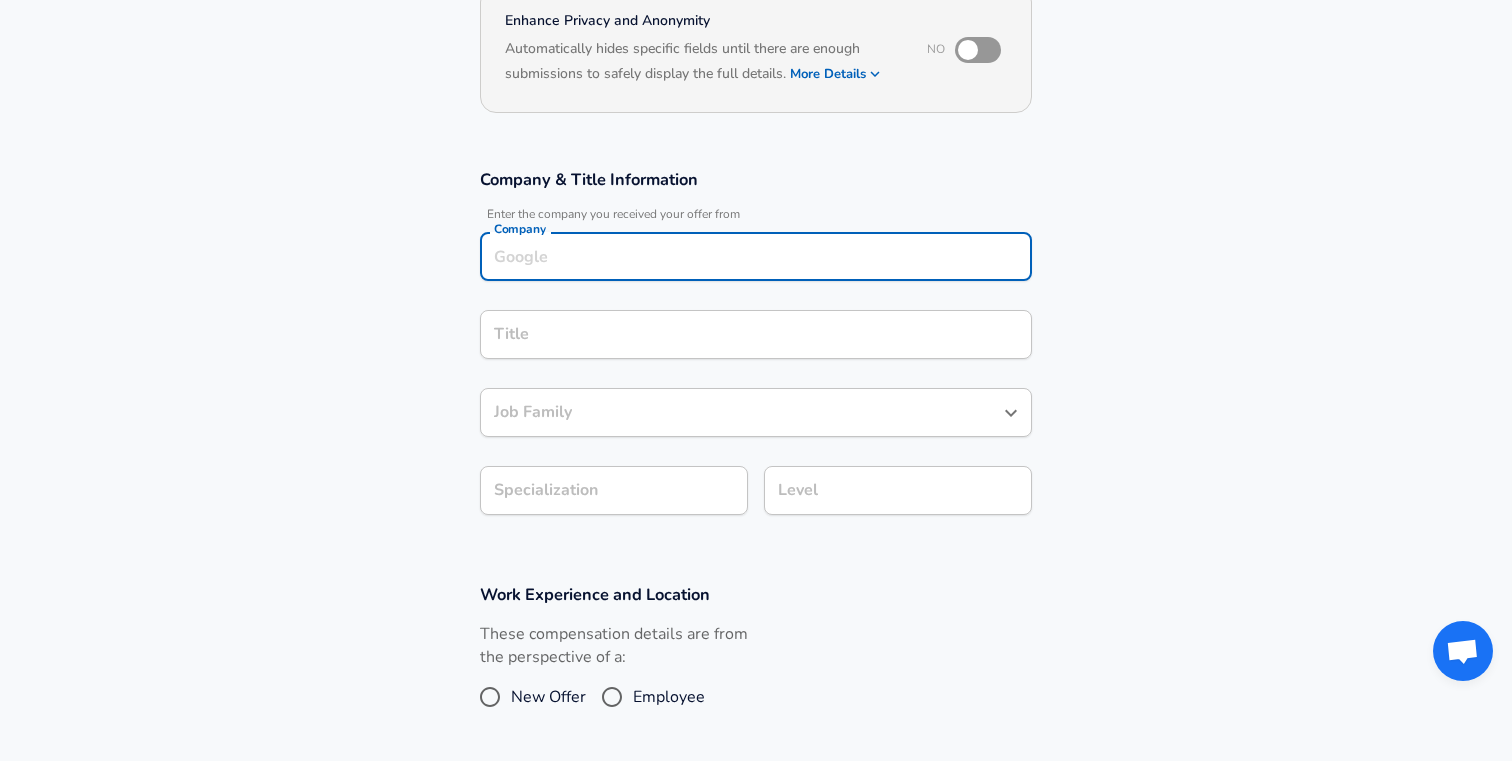 scroll, scrollTop: 220, scrollLeft: 0, axis: vertical 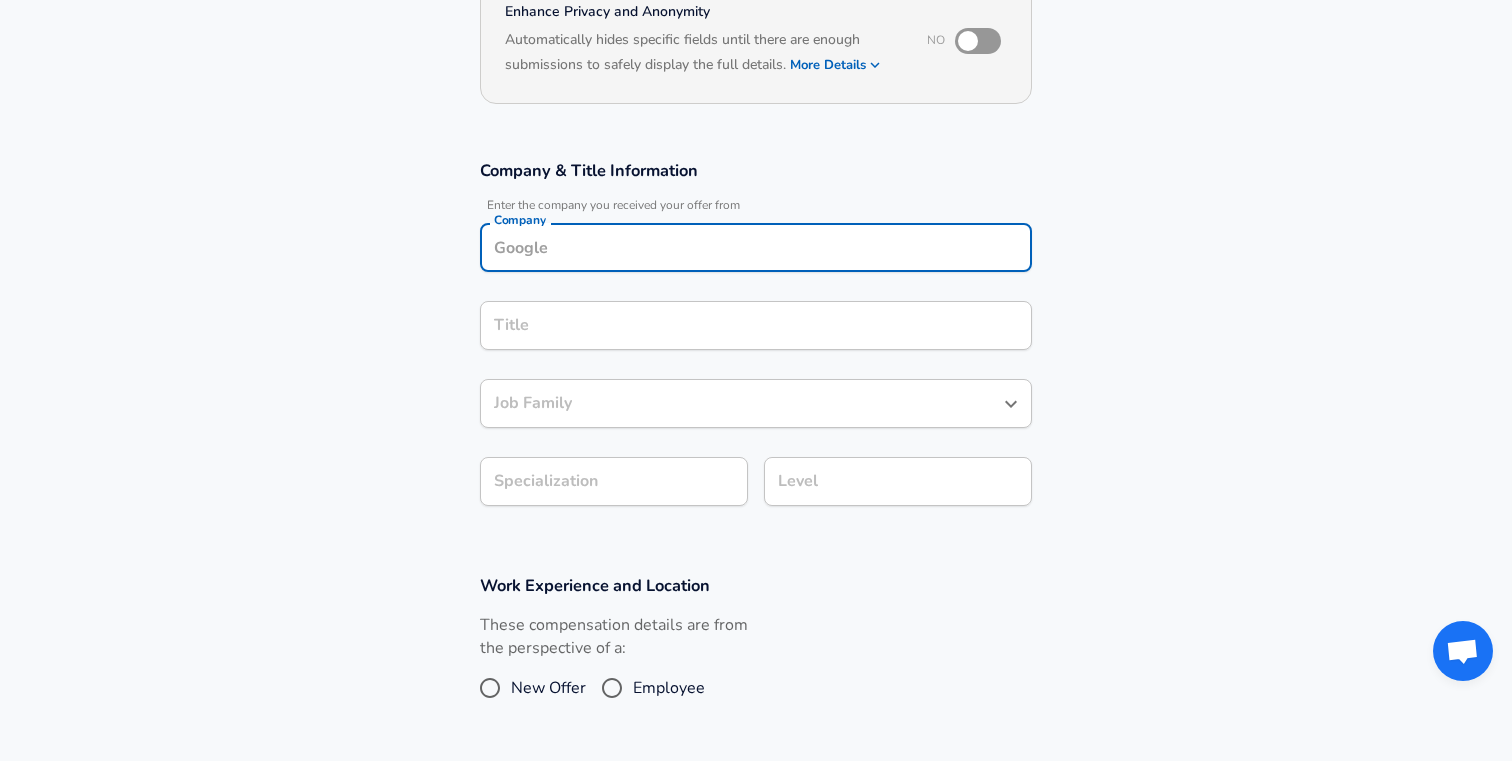 click on "Title" at bounding box center (756, 325) 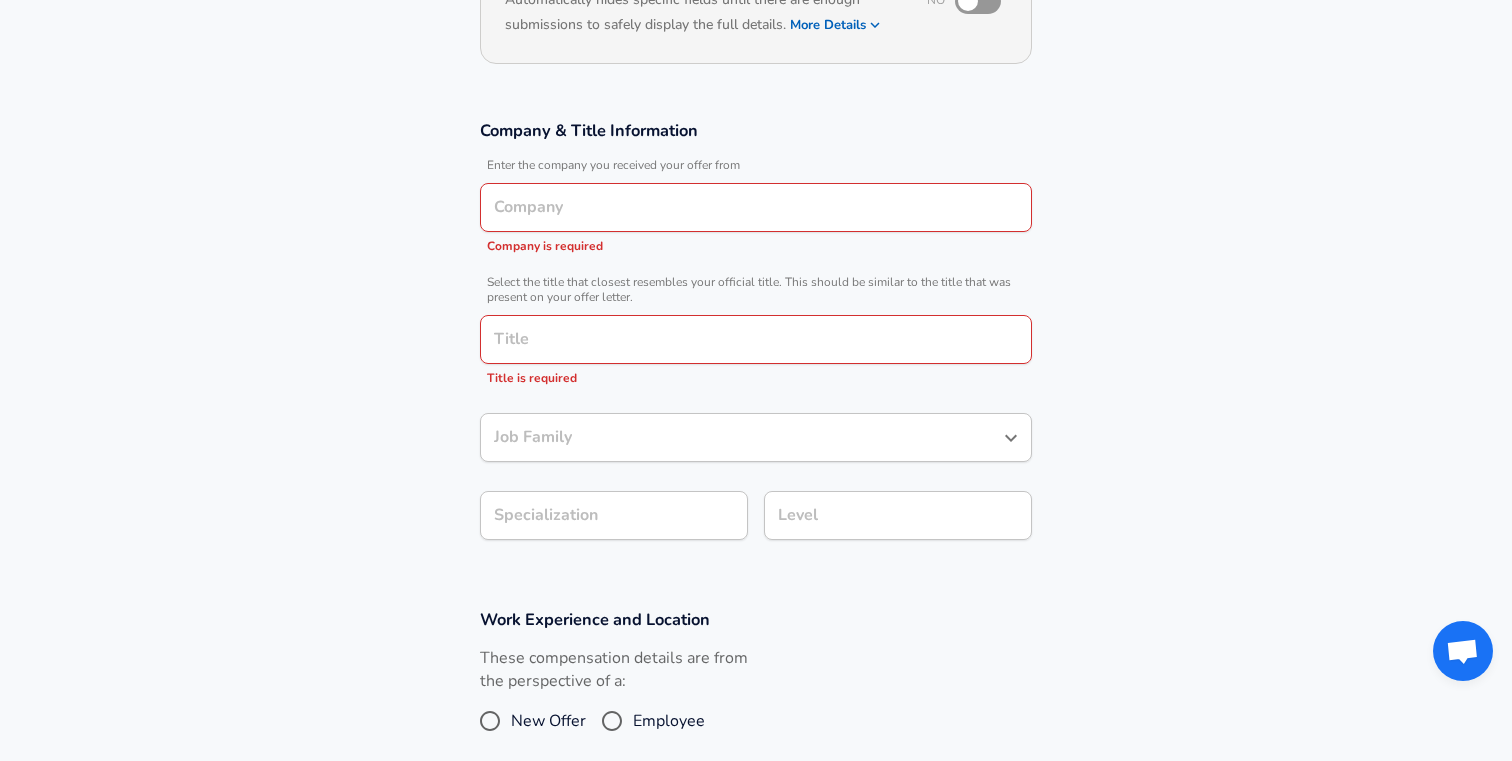 click on "Company & Title Information   Enter the company you received your offer from Company Company Company is required   Select the title that closest resembles your official title. This should be similar to the title that was present on your offer letter. Title Title Title is required Job Family Job Family Specialization Specialization Level Level" at bounding box center (756, 340) 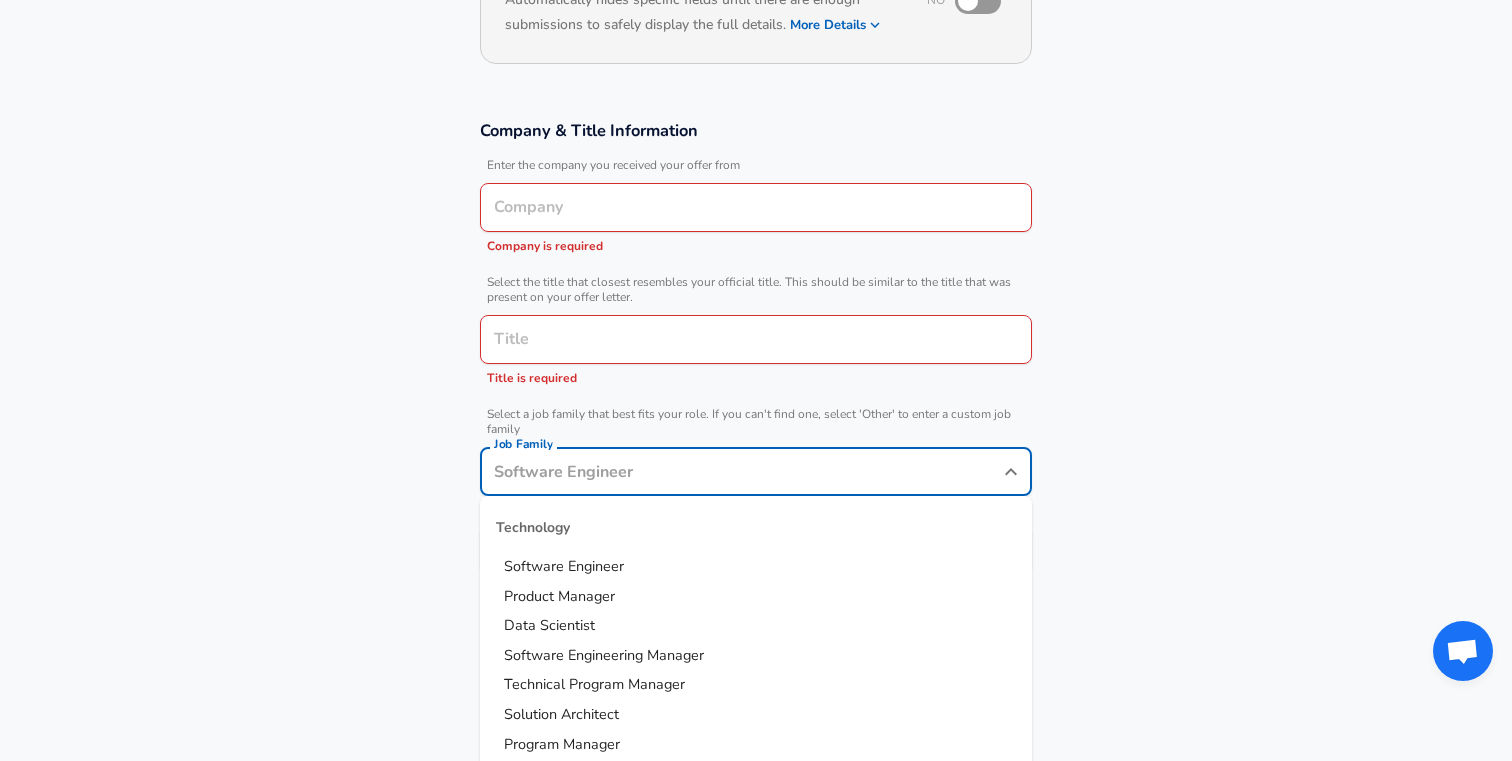 click on "Job Family" at bounding box center [741, 471] 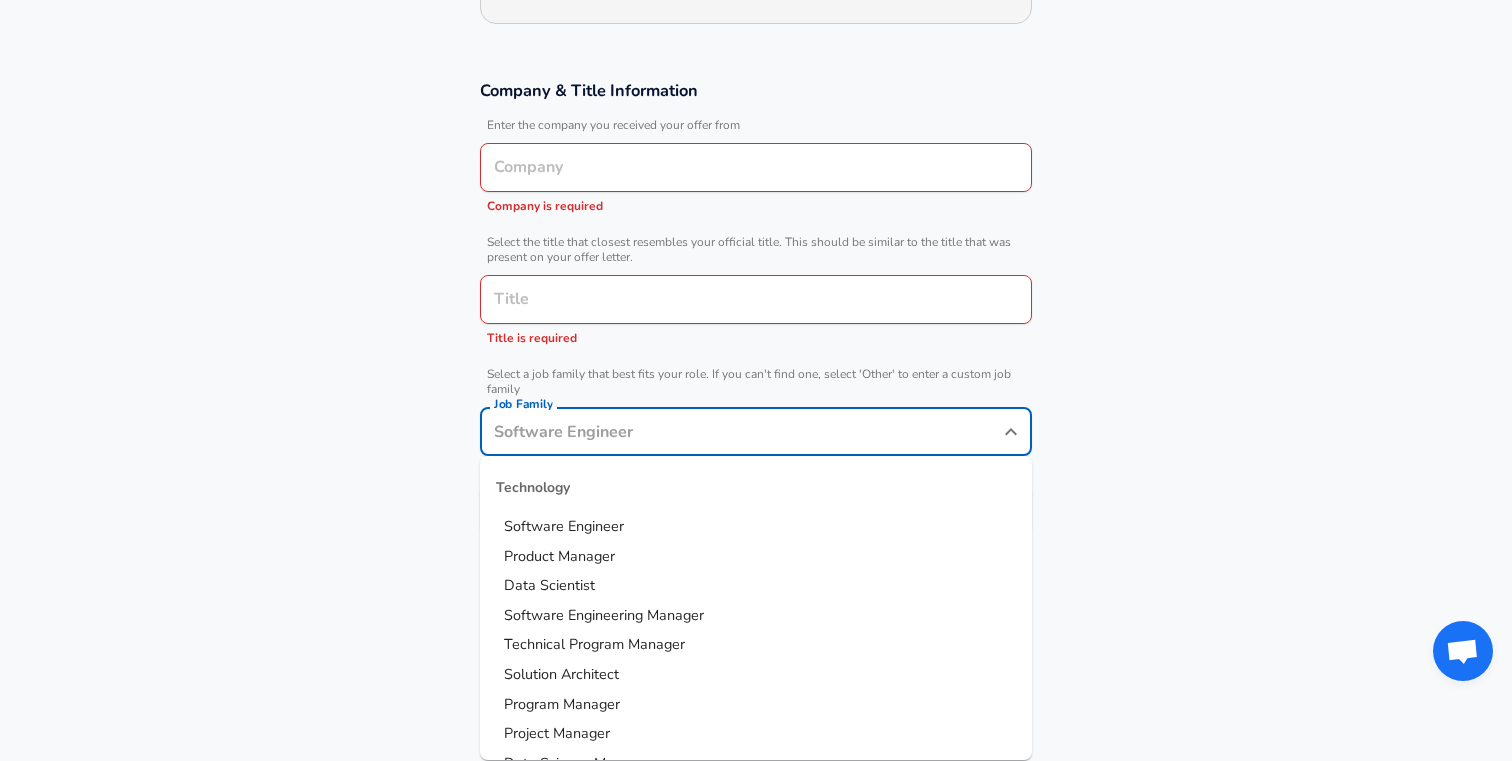 click on "Company & Title Information   Enter the company you received your offer from Company Company Company is required   Select the title that closest resembles your official title. This should be similar to the title that was present on your offer letter. Title Title Title is required   Select a job family that best fits your role. If you can't find one, select 'Other' to enter a custom job family Job Family Job Family Technology Software Engineer Product Manager Data Scientist Software Engineering Manager Technical Program Manager Solution Architect Program Manager Project Manager Data Science Manager Technical Writer Engineering Biomedical Engineer Civil Engineer Hardware Engineer Mechanical Engineer Geological Engineer Electrical Engineer Controls Engineer Chemical Engineer Aerospace Engineer Materials Engineer Optical Engineer MEP Engineer Prompt Engineer Business Management Consultant Business Development Sales Sales Legal Legal Sales Sales Engineer Legal Regulatory Affairs Sales Customer Success Design Other" at bounding box center (756, 317) 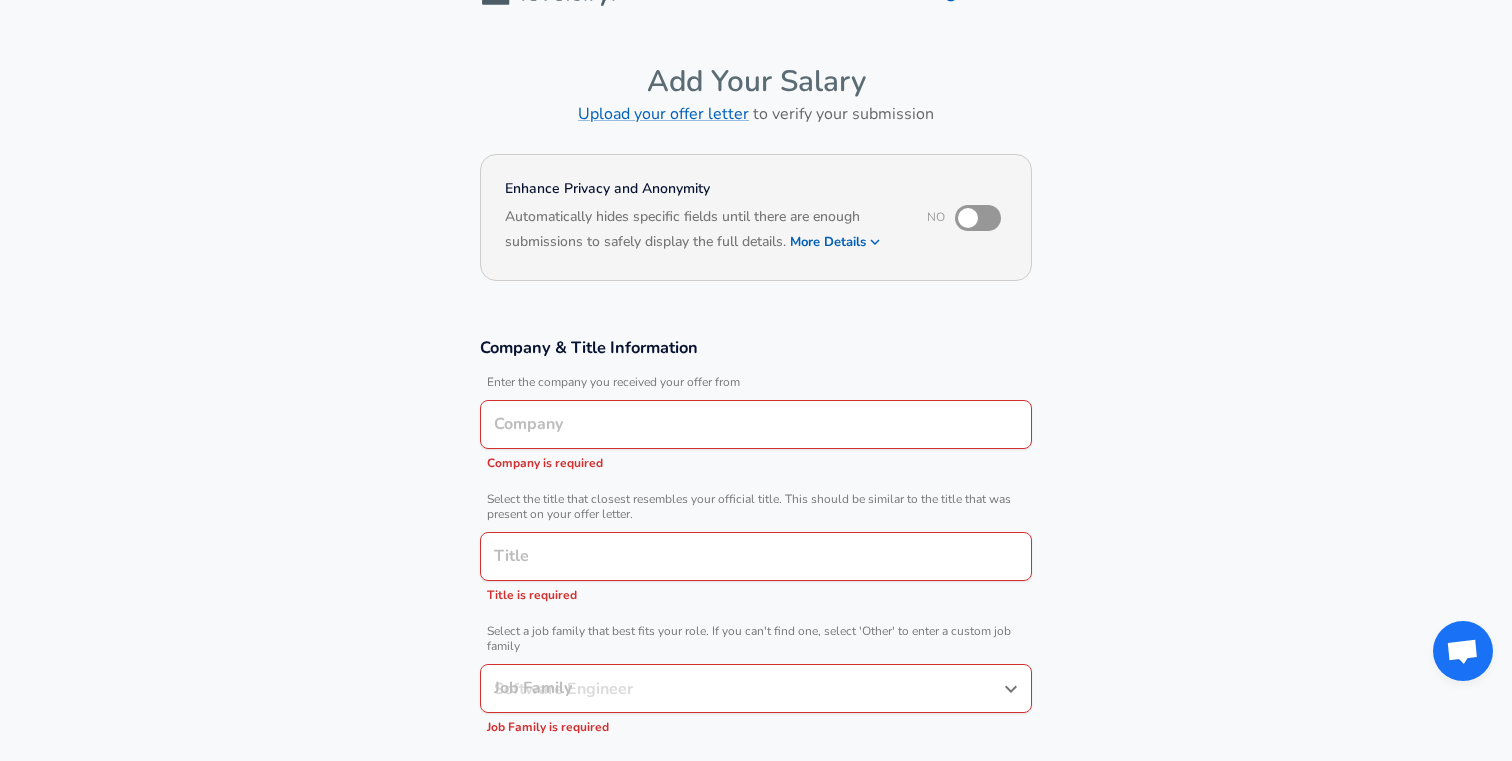 scroll, scrollTop: 0, scrollLeft: 0, axis: both 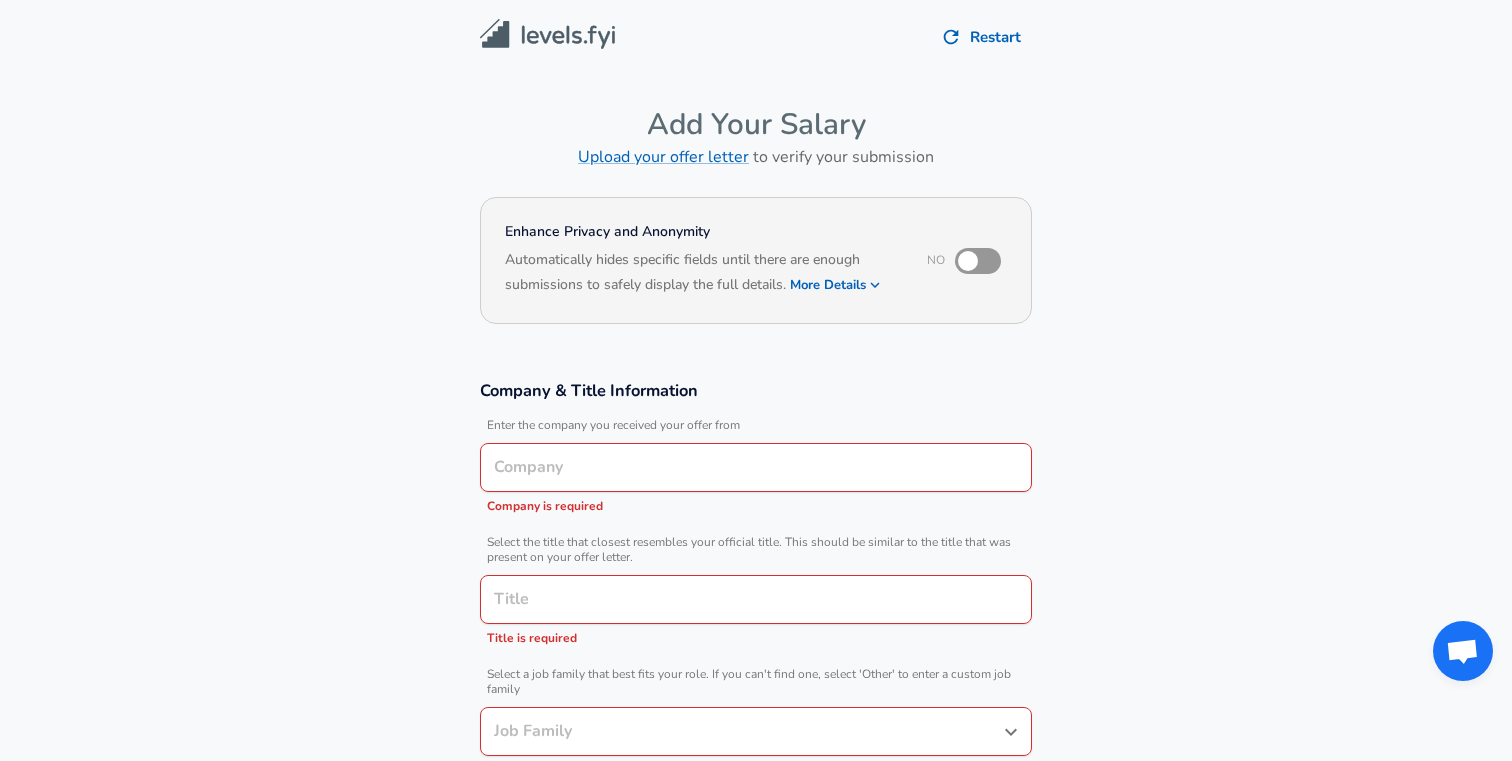 click on "Company" at bounding box center [756, 467] 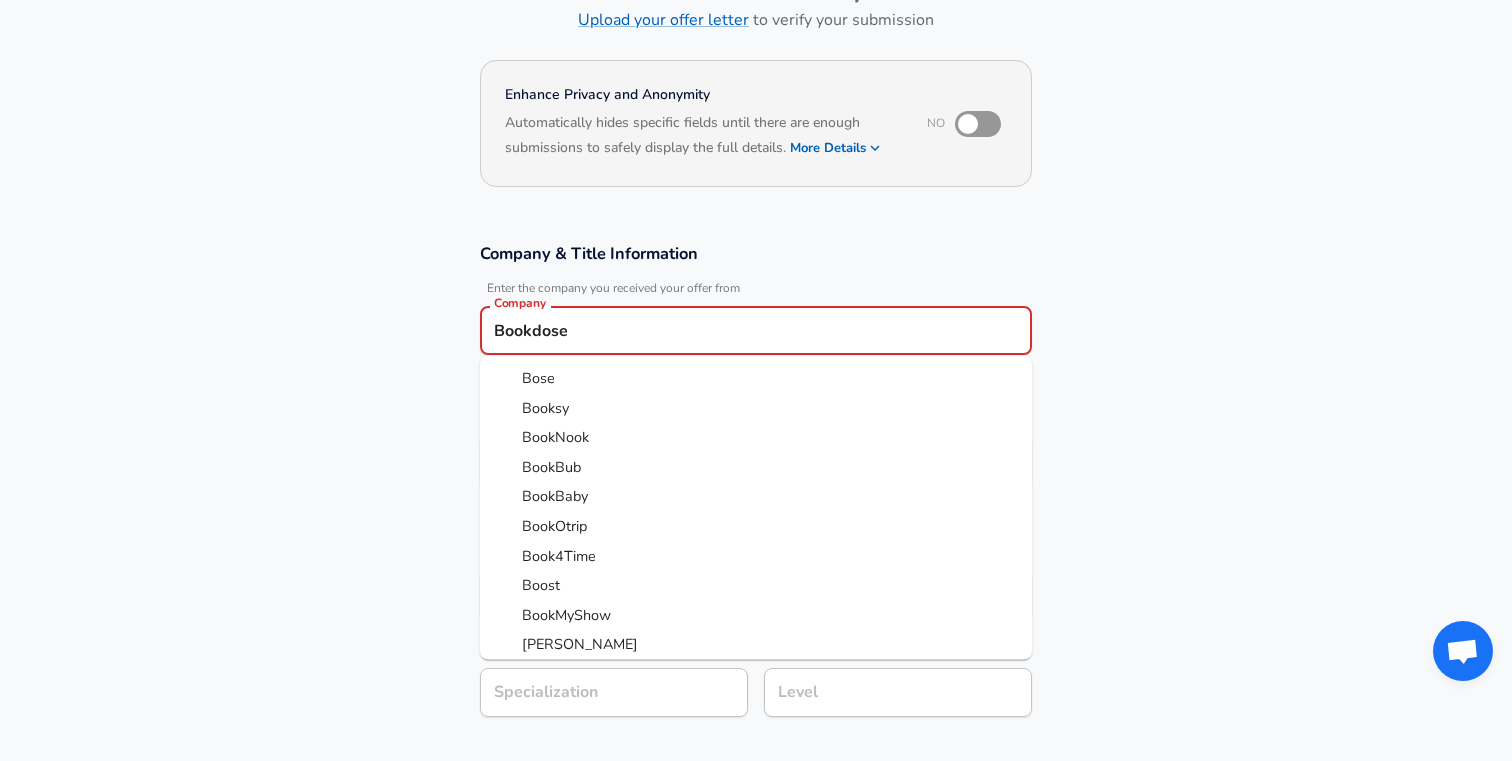 scroll, scrollTop: 139, scrollLeft: 0, axis: vertical 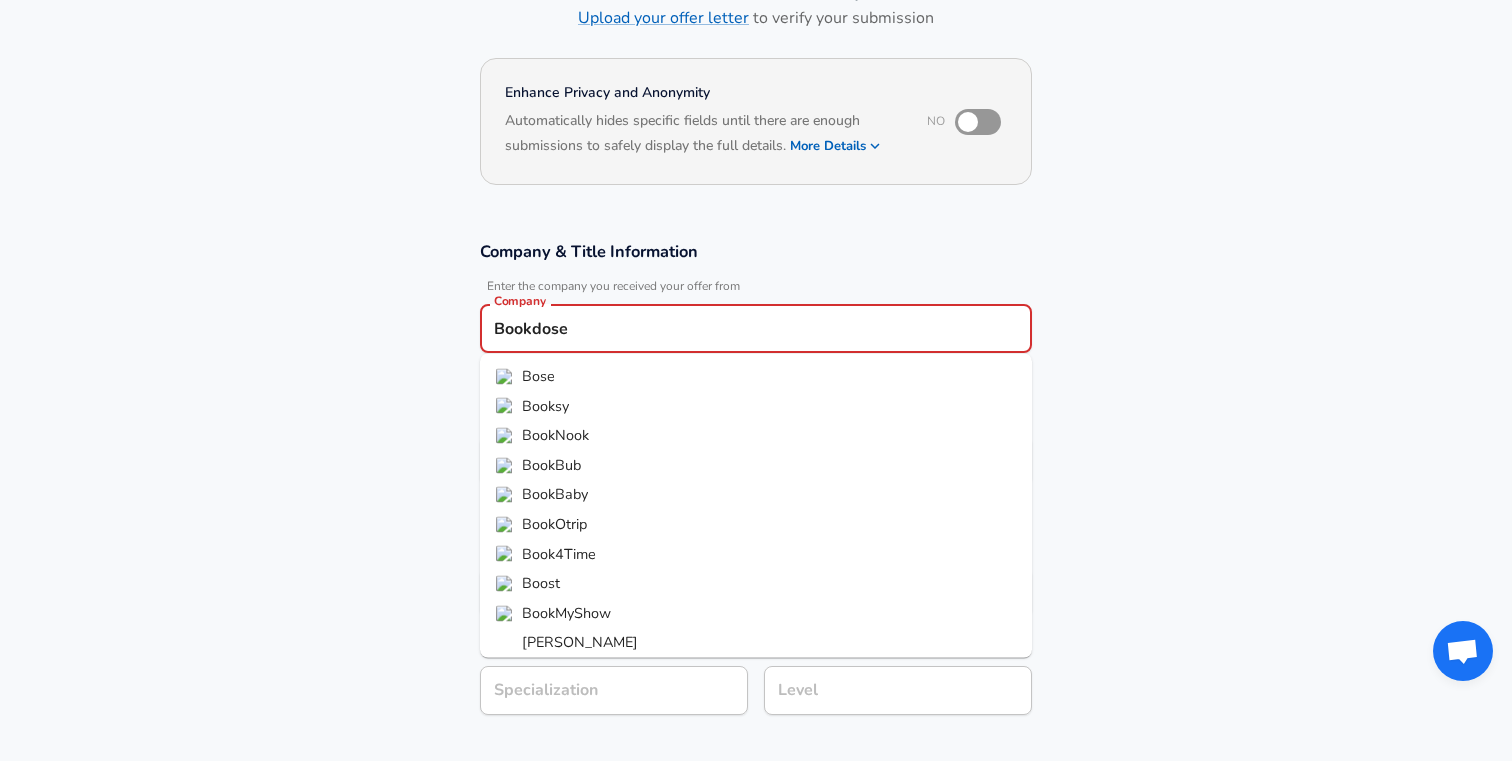 type on "Bookdose" 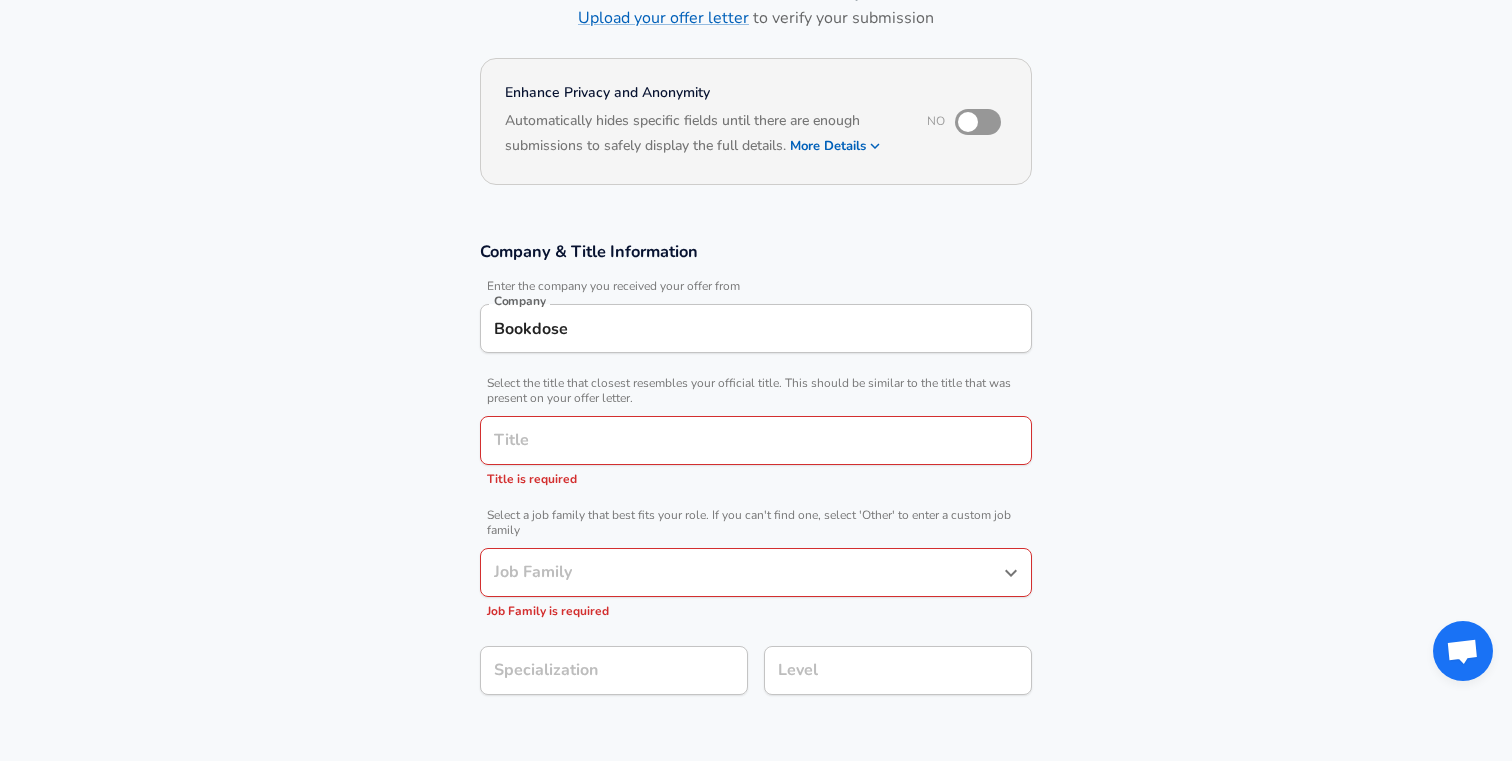 click on "Bookdose" at bounding box center (756, 328) 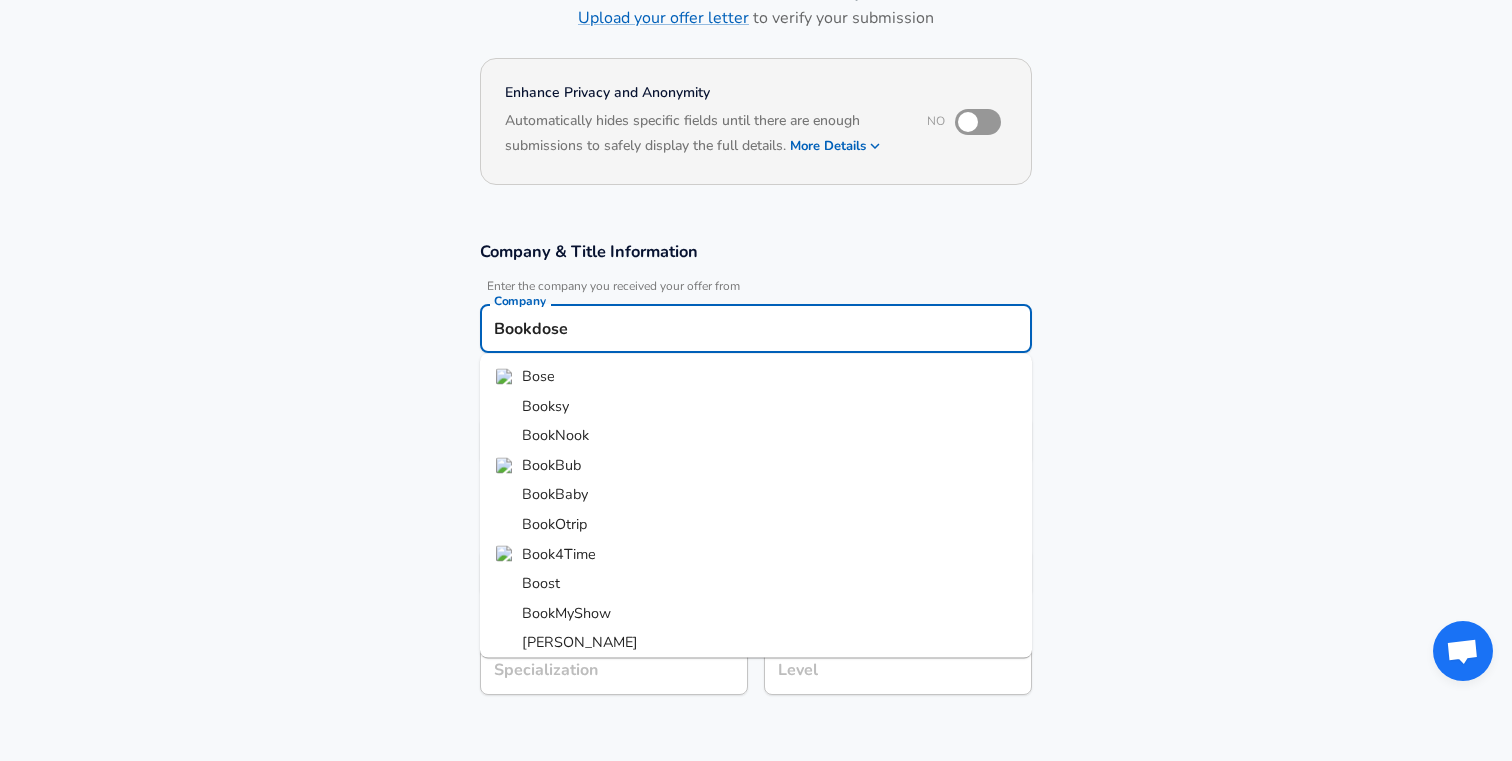 scroll, scrollTop: 30, scrollLeft: 0, axis: vertical 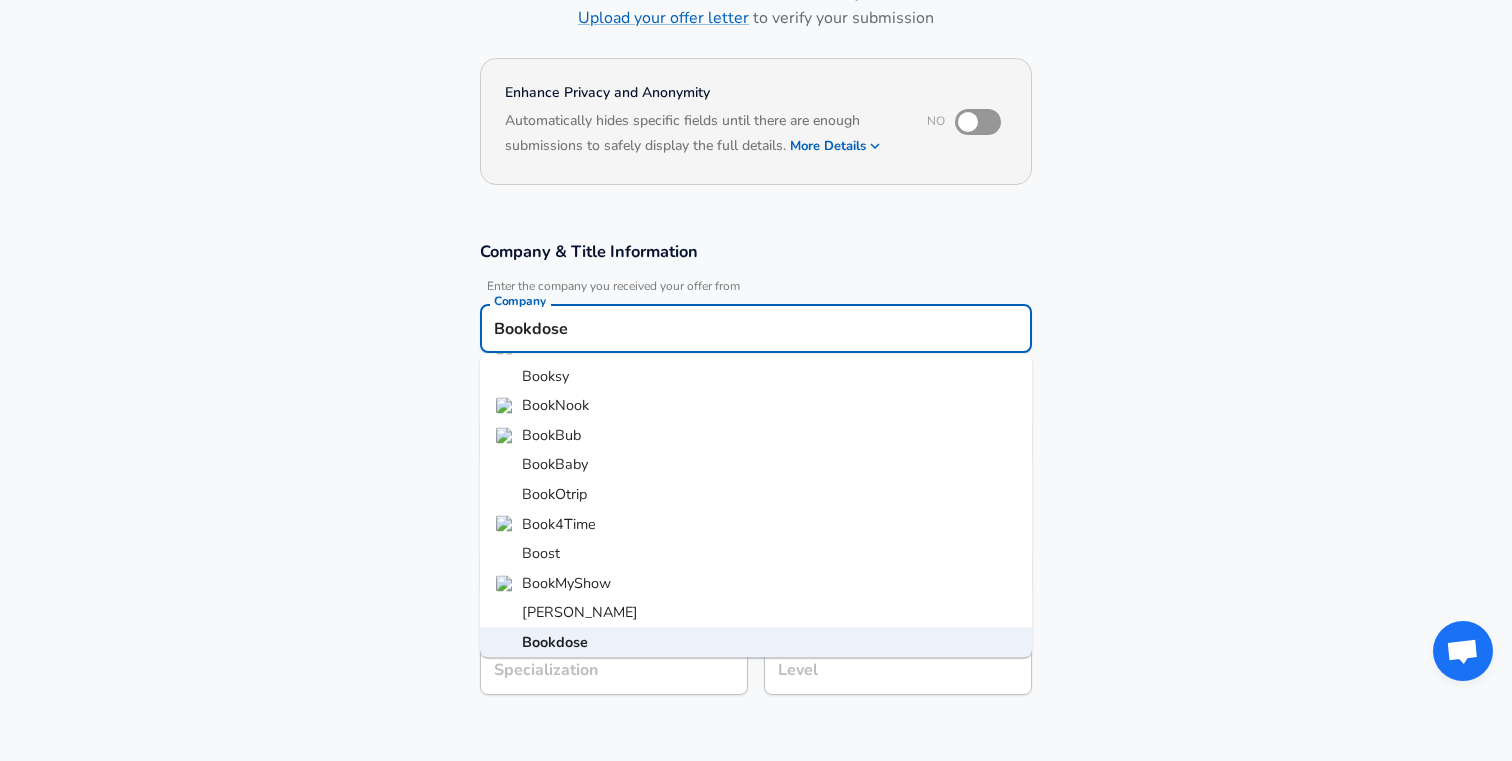 click on "Company & Title Information   Enter the company you received your offer from Company Bookdose Company Bose Booksy BookNook BookBub BookBaby BookOtrip Book4Time Boost BookMyShow [PERSON_NAME] Bookdose   Select the title that closest resembles your official title. This should be similar to the title that was present on your offer letter. Title Title Title is required   Select a job family that best fits your role. If you can't find one, select 'Other' to enter a custom job family Job Family Job Family Job Family is required Specialization Specialization Level Level" at bounding box center (756, 478) 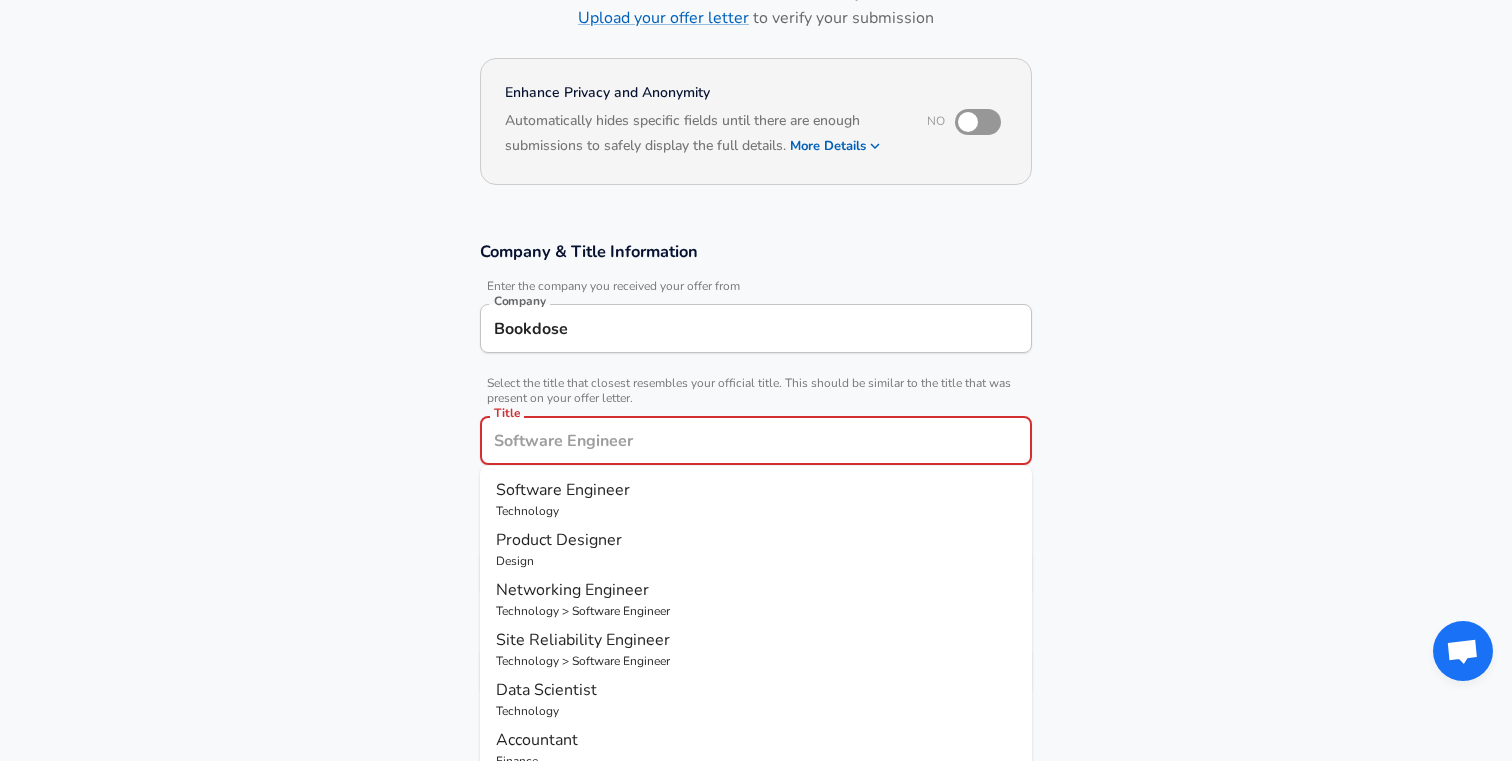 click on "Title" at bounding box center (756, 440) 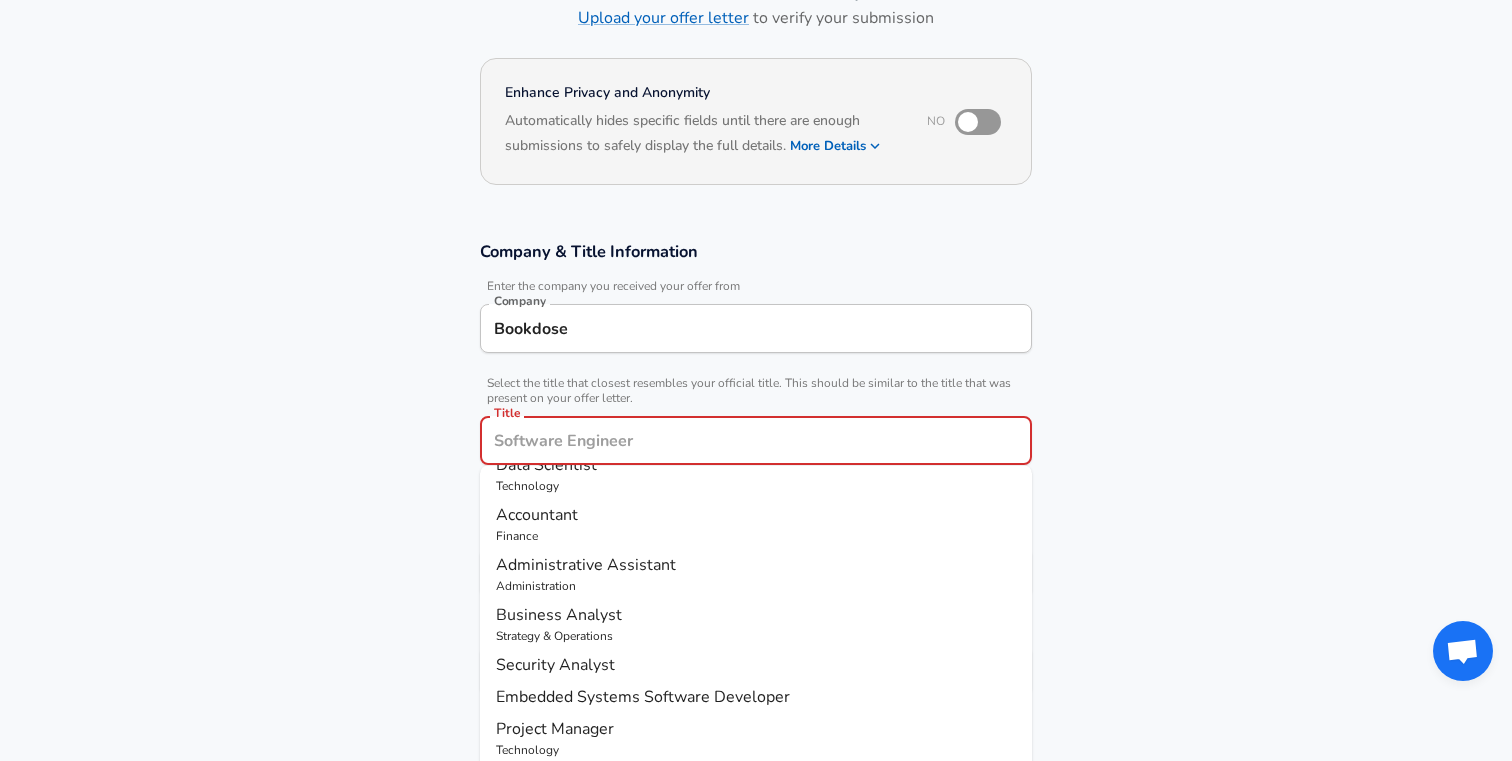 scroll, scrollTop: 275, scrollLeft: 0, axis: vertical 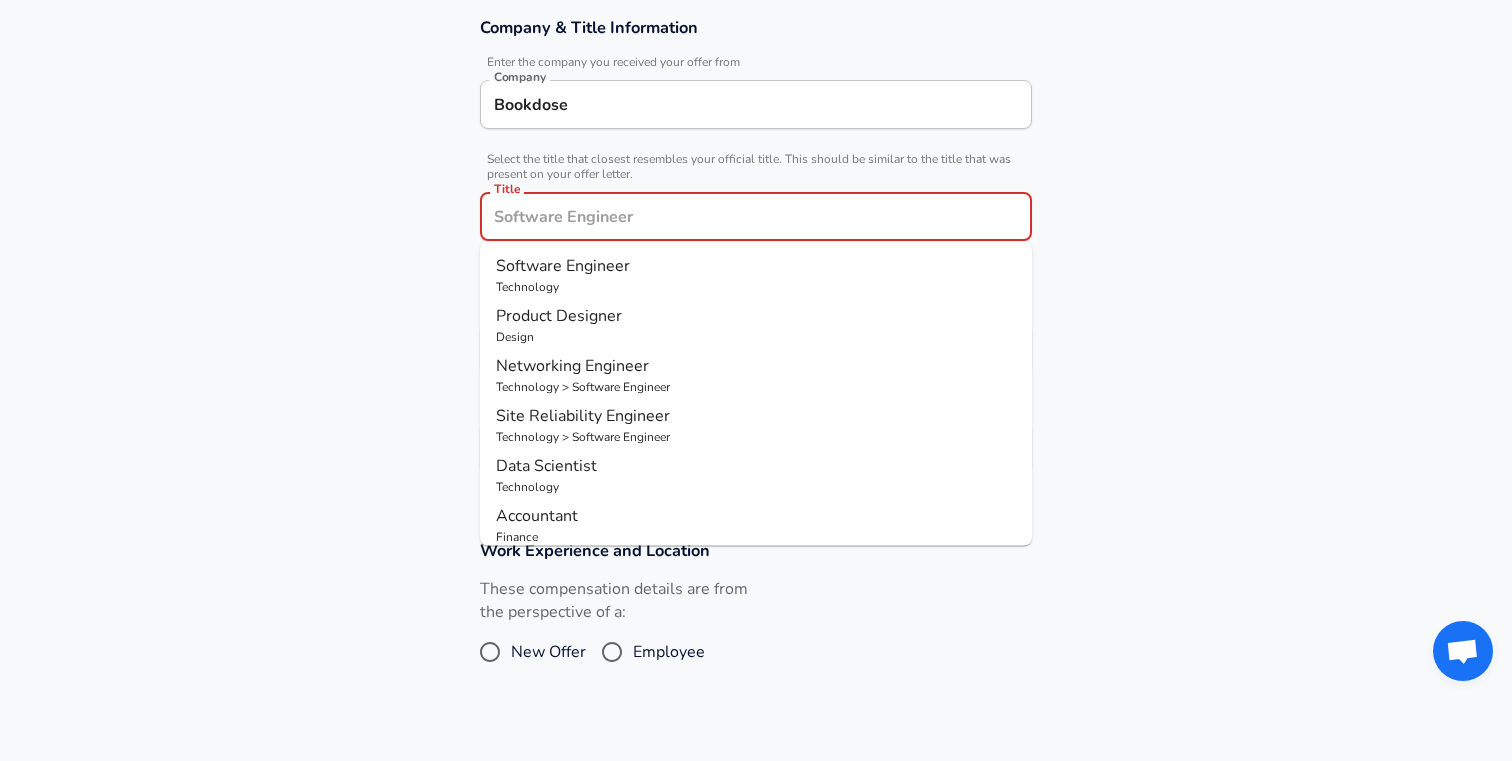 click on "Software Engineer" at bounding box center [563, 266] 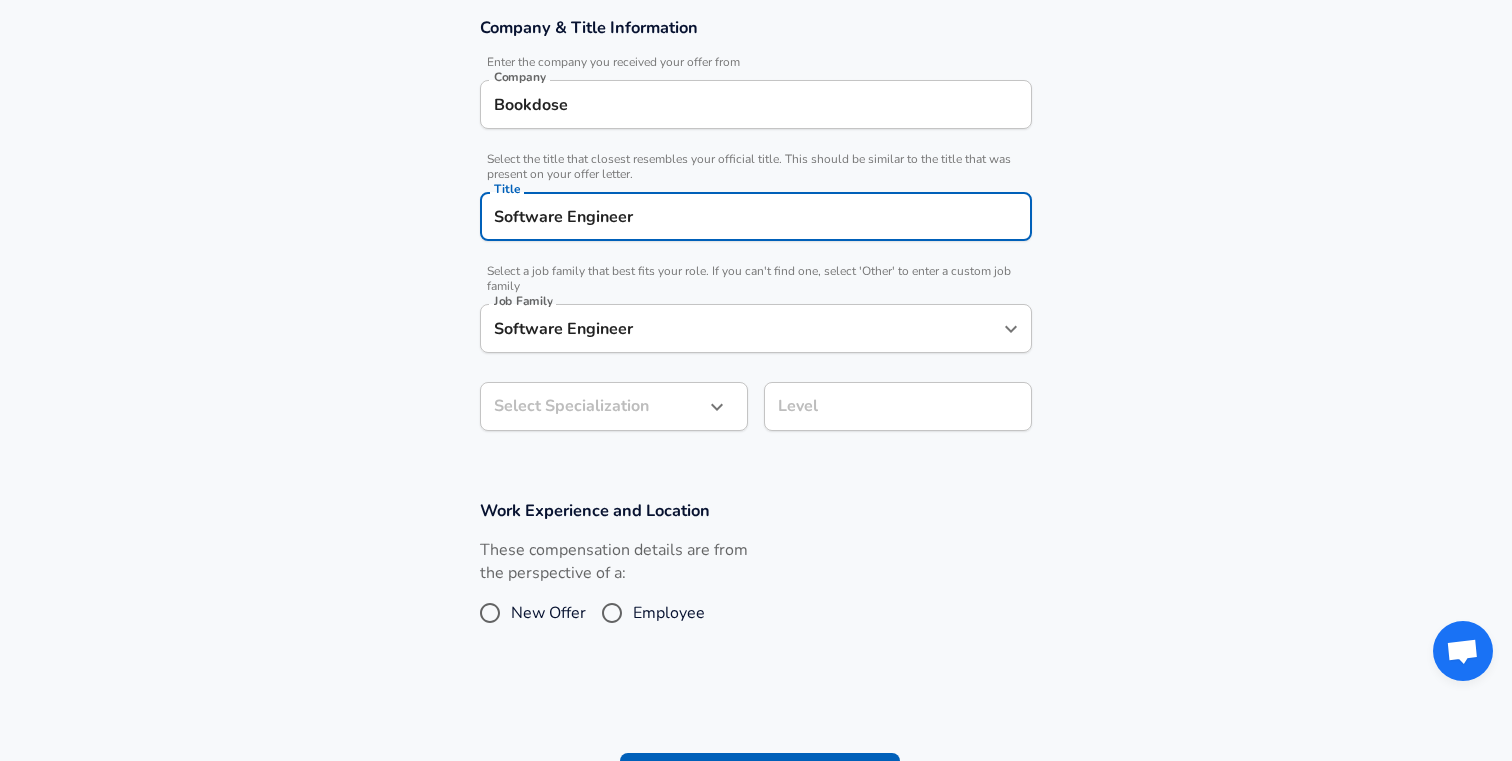 click on "Software Engineer" at bounding box center (741, 328) 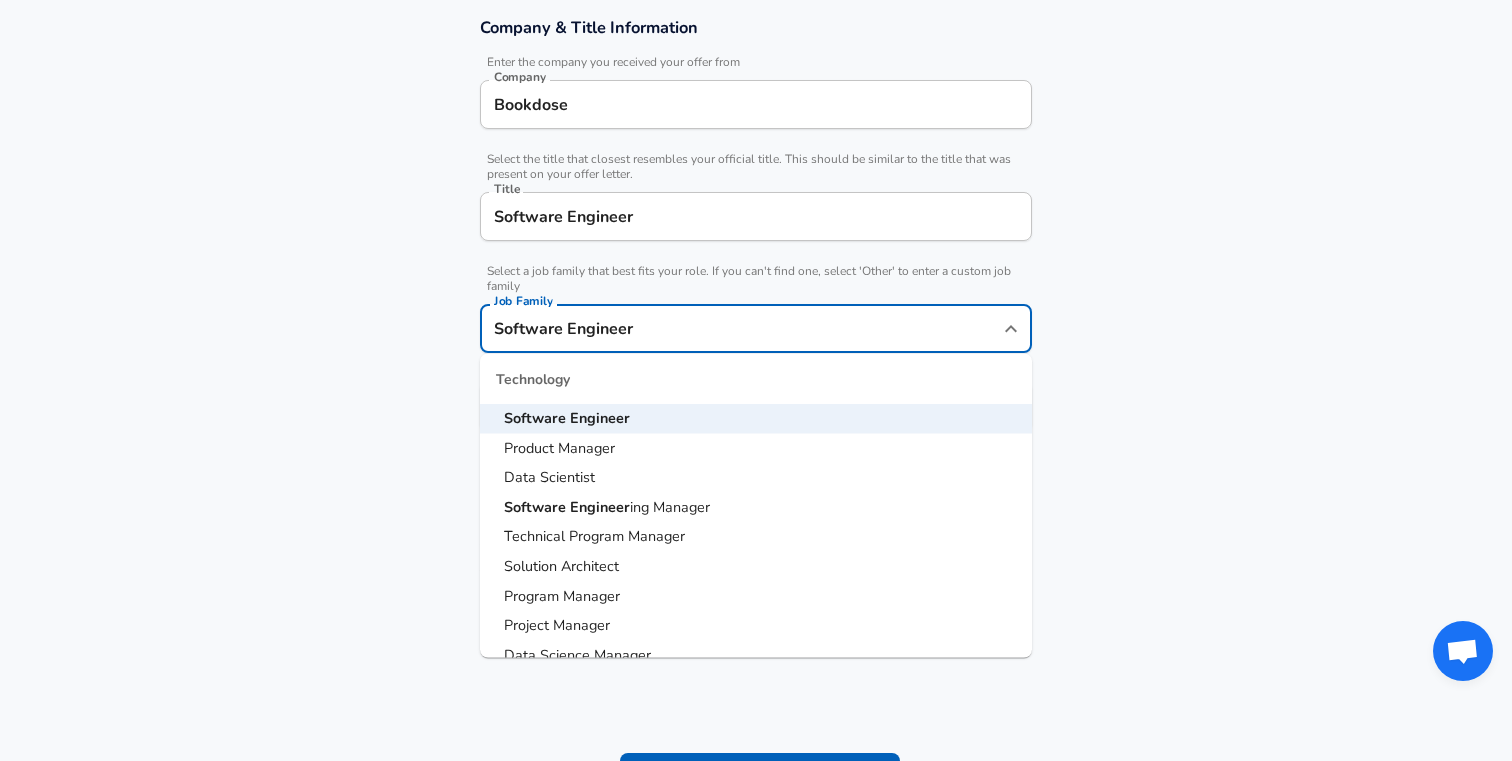 scroll, scrollTop: 0, scrollLeft: 0, axis: both 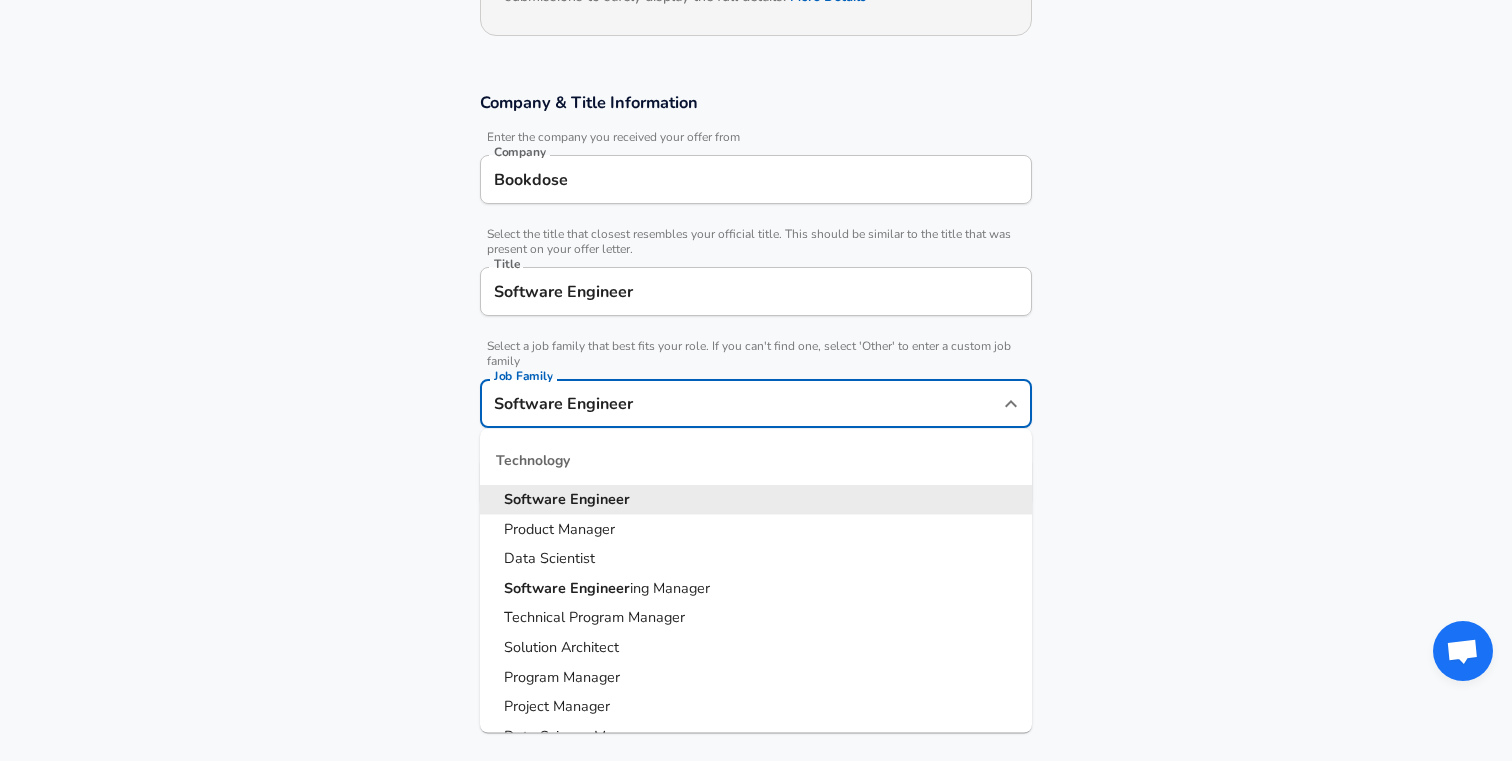 click on "Software" at bounding box center (537, 499) 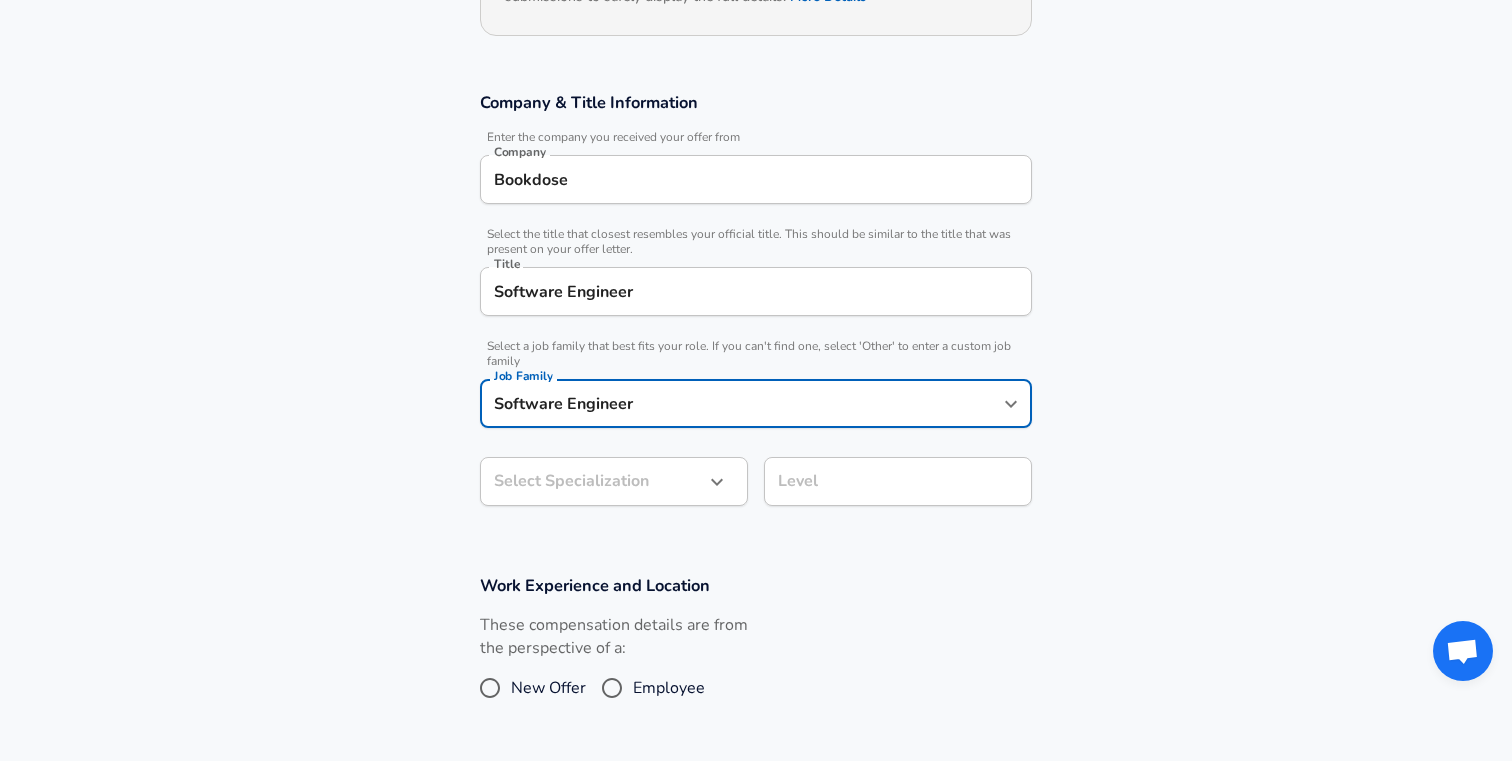 click on "Restart Add Your Salary Upload your offer letter   to verify your submission Enhance Privacy and Anonymity No Automatically hides specific fields until there are enough submissions to safely display the full details.   More Details Based on your submission and the data points that we have already collected, we will automatically hide and anonymize specific fields if there aren't enough data points to remain sufficiently anonymous. Company & Title Information   Enter the company you received your offer from Company Bookdose Company   Select the title that closest resembles your official title. This should be similar to the title that was present on your offer letter. Title Software Engineer Title   Select a job family that best fits your role. If you can't find one, select 'Other' to enter a custom job family Job Family Software Engineer Job Family Select Specialization ​ Select Specialization Level Level Work Experience and Location These compensation details are from the perspective of a: New Offer     and" at bounding box center [756, 92] 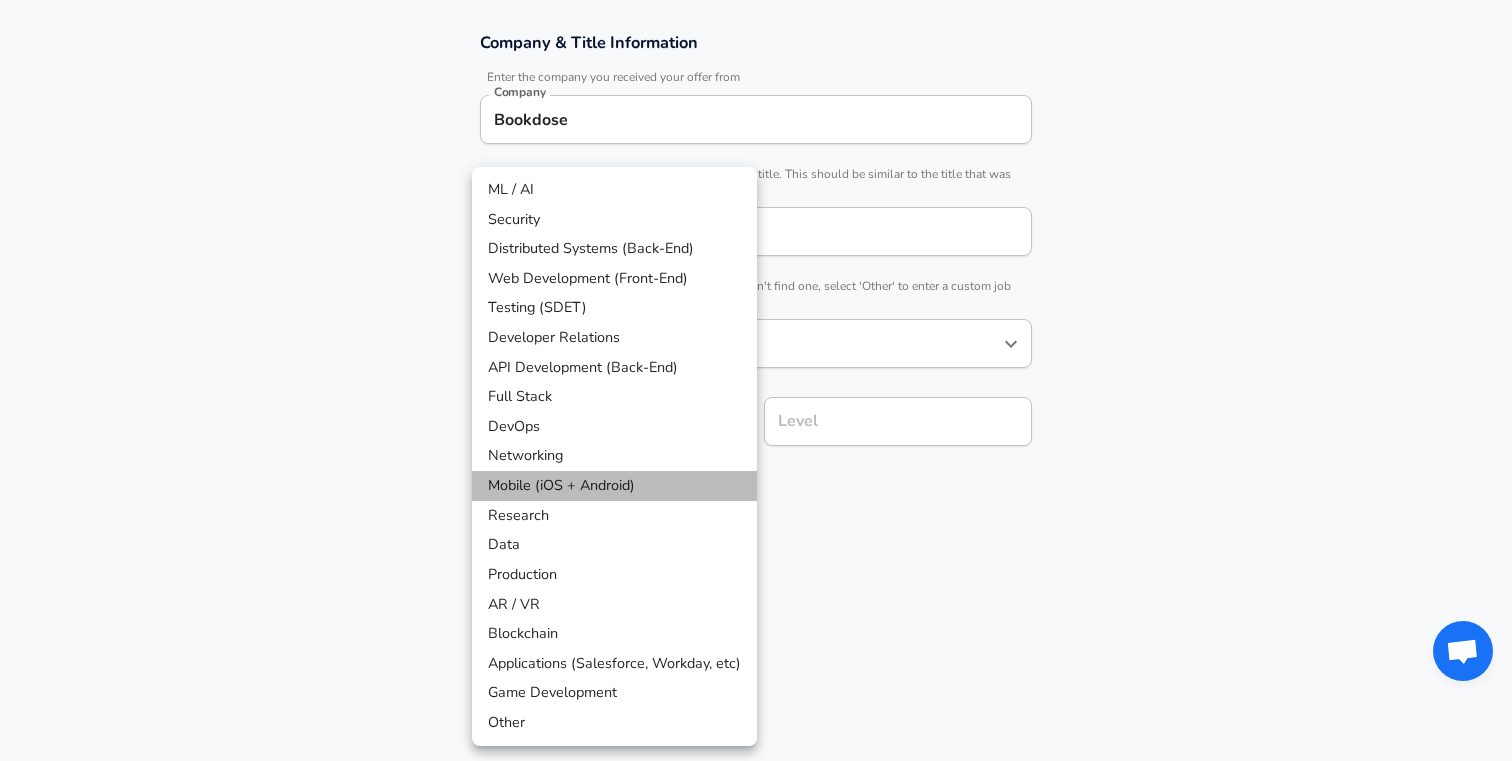 click on "Mobile (iOS + Android)" at bounding box center (614, 486) 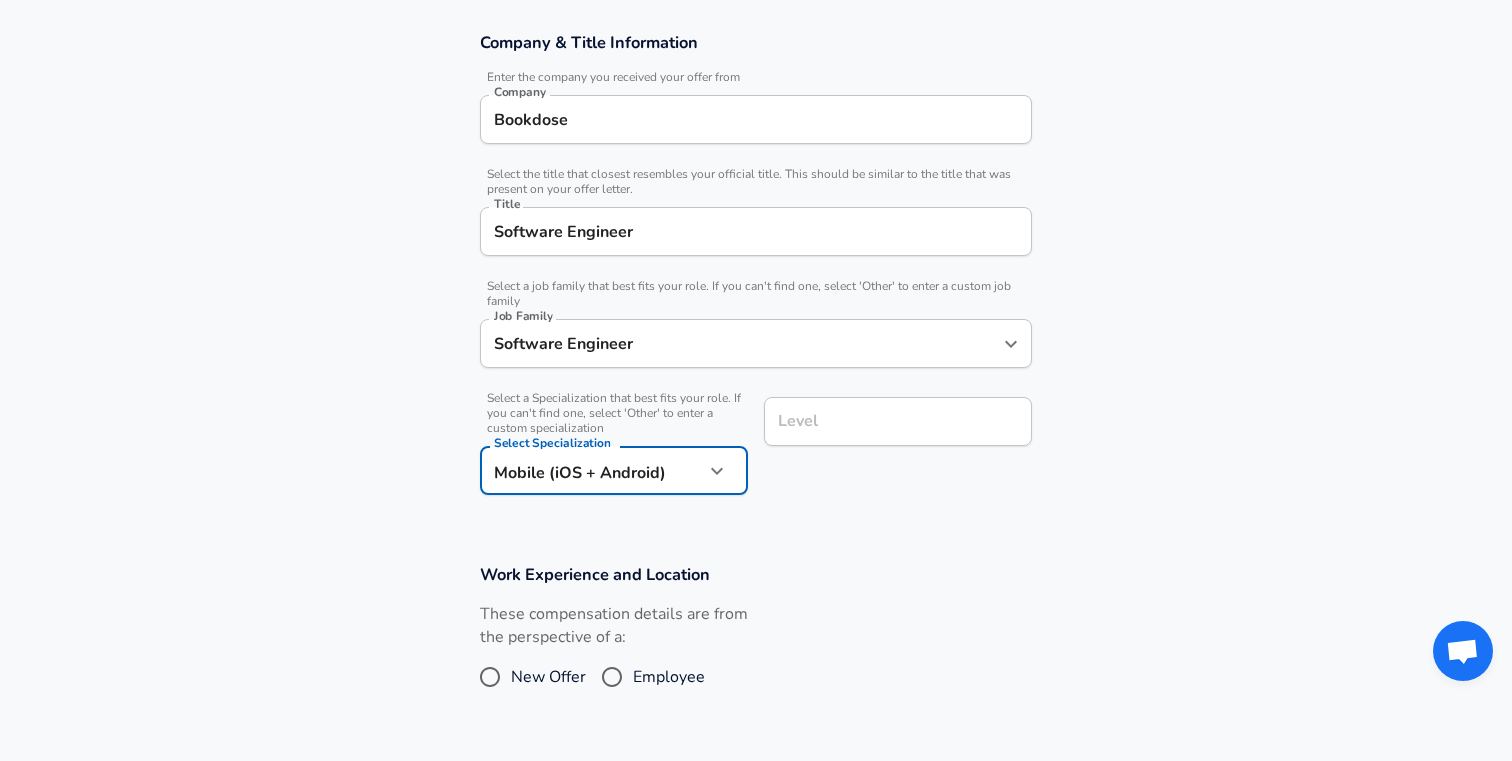 click on "Level" at bounding box center (898, 421) 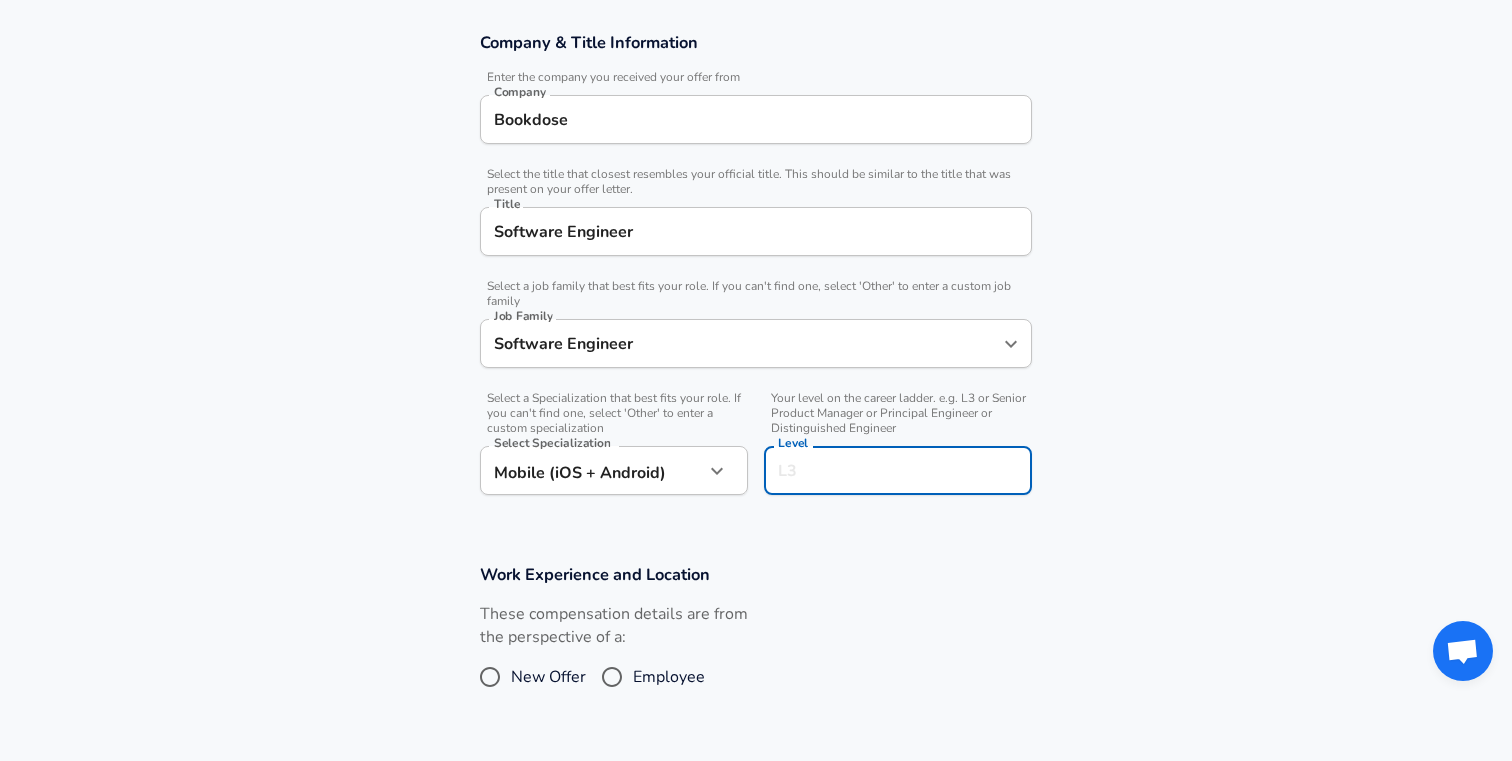 scroll, scrollTop: 388, scrollLeft: 0, axis: vertical 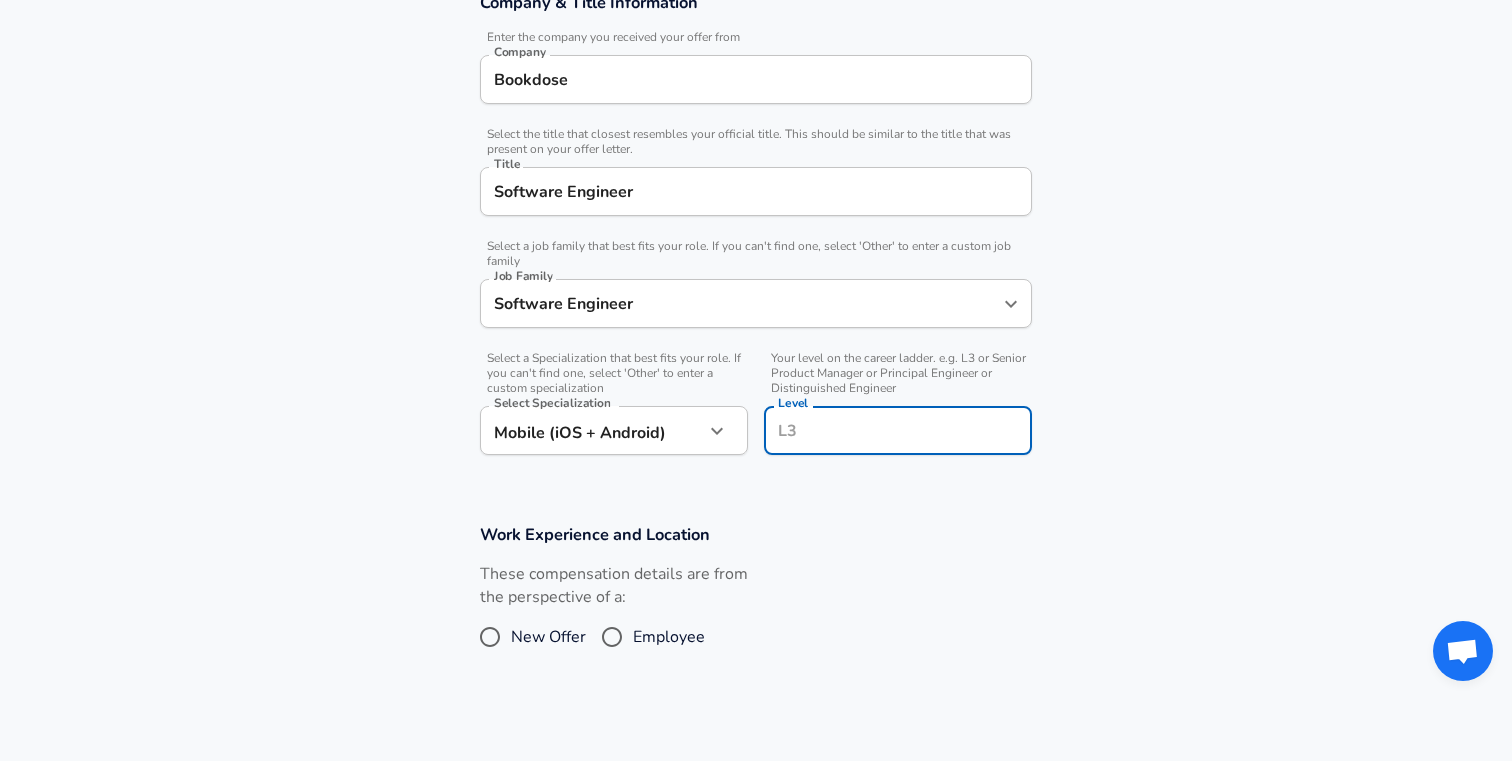 click on "Level" at bounding box center (898, 430) 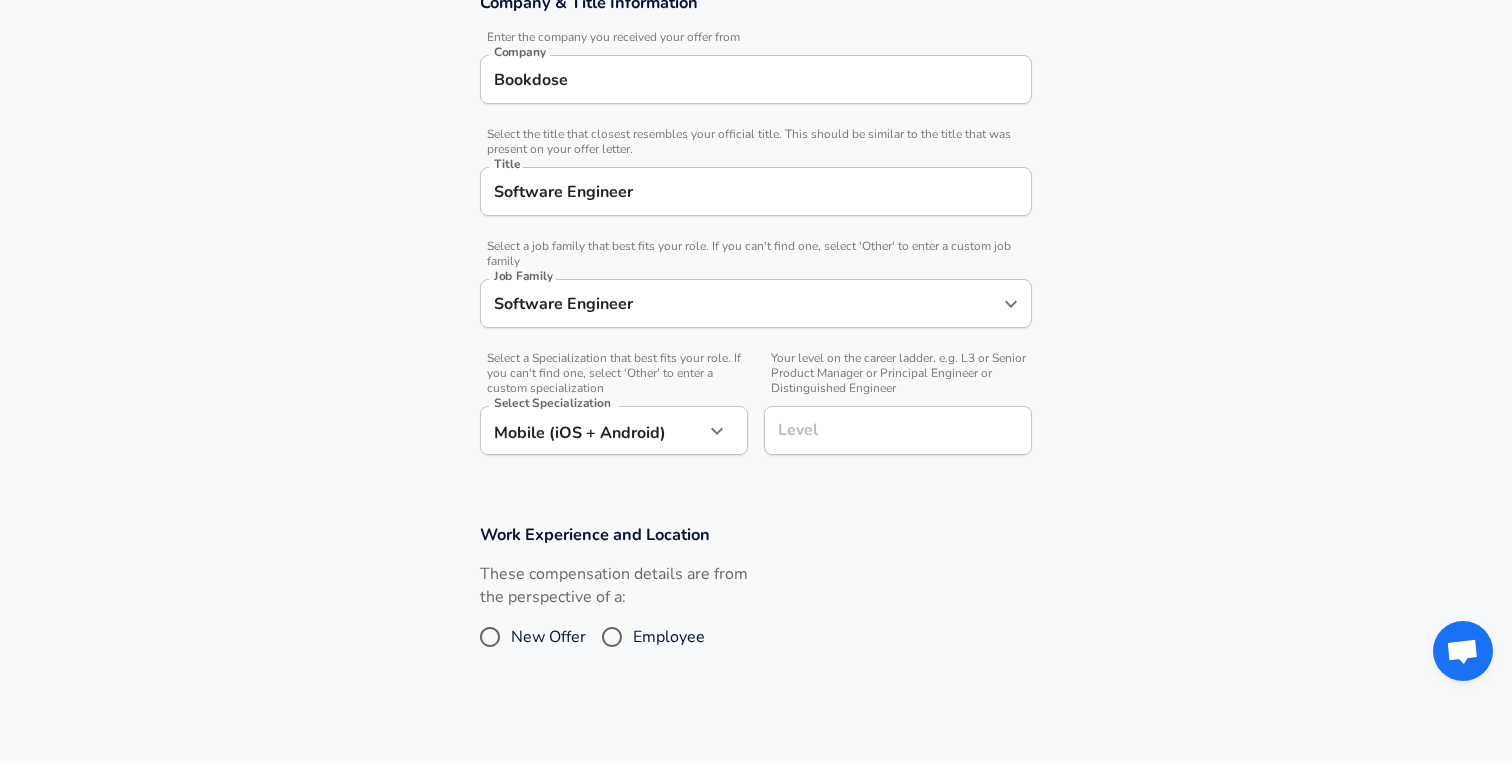 click on "Your level on the career ladder. e.g. L3 or Senior Product Manager or Principal Engineer or Distinguished Engineer" at bounding box center [898, 373] 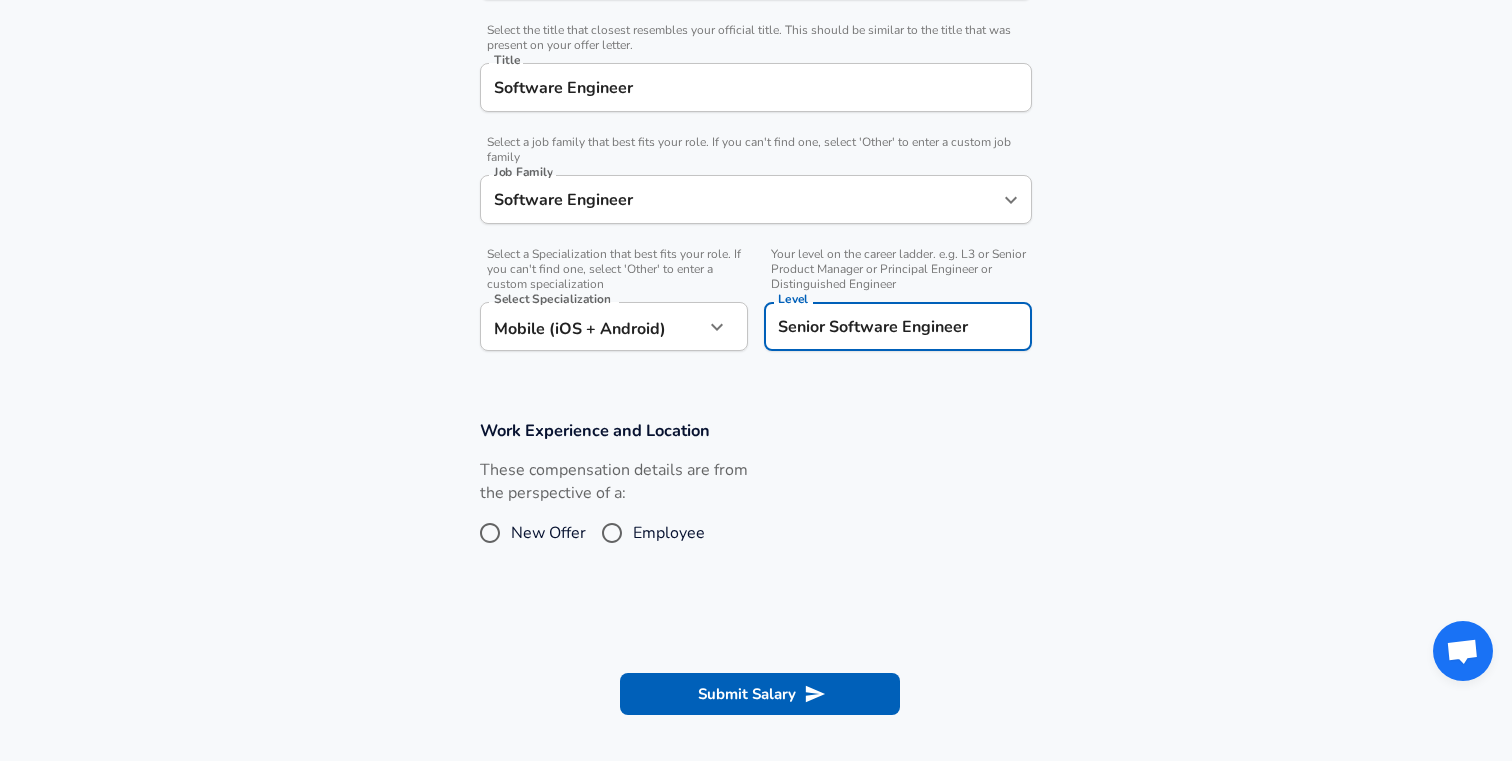 scroll, scrollTop: 494, scrollLeft: 0, axis: vertical 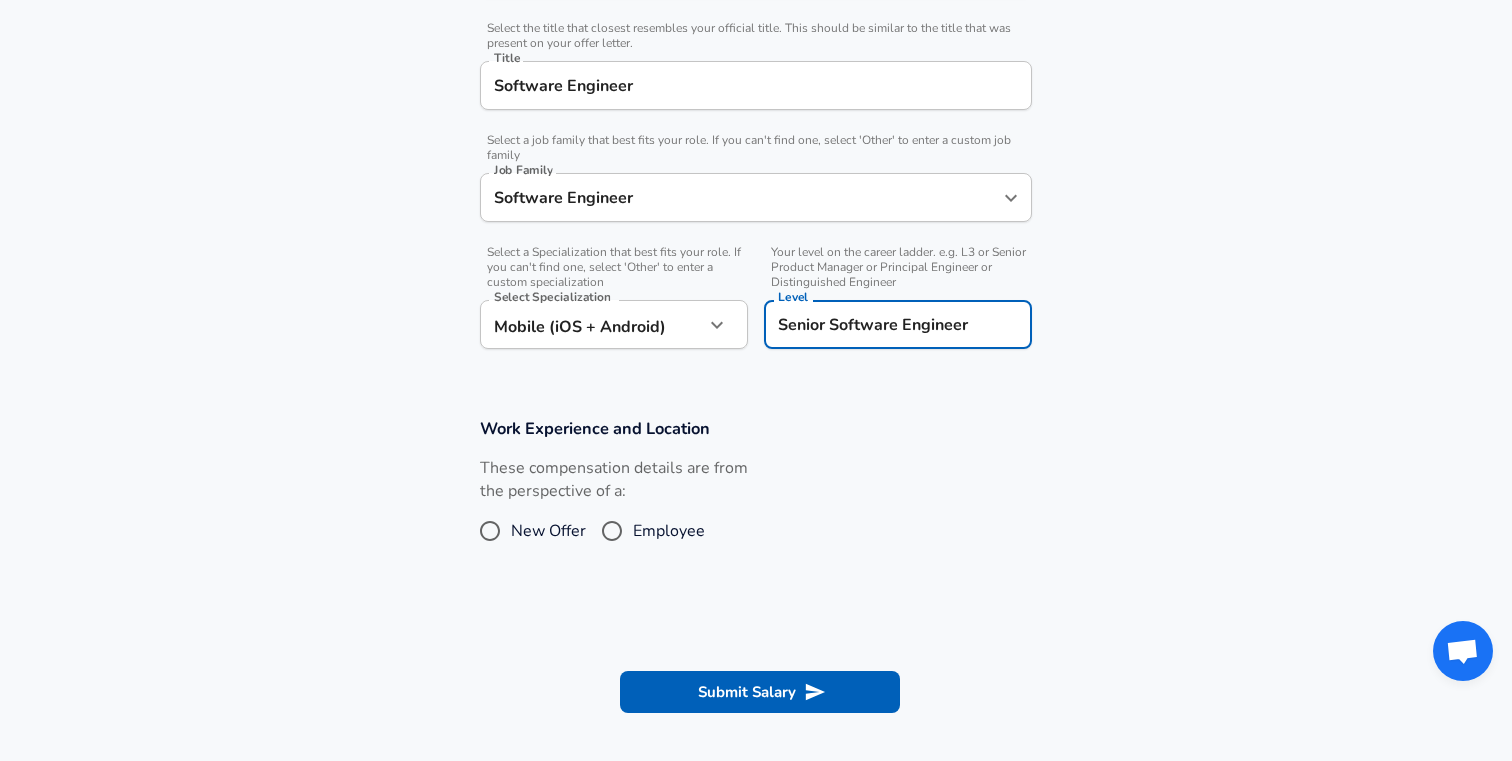 type on "Senior Software Engineer" 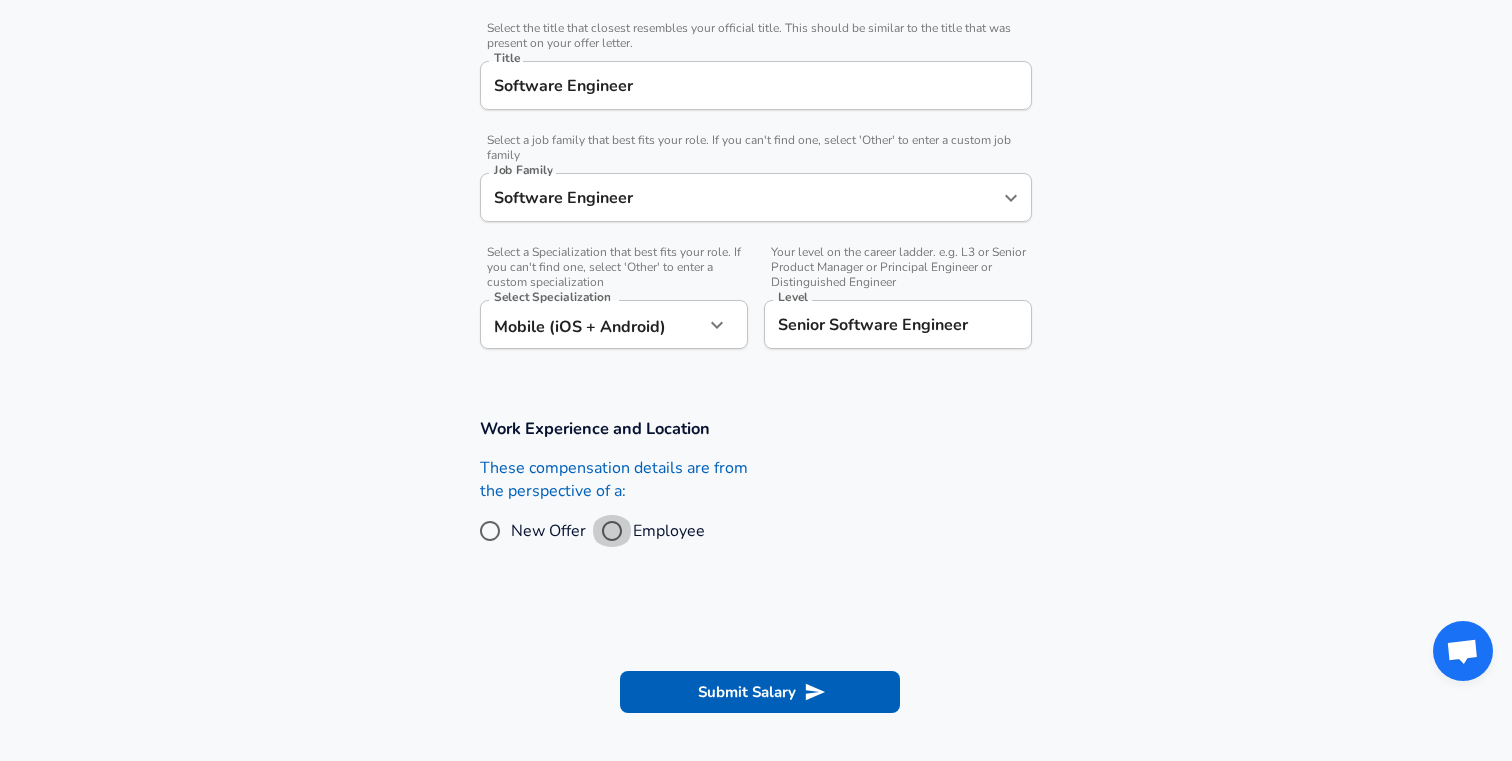 click on "Employee" at bounding box center [612, 531] 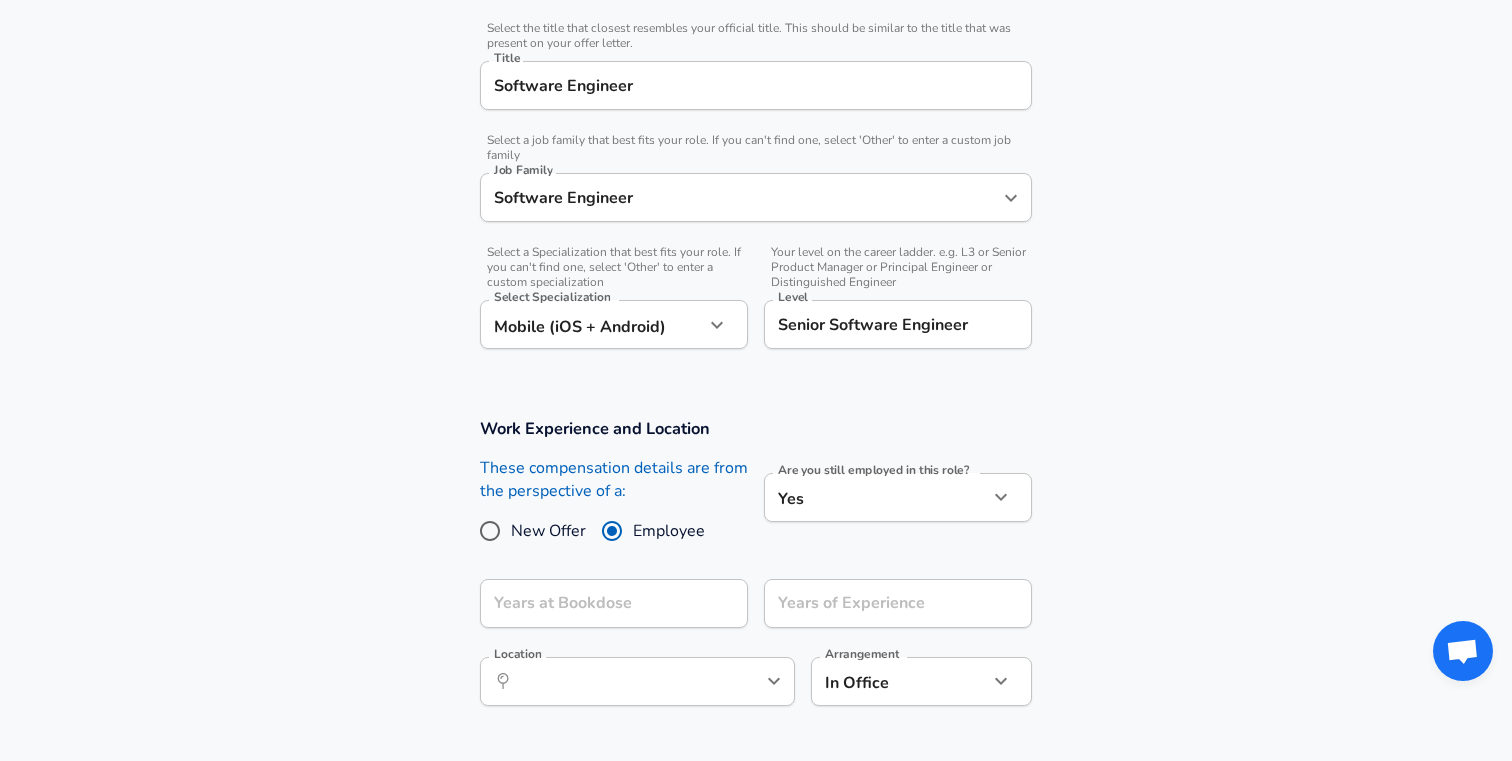 click on "Restart Add Your Salary Upload your offer letter   to verify your submission Enhance Privacy and Anonymity No Automatically hides specific fields until there are enough submissions to safely display the full details.   More Details Based on your submission and the data points that we have already collected, we will automatically hide and anonymize specific fields if there aren't enough data points to remain sufficiently anonymous. Company & Title Information   Enter the company you received your offer from Company Bookdose Company   Select the title that closest resembles your official title. This should be similar to the title that was present on your offer letter. Title Software Engineer Title   Select a job family that best fits your role. If you can't find one, select 'Other' to enter a custom job family Job Family Software Engineer Job Family   Select a Specialization that best fits your role. If you can't find one, select 'Other' to enter a custom specialization Select Specialization   Level Level Yes" at bounding box center [756, -114] 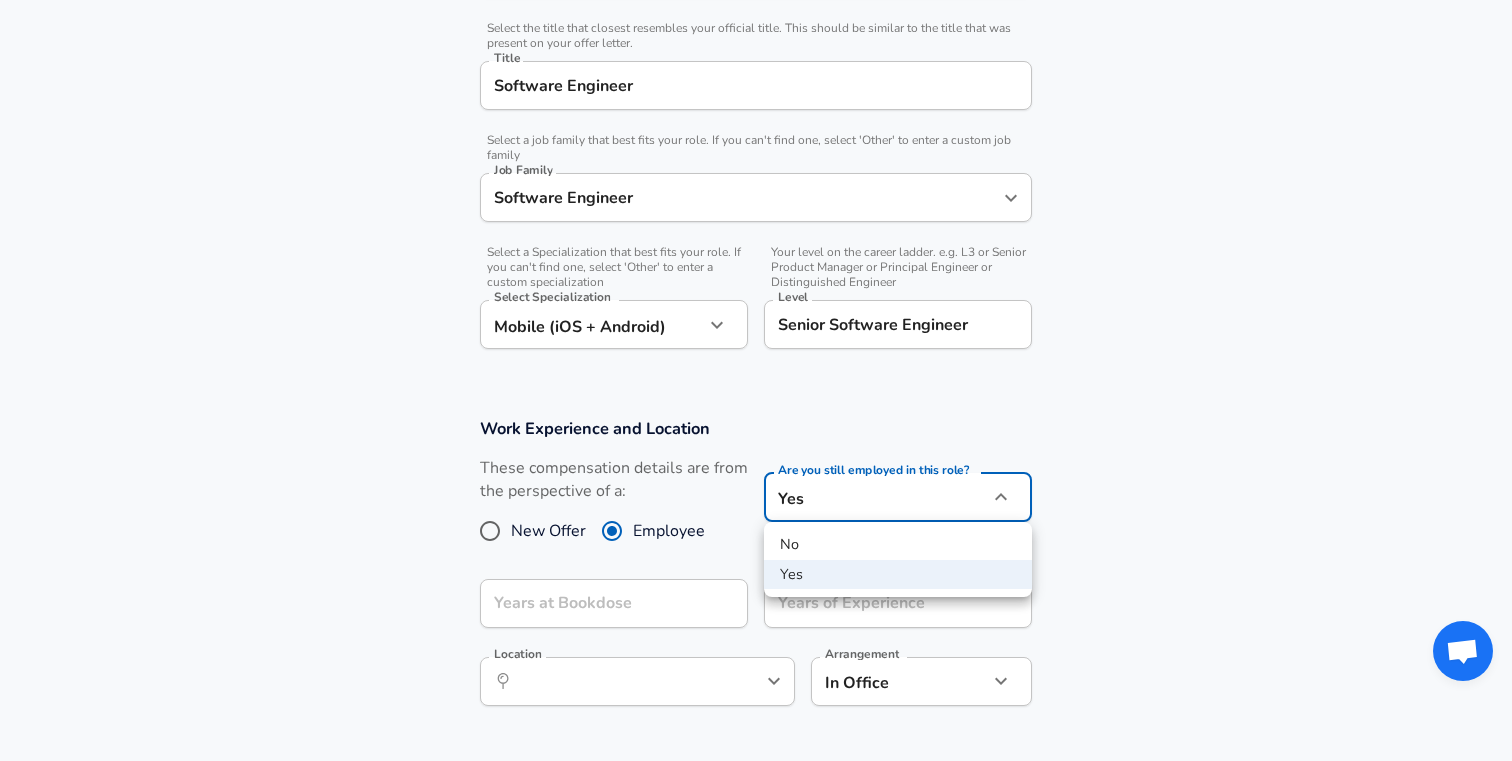 click at bounding box center [756, 380] 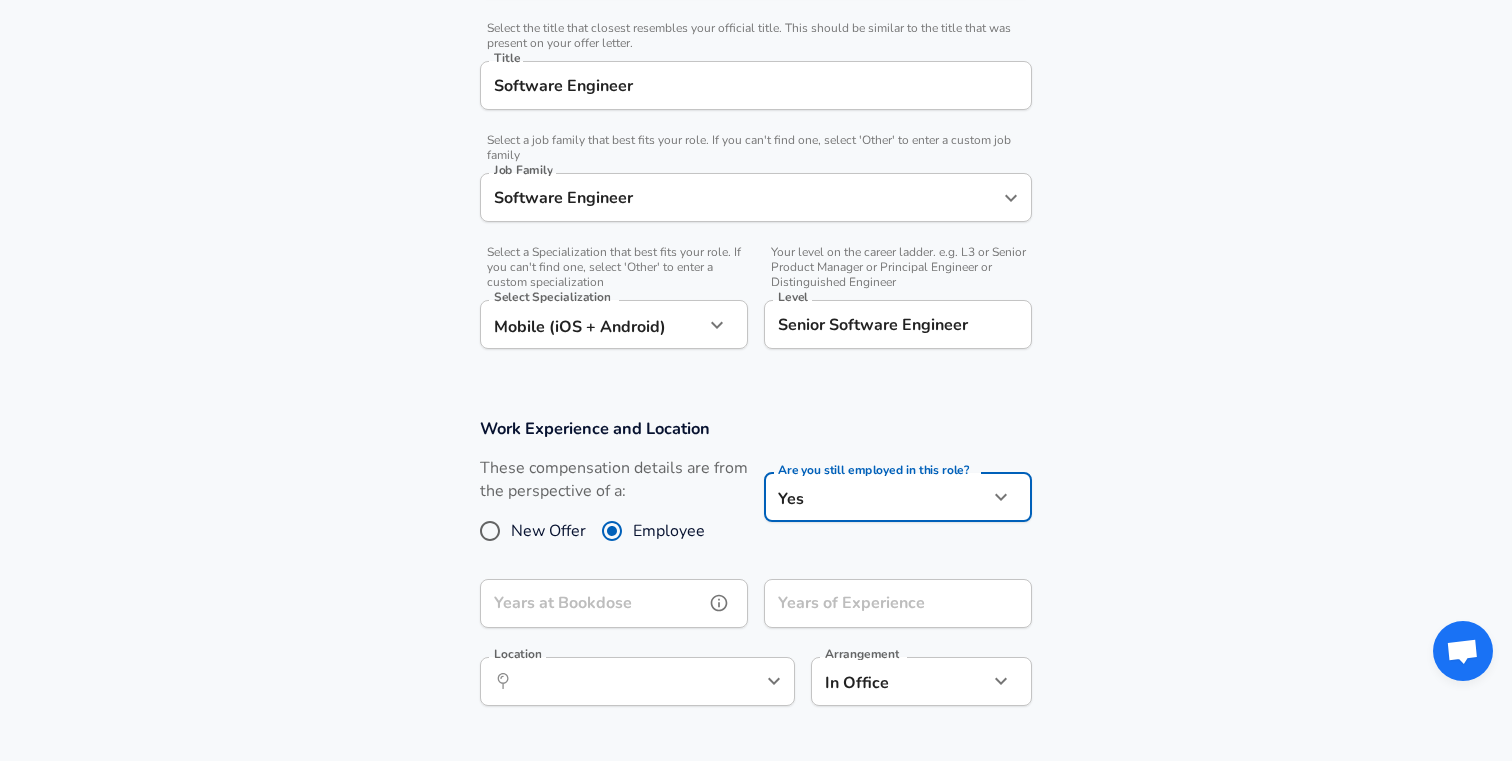 click on "Years at Bookdose Years at Bookdose" at bounding box center (614, 606) 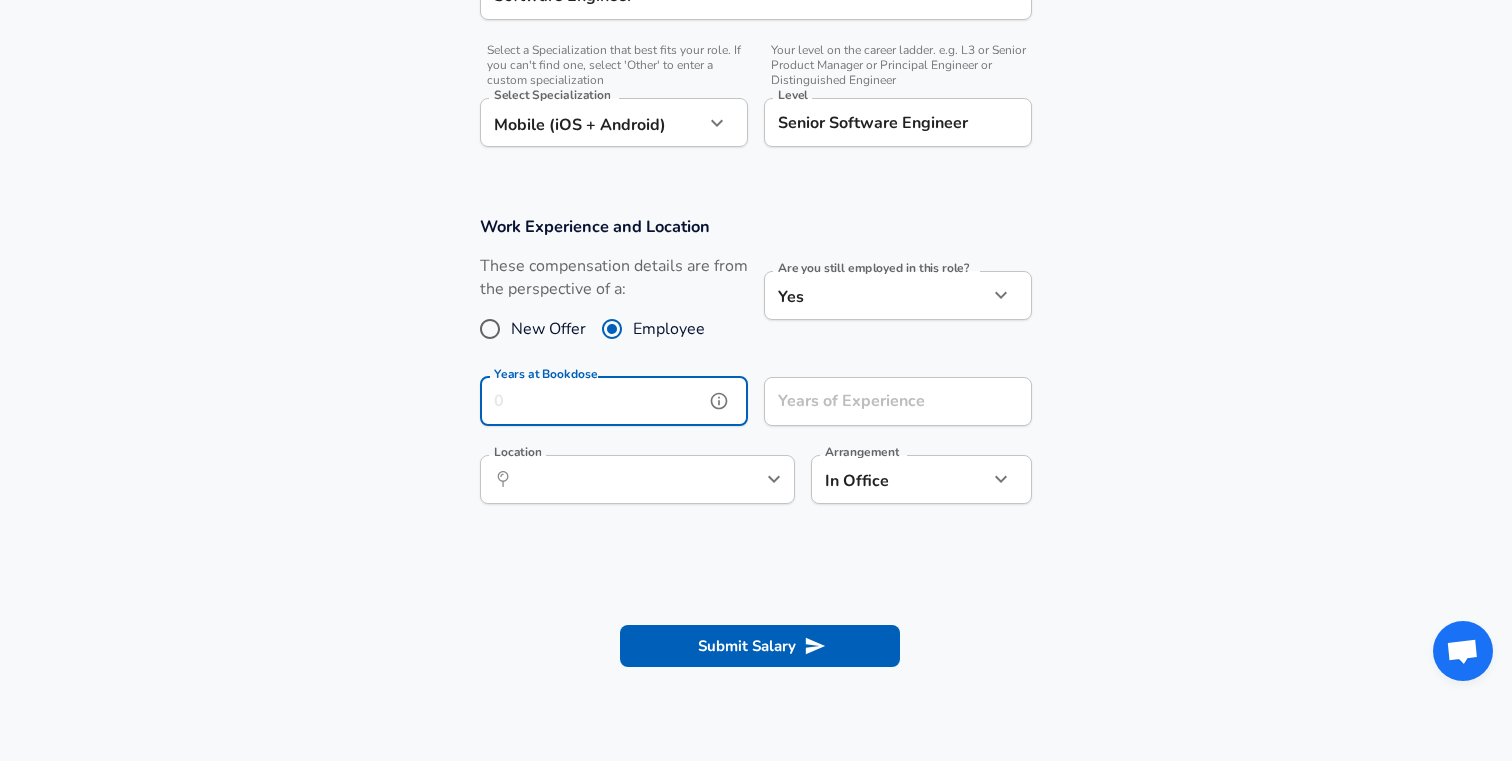 scroll, scrollTop: 695, scrollLeft: 0, axis: vertical 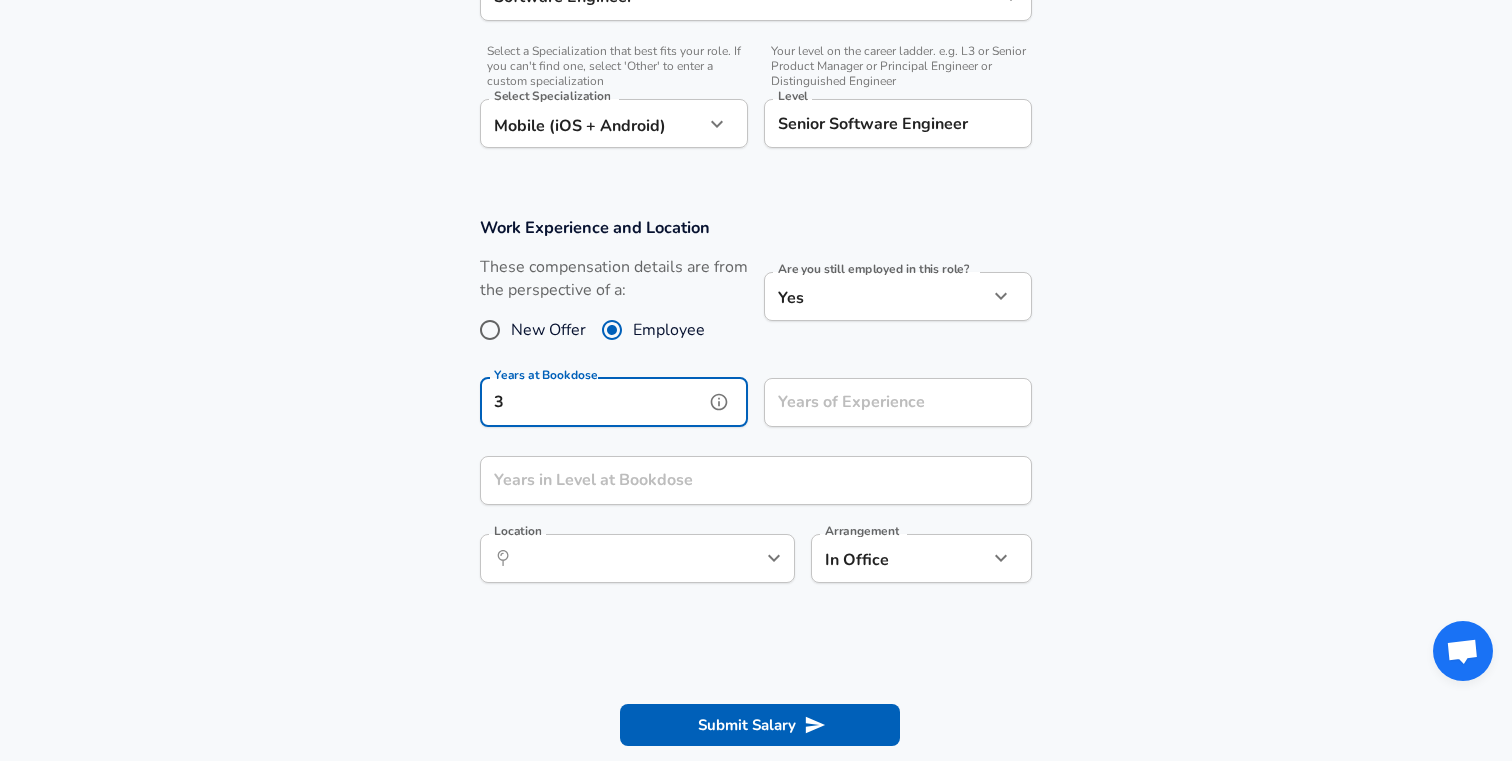 type on "3" 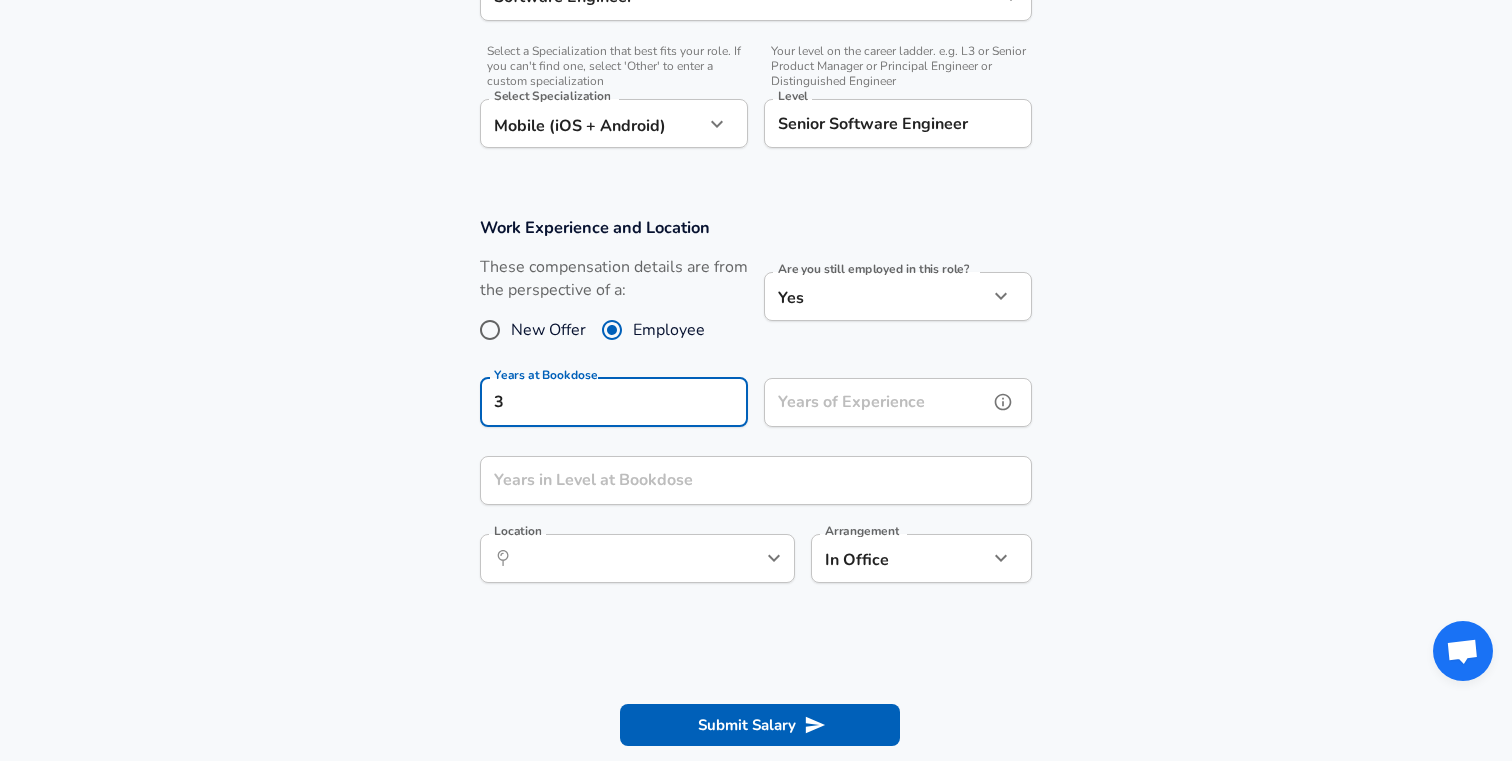 click on "Years of Experience" at bounding box center [876, 402] 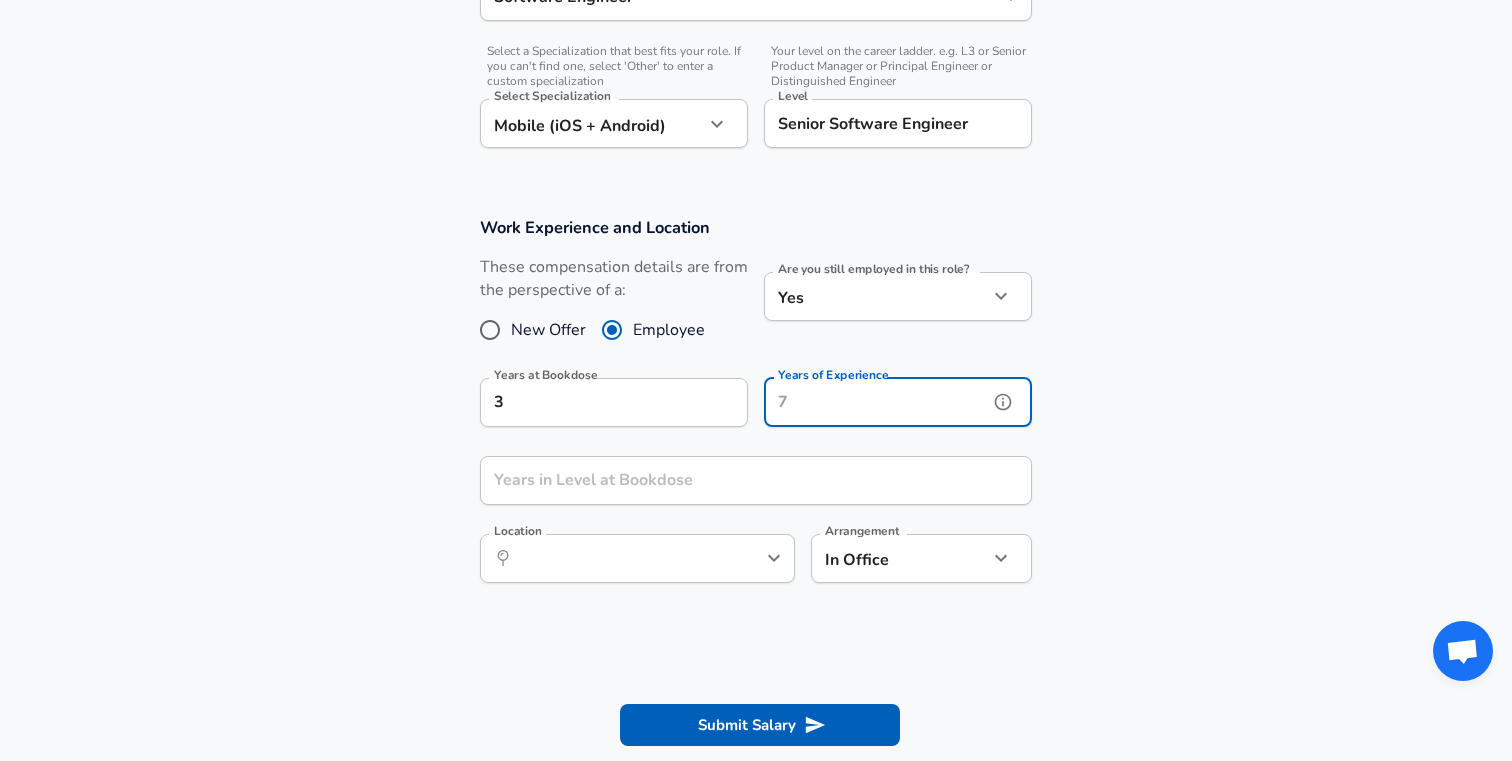 click on "Years of Experience" at bounding box center [876, 402] 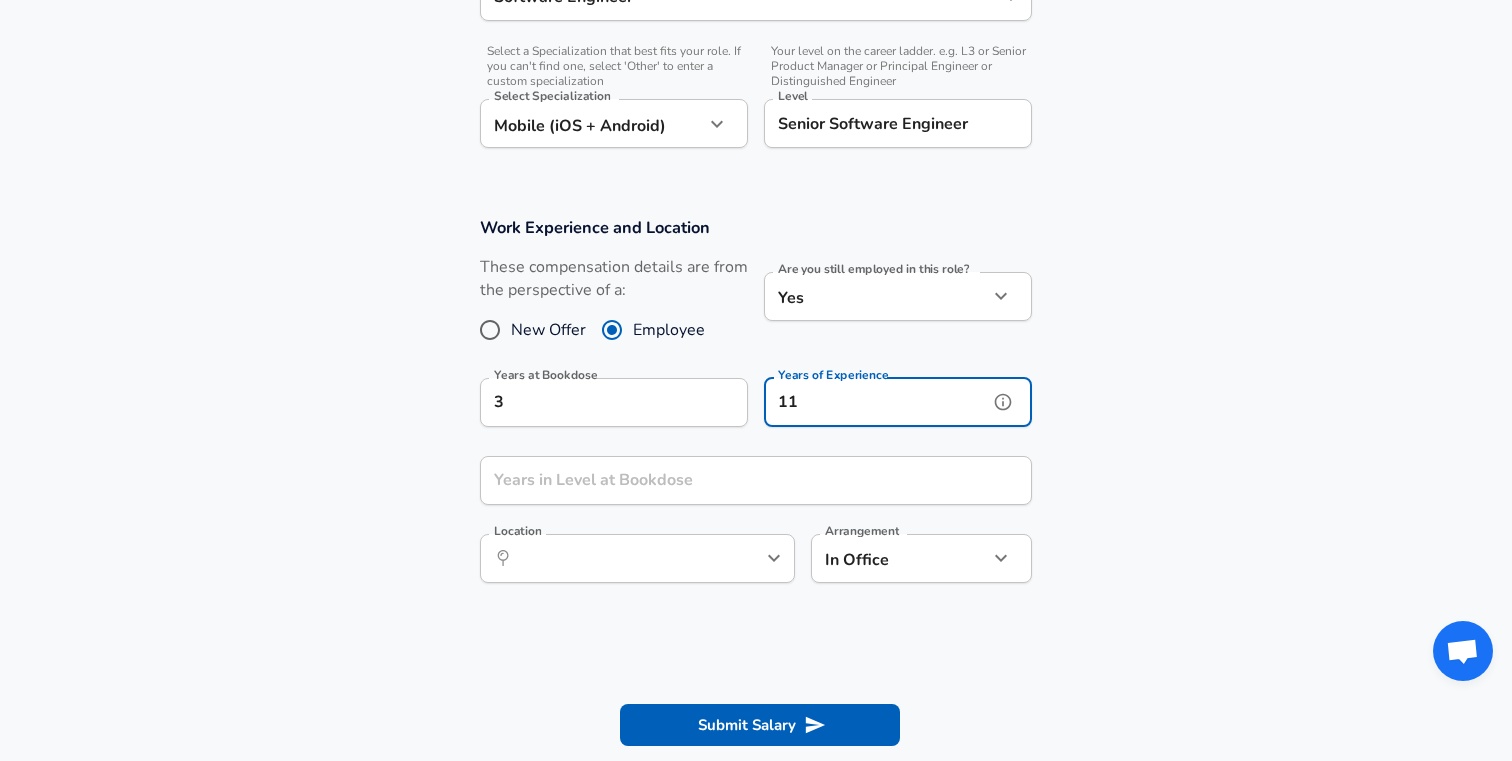 type on "11" 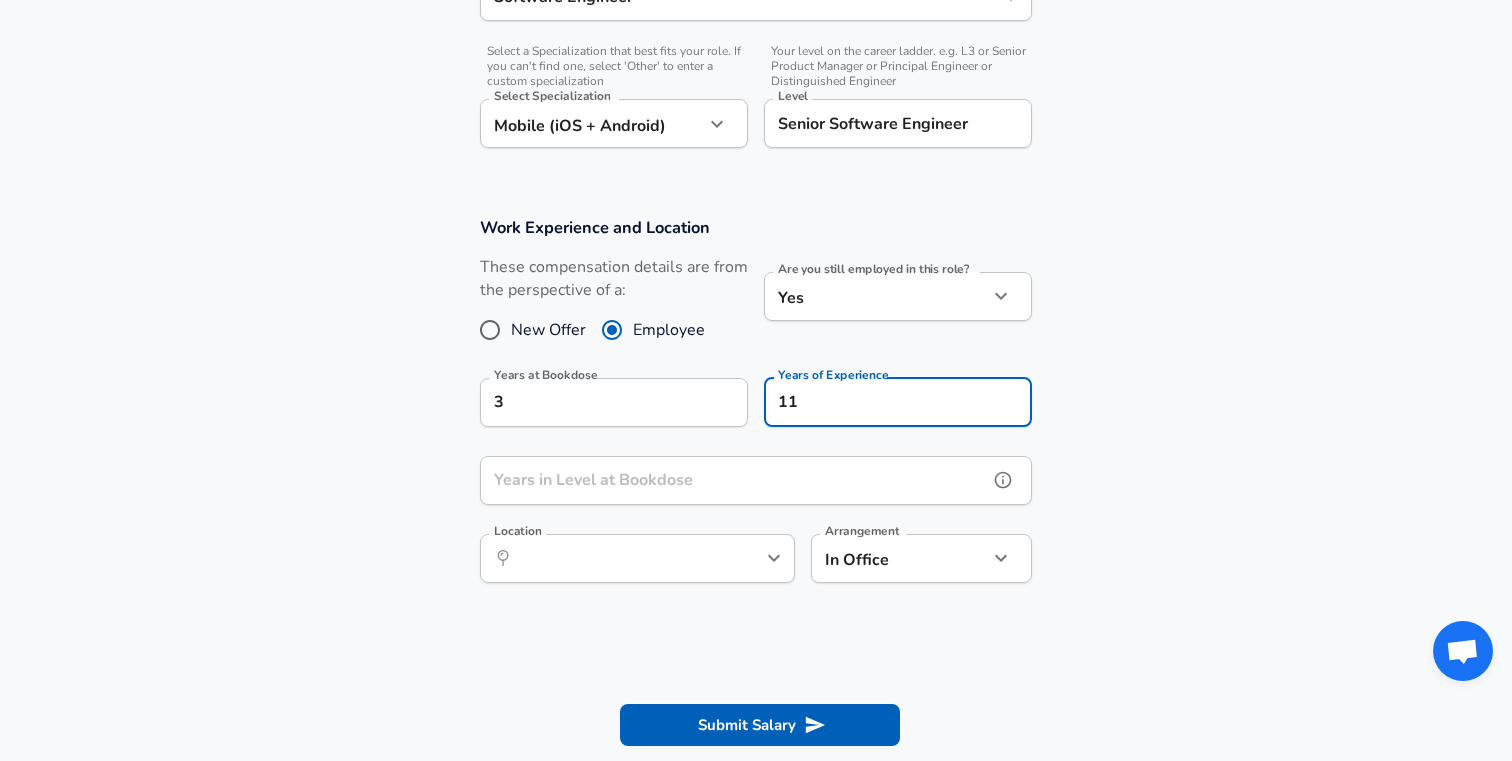 click on "Years in Level at Bookdose" at bounding box center [734, 480] 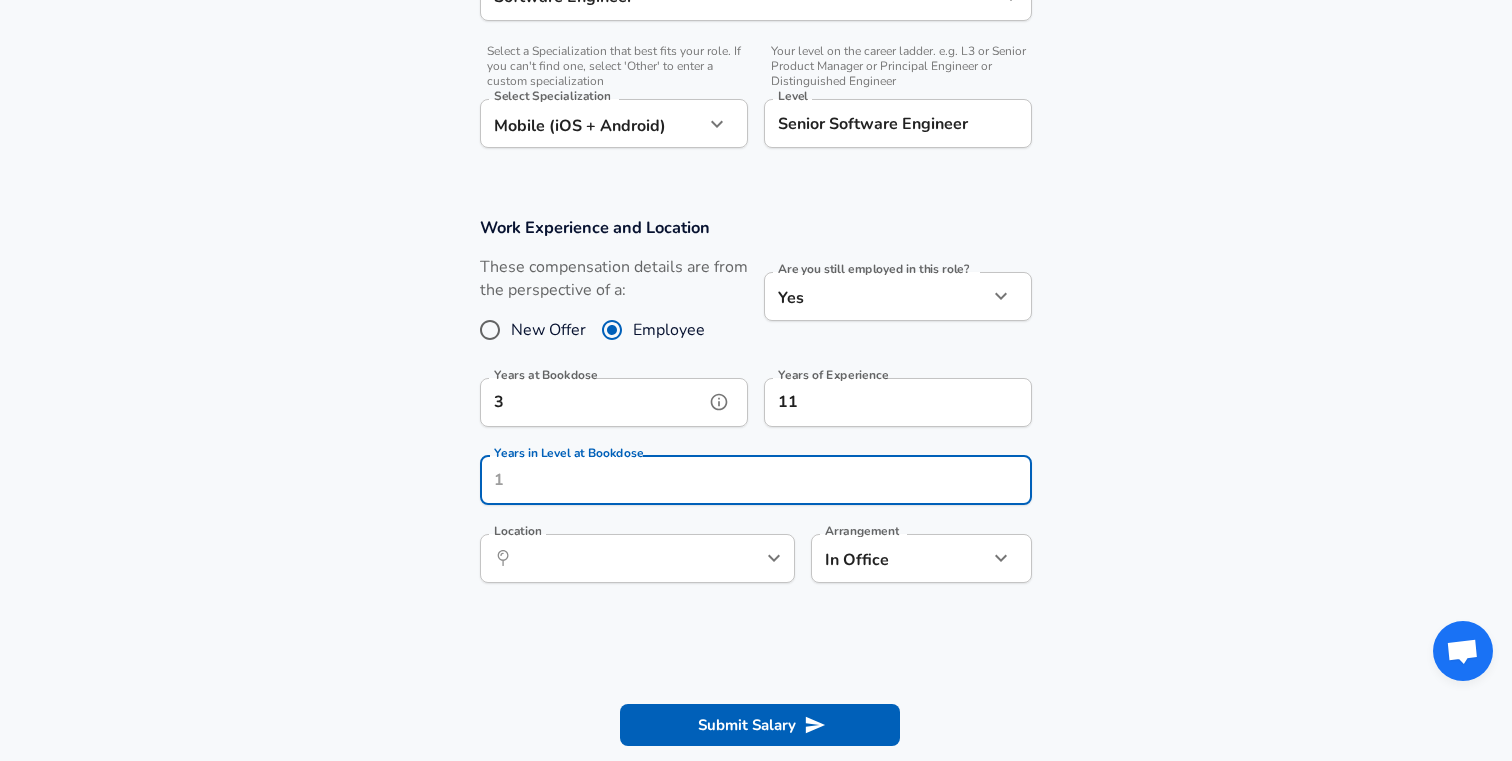 click on "3" at bounding box center [592, 402] 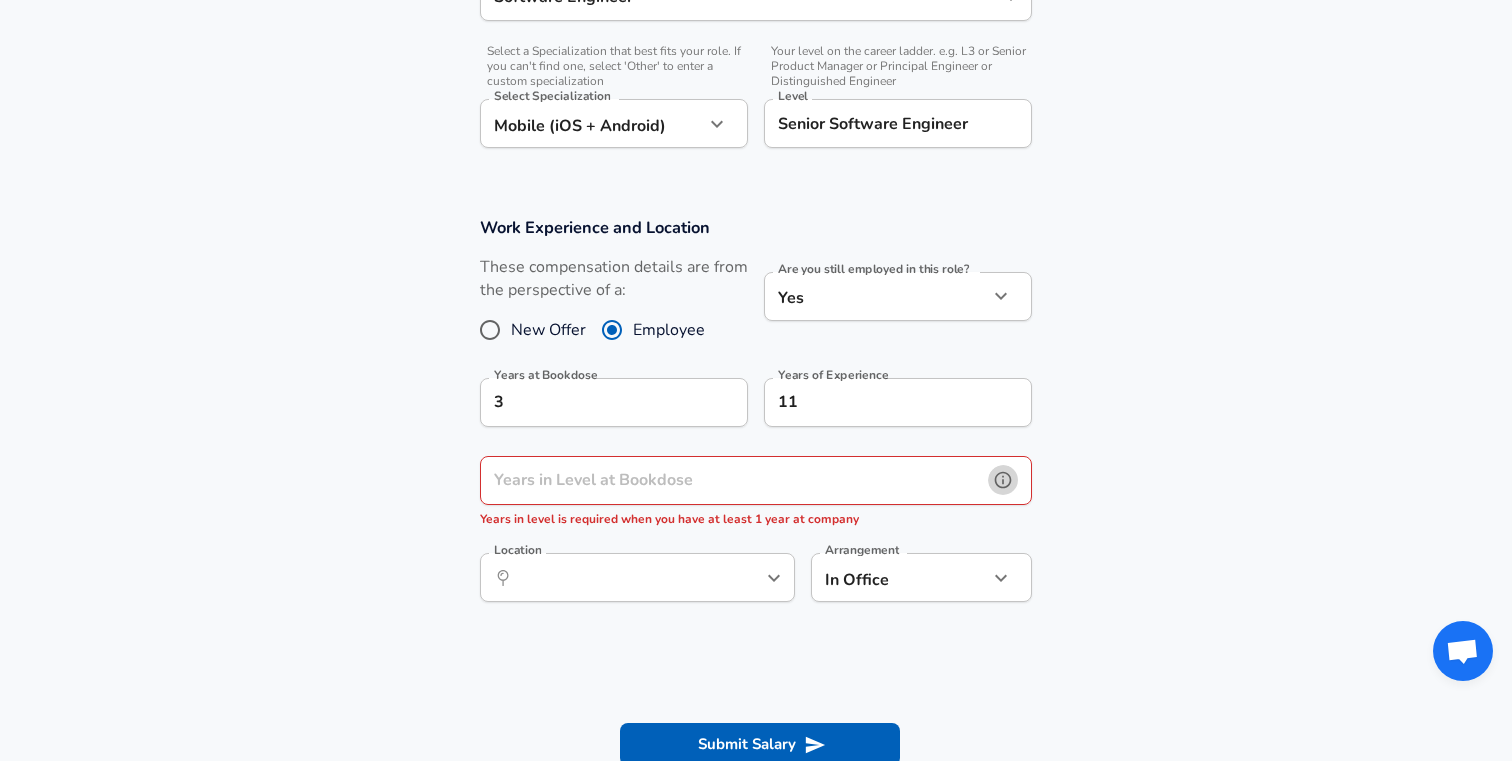 click 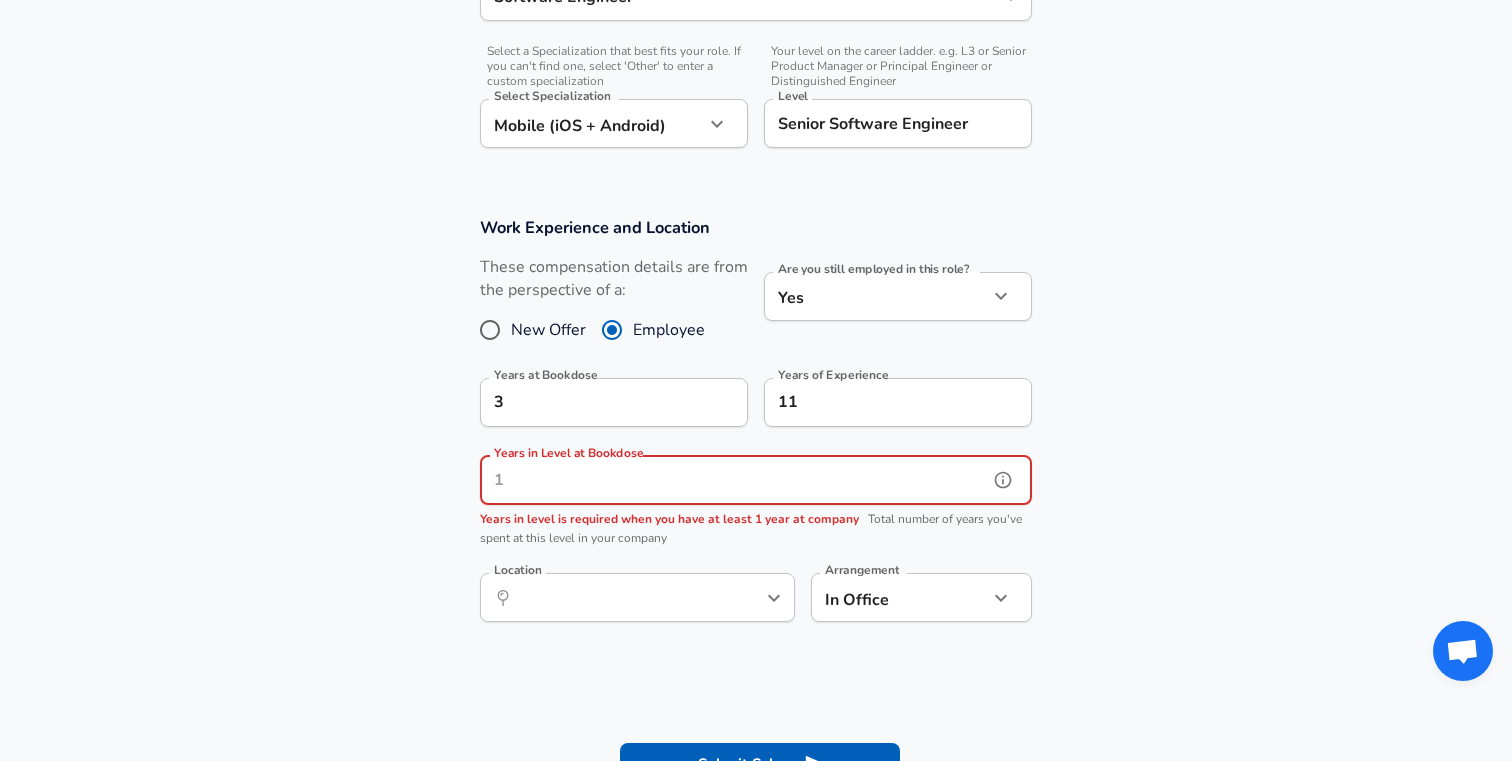 click on "Years in Level at Bookdose" at bounding box center [734, 480] 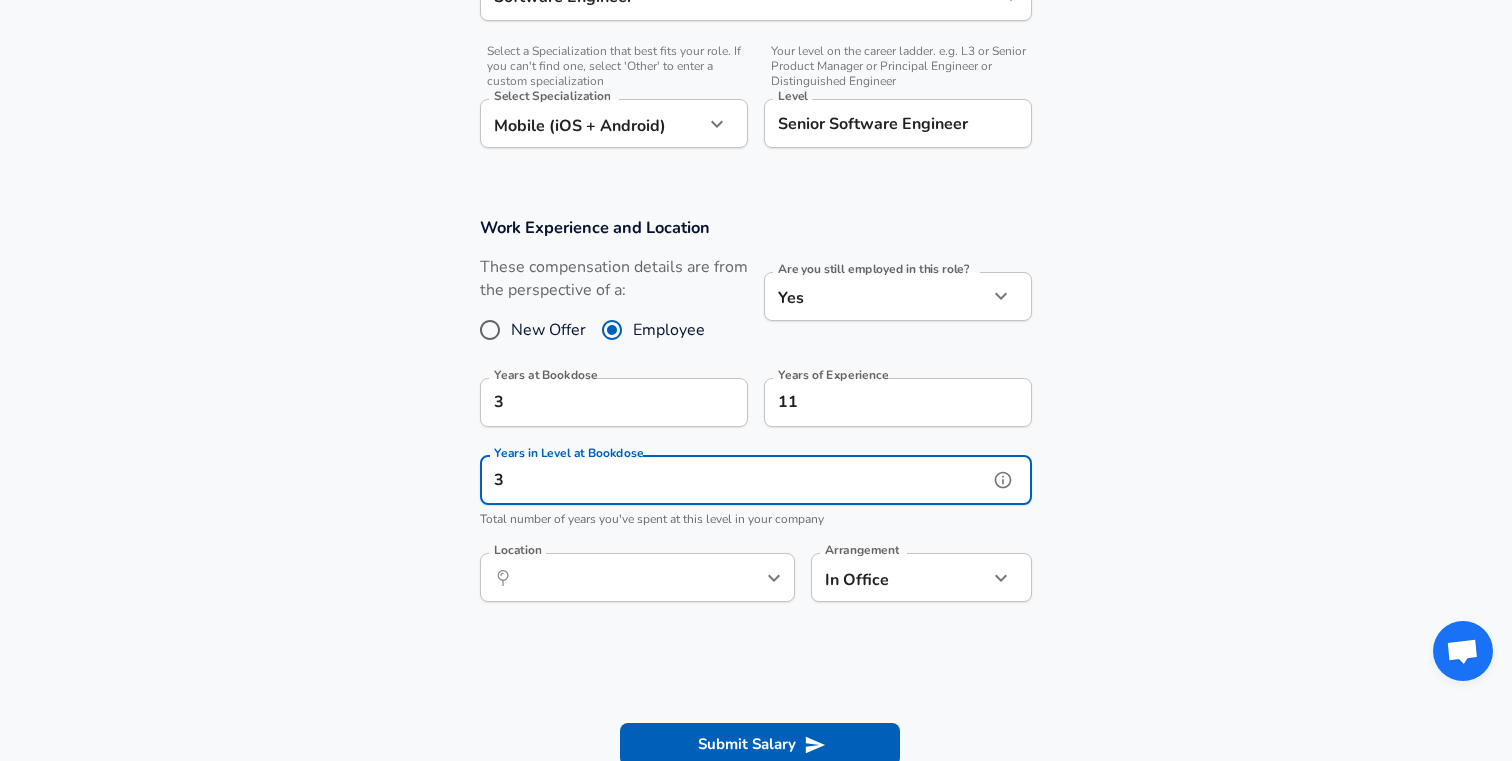 click 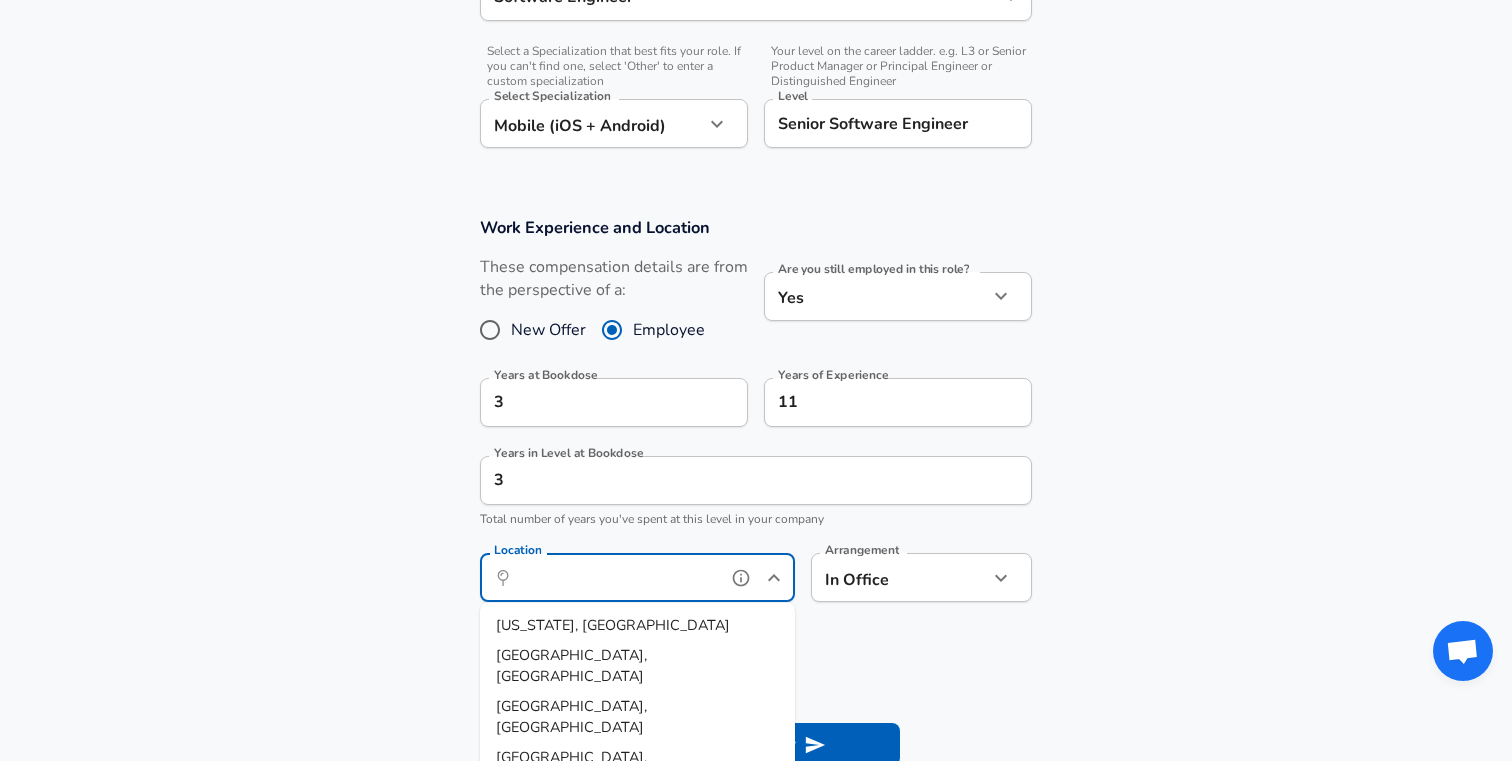 type on "b" 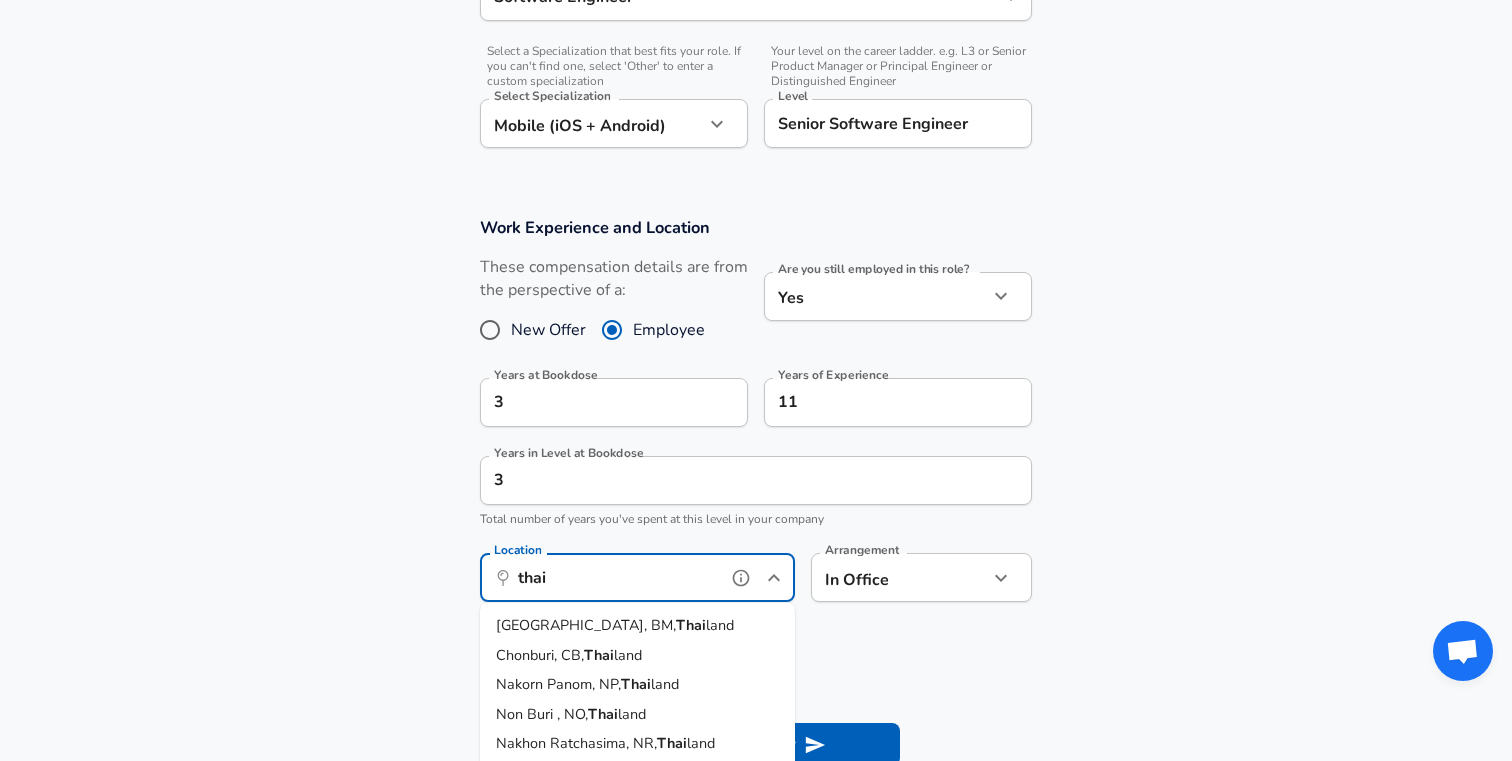 click on "land" at bounding box center [720, 625] 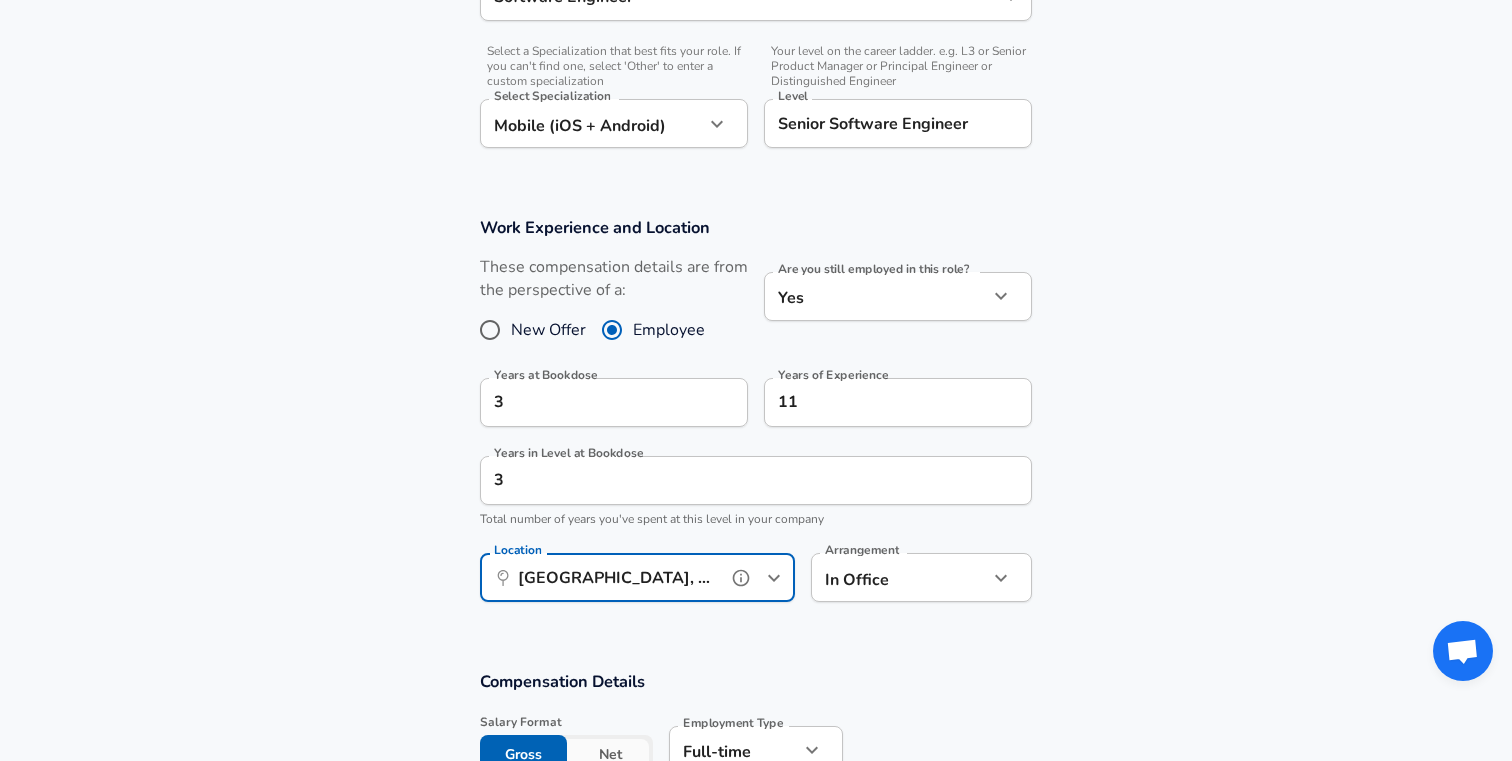 type on "[GEOGRAPHIC_DATA], BM, [GEOGRAPHIC_DATA]" 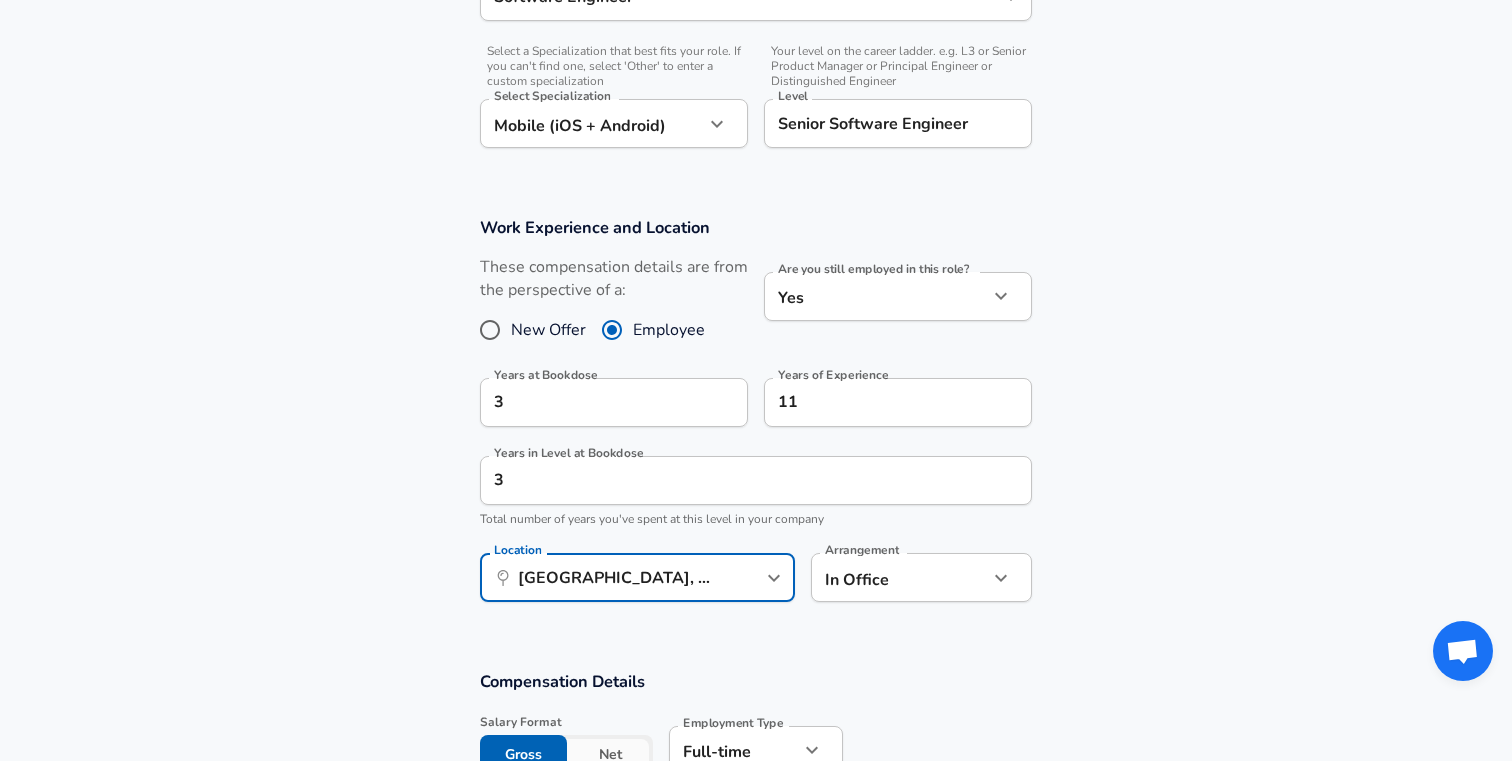 click on "Restart Add Your Salary Upload your offer letter   to verify your submission Enhance Privacy and Anonymity No Automatically hides specific fields until there are enough submissions to safely display the full details.   More Details Based on your submission and the data points that we have already collected, we will automatically hide and anonymize specific fields if there aren't enough data points to remain sufficiently anonymous. Company & Title Information   Enter the company you received your offer from Company Bookdose Company   Select the title that closest resembles your official title. This should be similar to the title that was present on your offer letter. Title Software Engineer Title   Select a job family that best fits your role. If you can't find one, select 'Other' to enter a custom job family Job Family Software Engineer Job Family   Select a Specialization that best fits your role. If you can't find one, select 'Other' to enter a custom specialization Select Specialization   Level Level Yes 3" at bounding box center (756, -315) 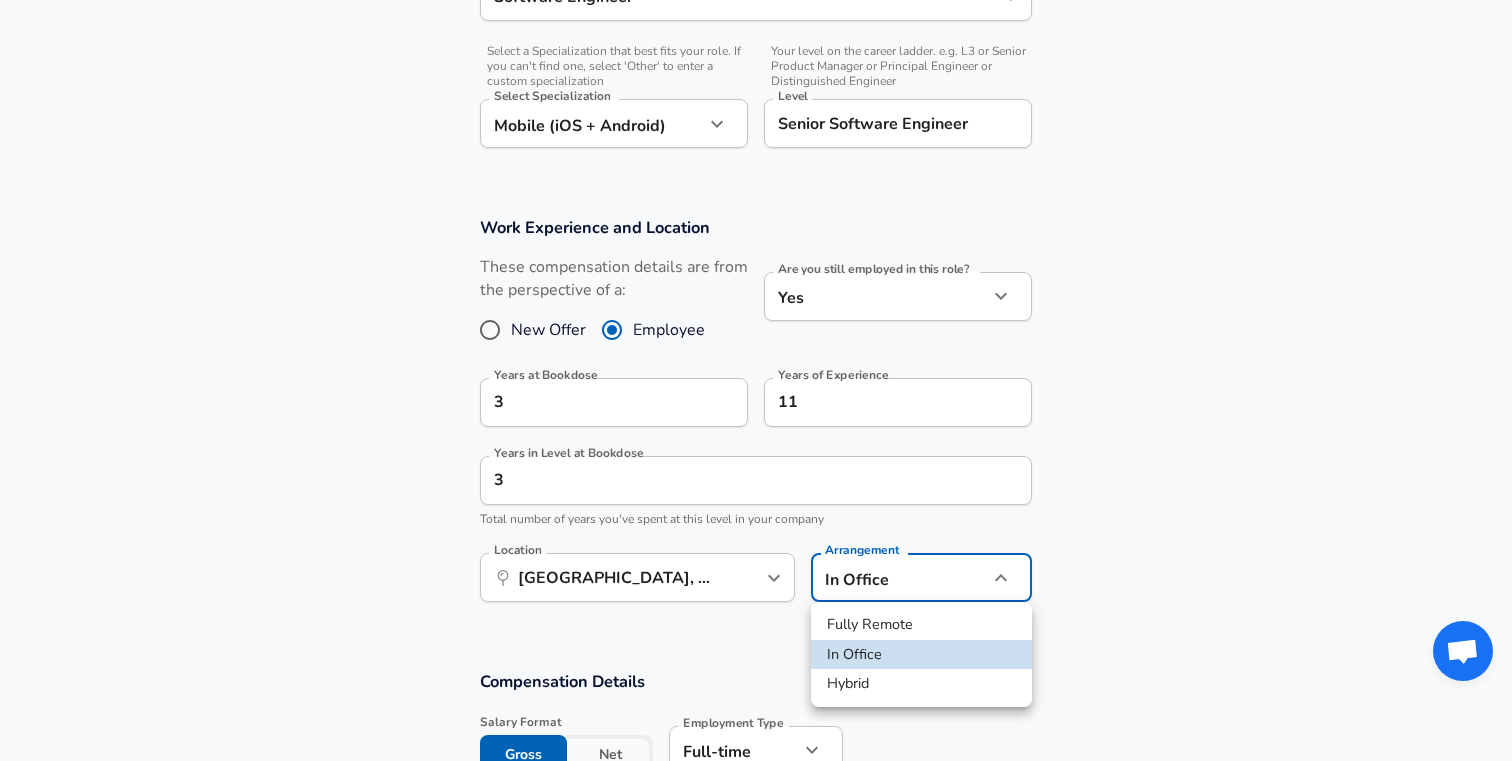 click on "Hybrid" at bounding box center [921, 684] 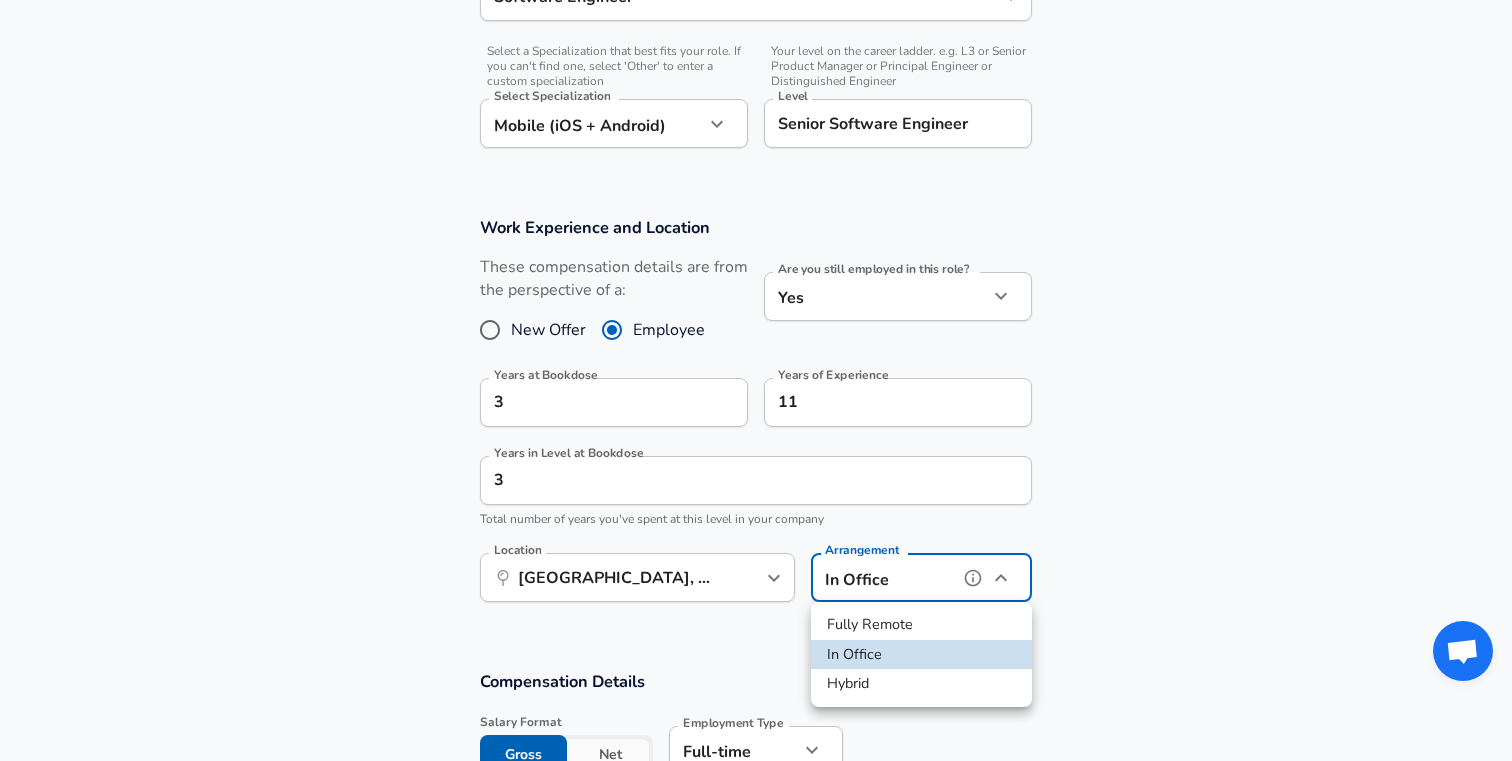 type on "hybrid" 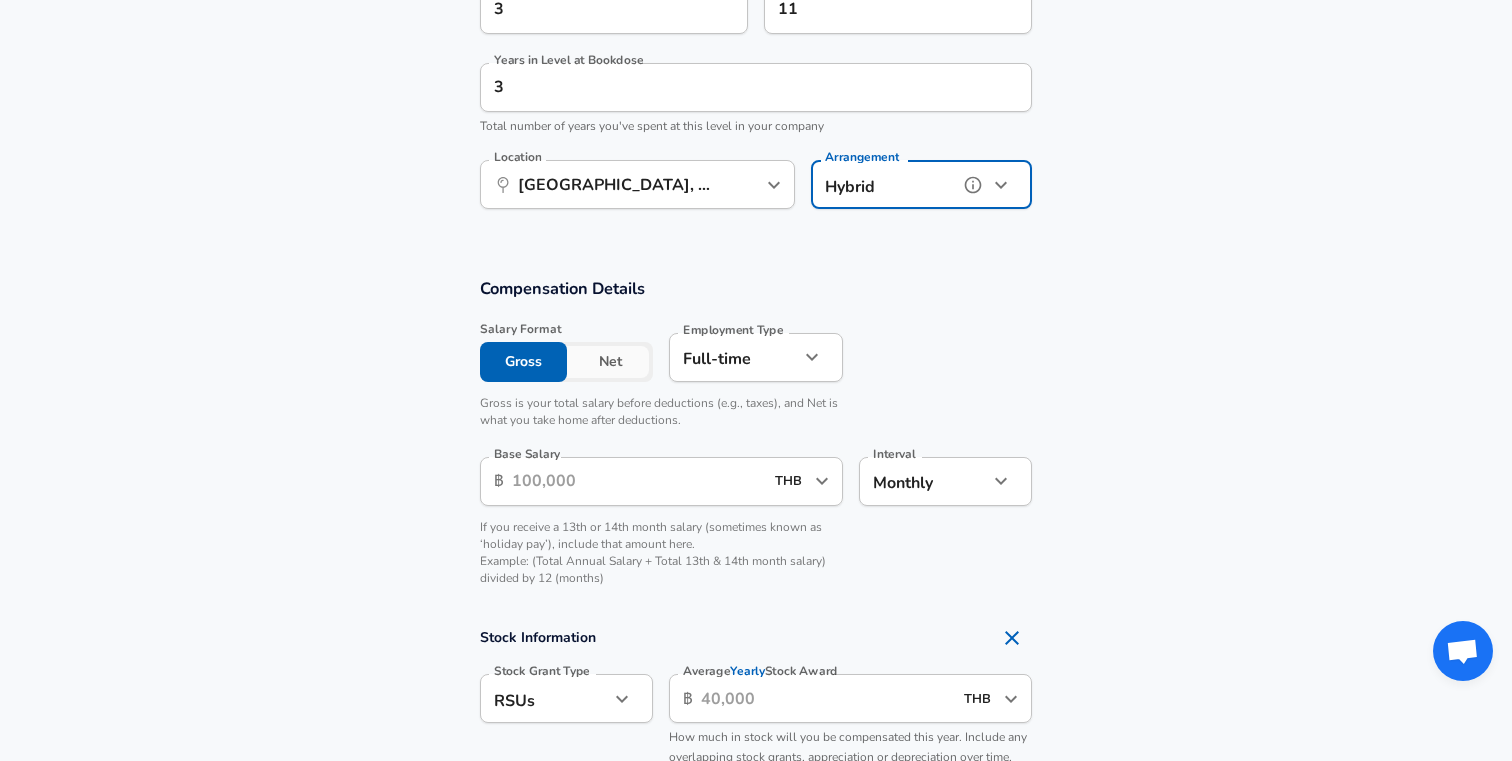 scroll, scrollTop: 1090, scrollLeft: 0, axis: vertical 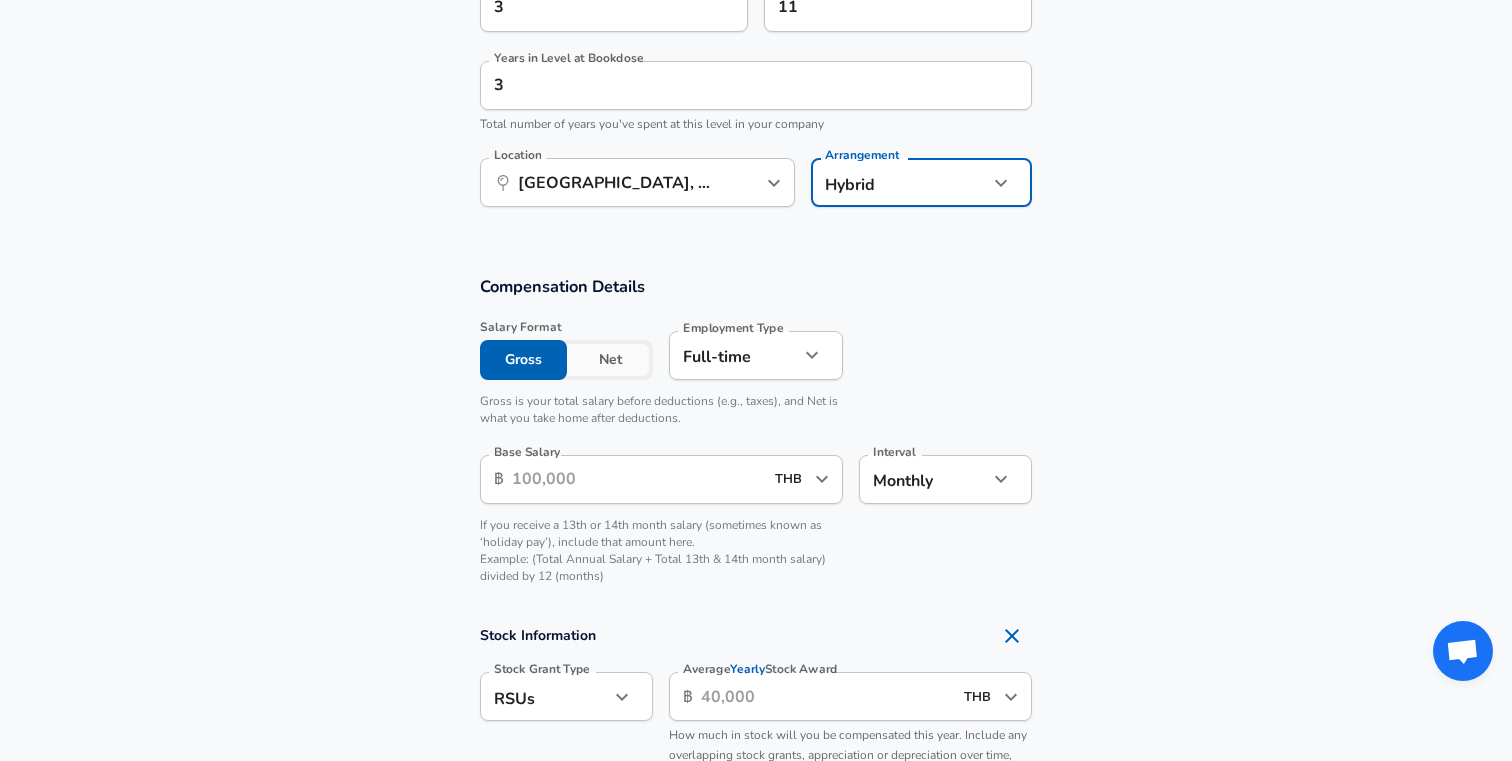 click on "Net" at bounding box center (610, 360) 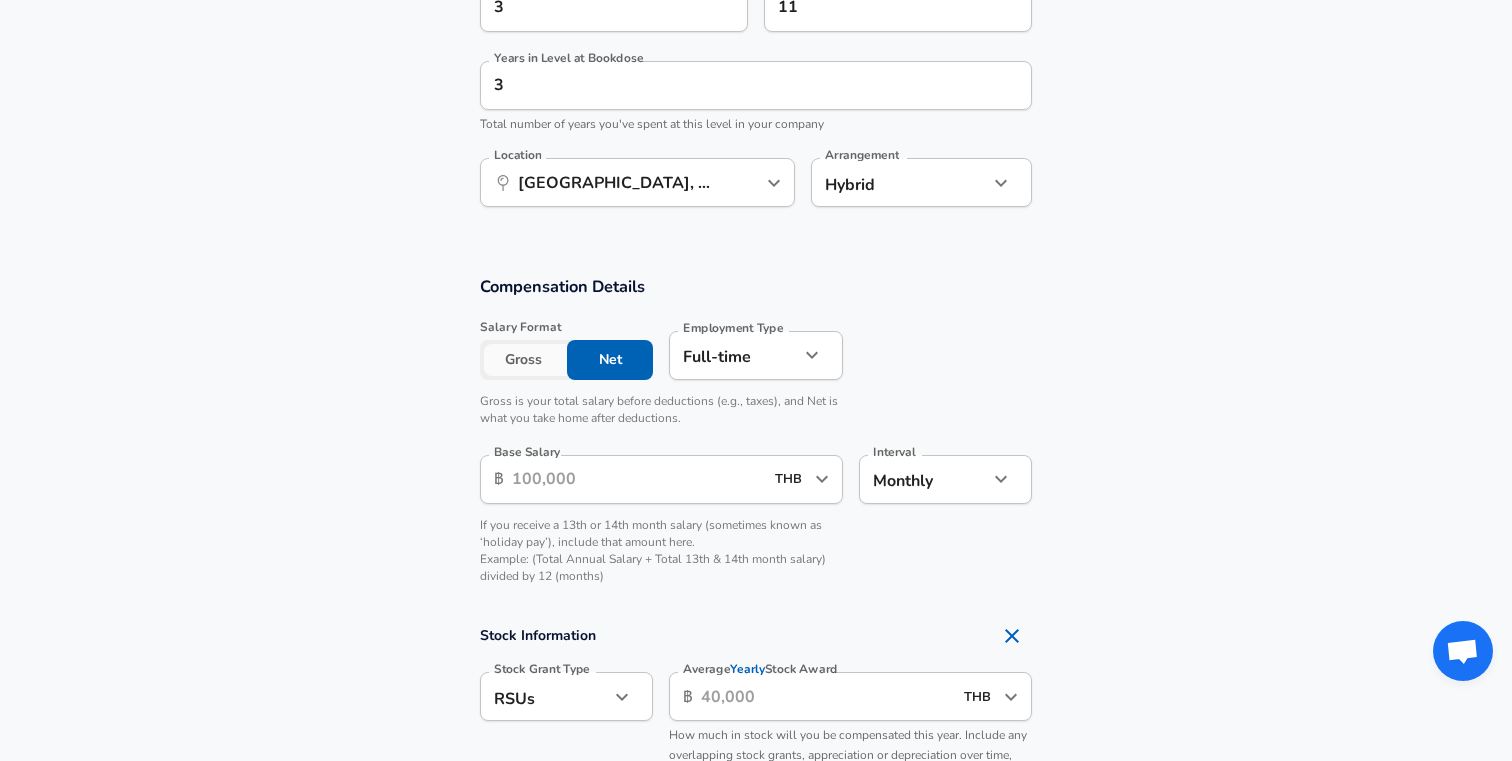 click on "Net" at bounding box center [610, 360] 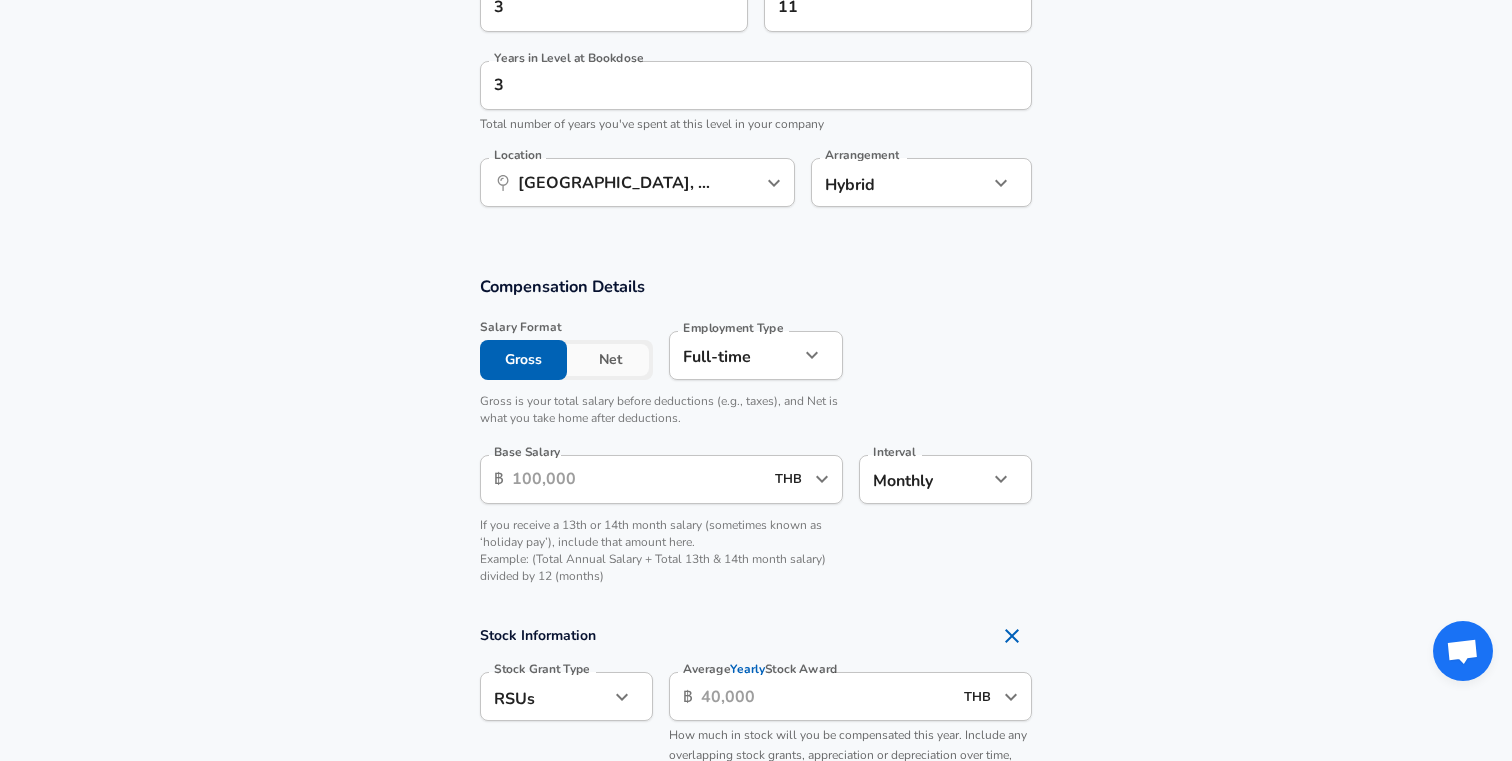 click on "Restart Add Your Salary Upload your offer letter   to verify your submission Enhance Privacy and Anonymity No Automatically hides specific fields until there are enough submissions to safely display the full details.   More Details Based on your submission and the data points that we have already collected, we will automatically hide and anonymize specific fields if there aren't enough data points to remain sufficiently anonymous. Company & Title Information   Enter the company you received your offer from Company Bookdose Company   Select the title that closest resembles your official title. This should be similar to the title that was present on your offer letter. Title Software Engineer Title   Select a job family that best fits your role. If you can't find one, select 'Other' to enter a custom job family Job Family Software Engineer Job Family   Select a Specialization that best fits your role. If you can't find one, select 'Other' to enter a custom specialization Select Specialization   Level Level Yes 3" at bounding box center [756, -710] 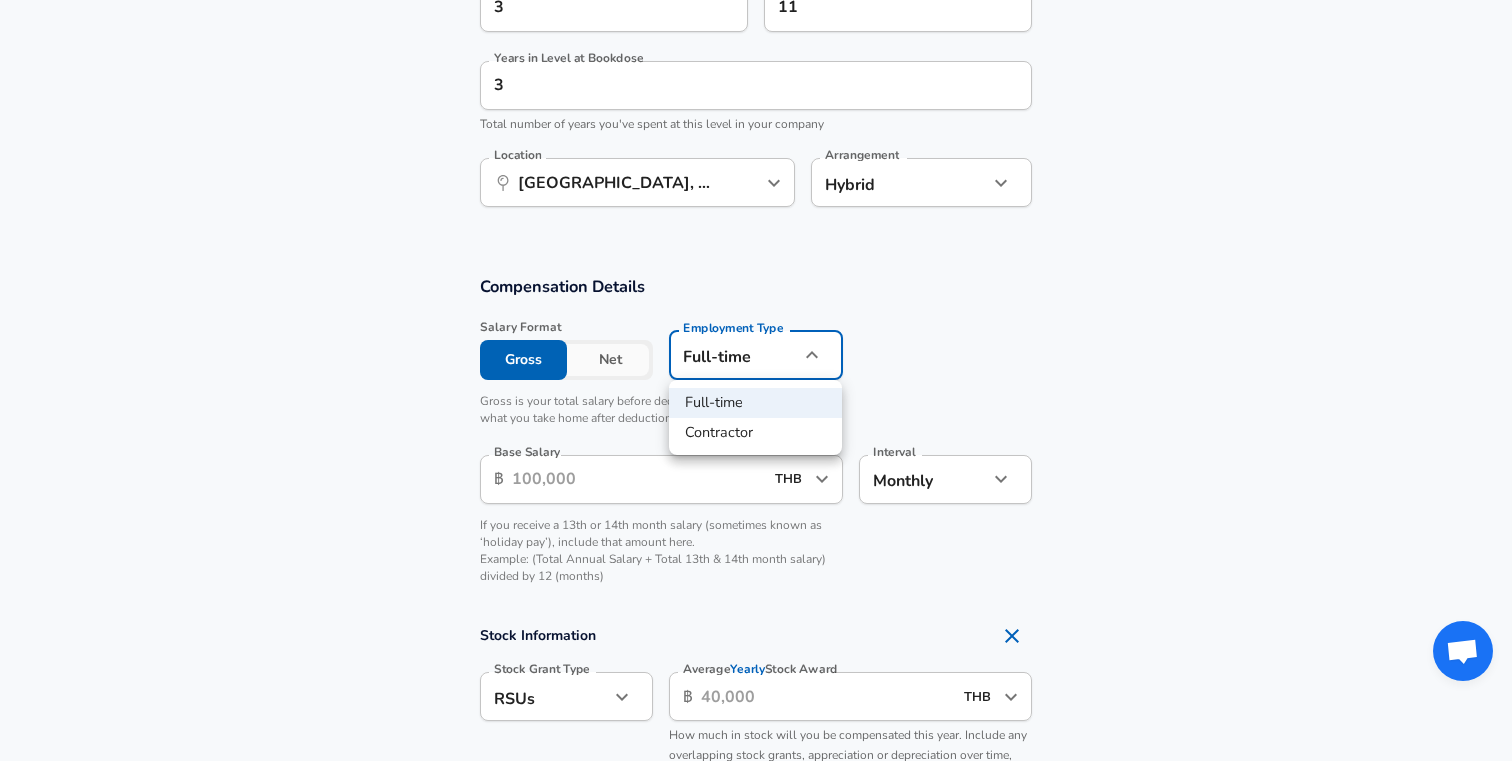 click at bounding box center (756, 380) 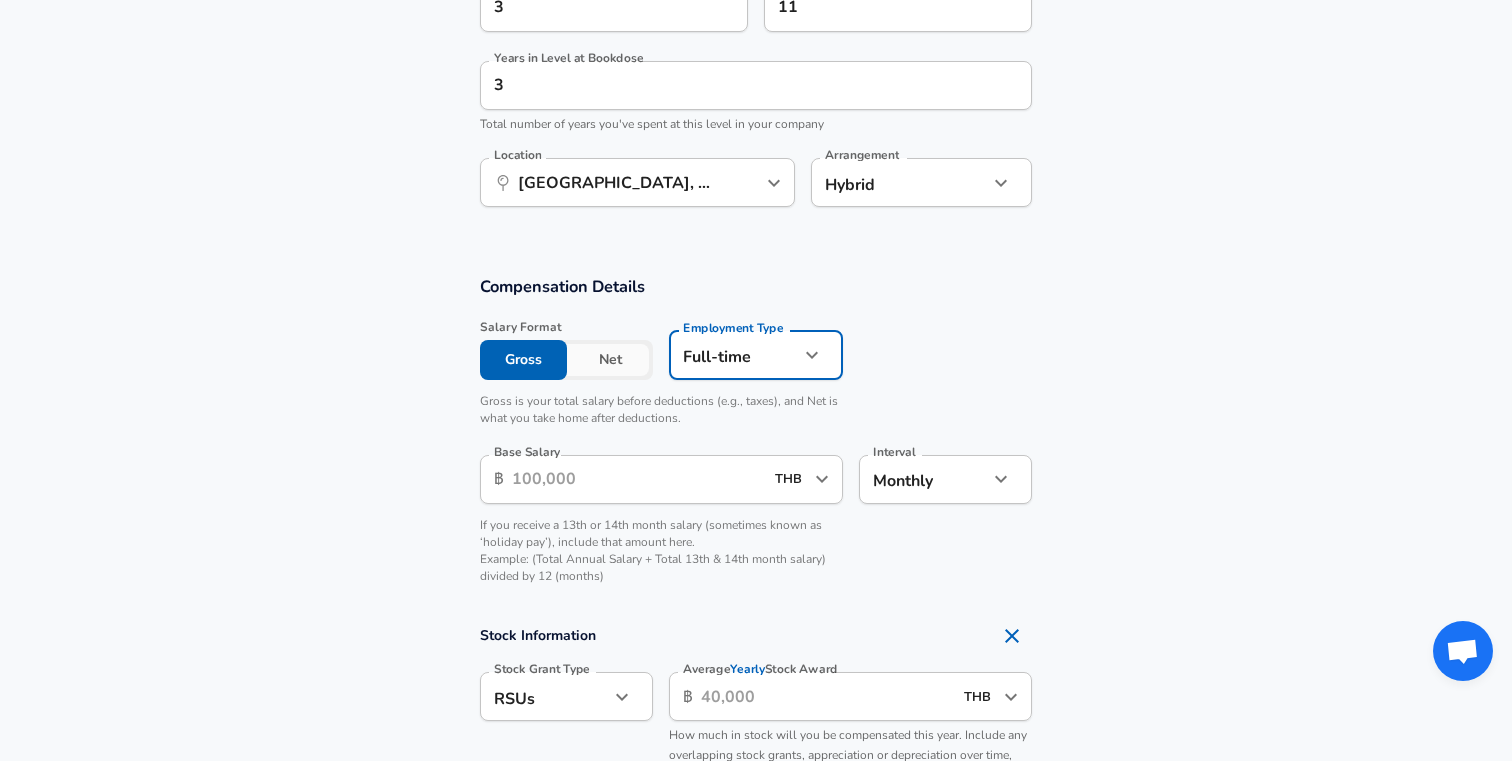 click on "Net" at bounding box center (610, 360) 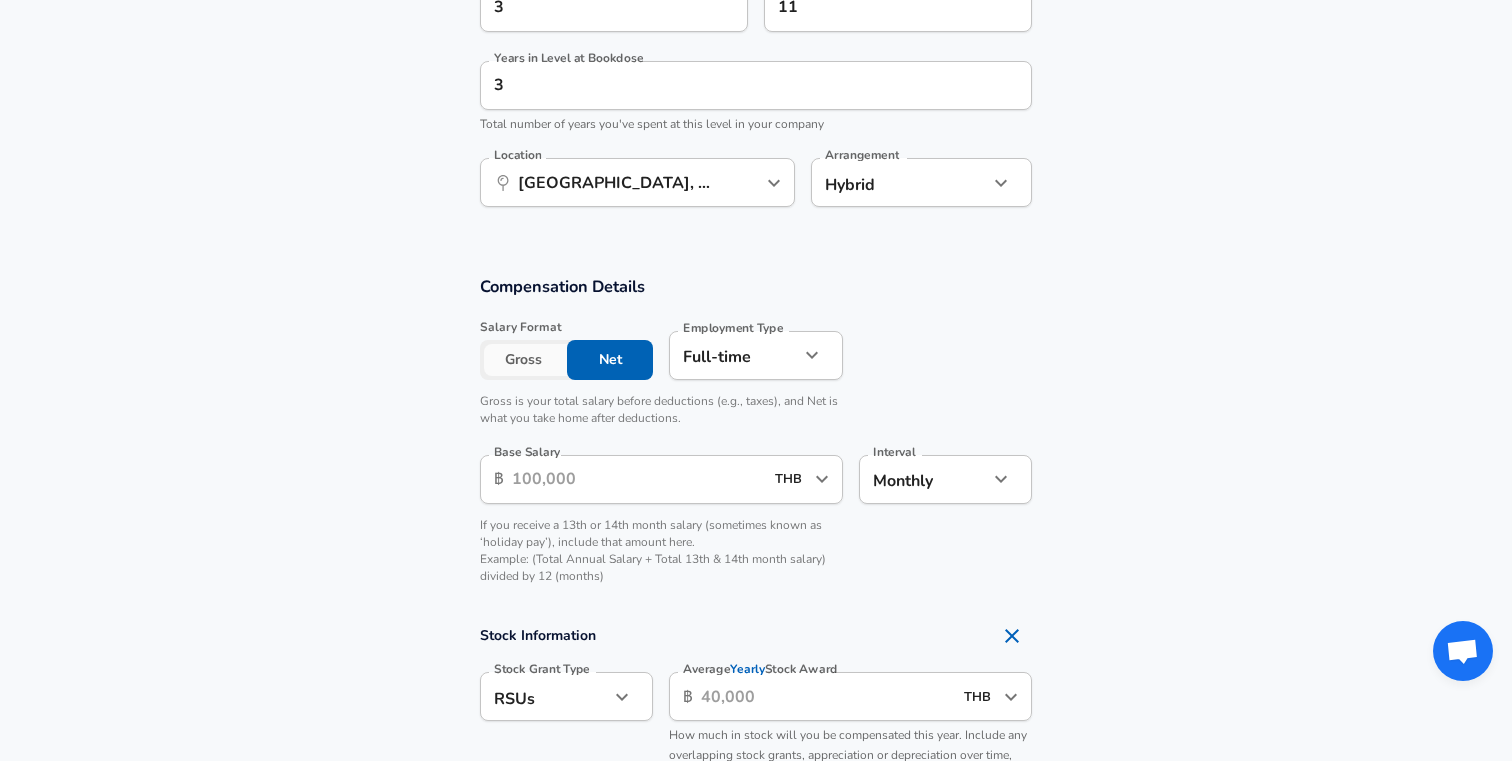 click on "Gross" at bounding box center [523, 360] 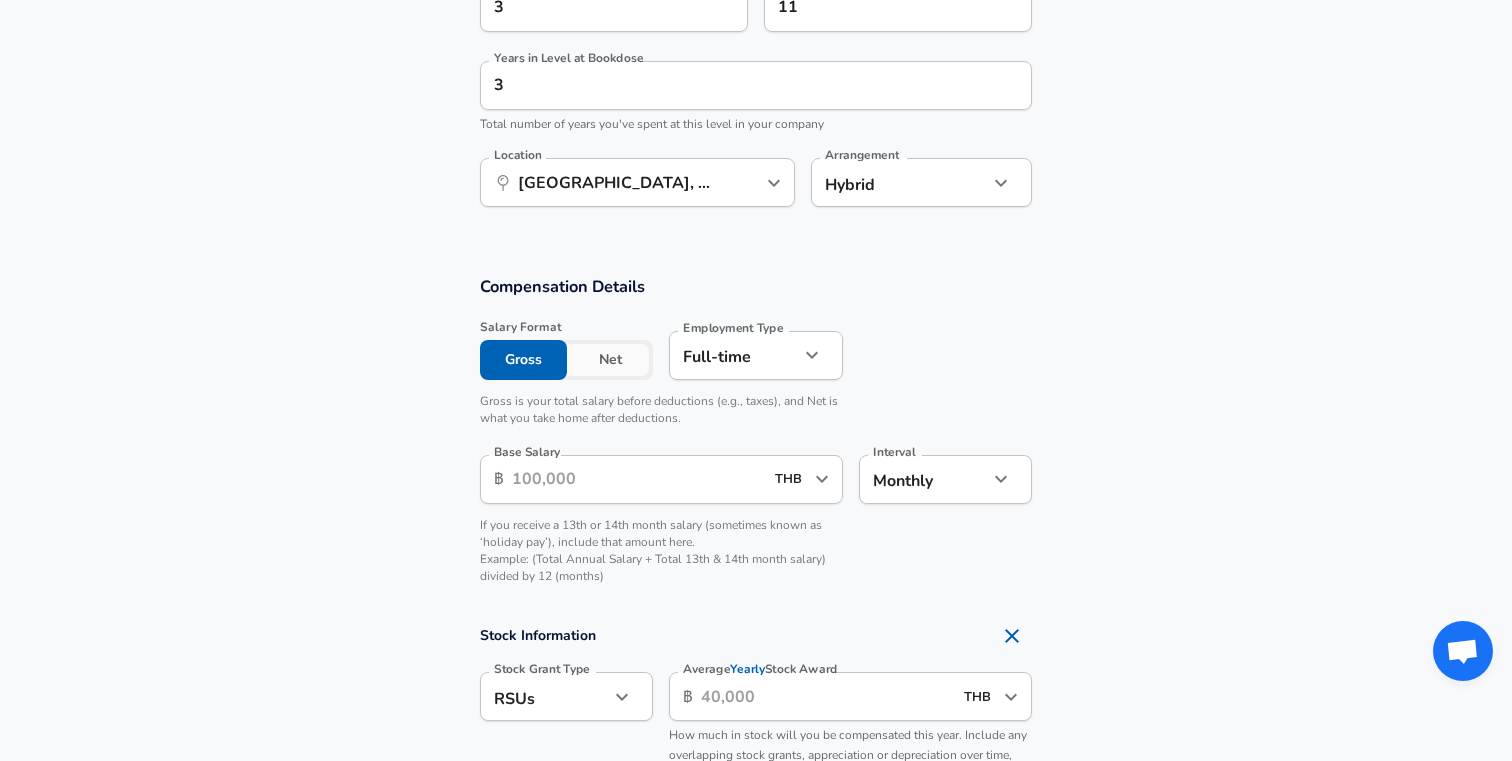 click on "Base Salary" at bounding box center [637, 479] 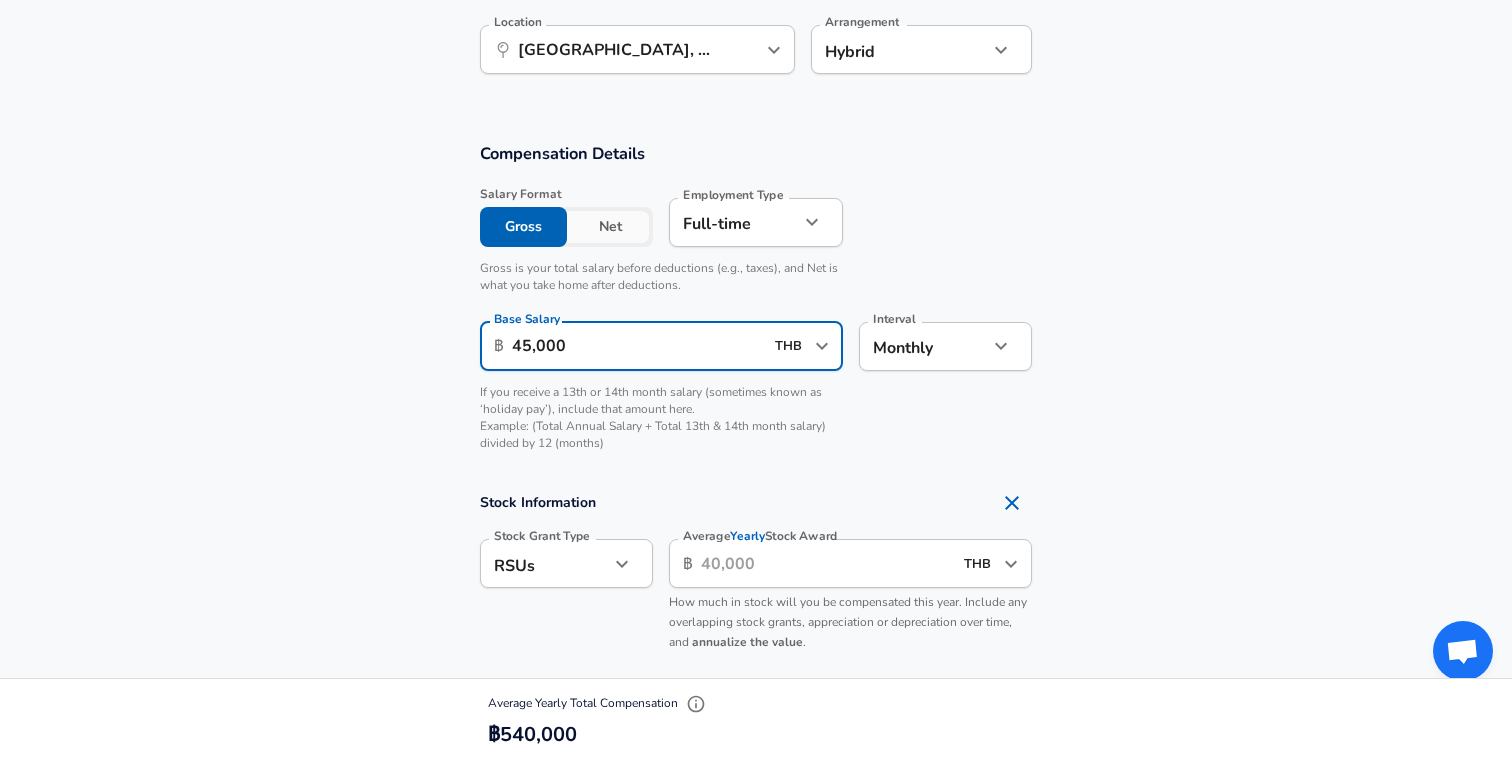 scroll, scrollTop: 1309, scrollLeft: 0, axis: vertical 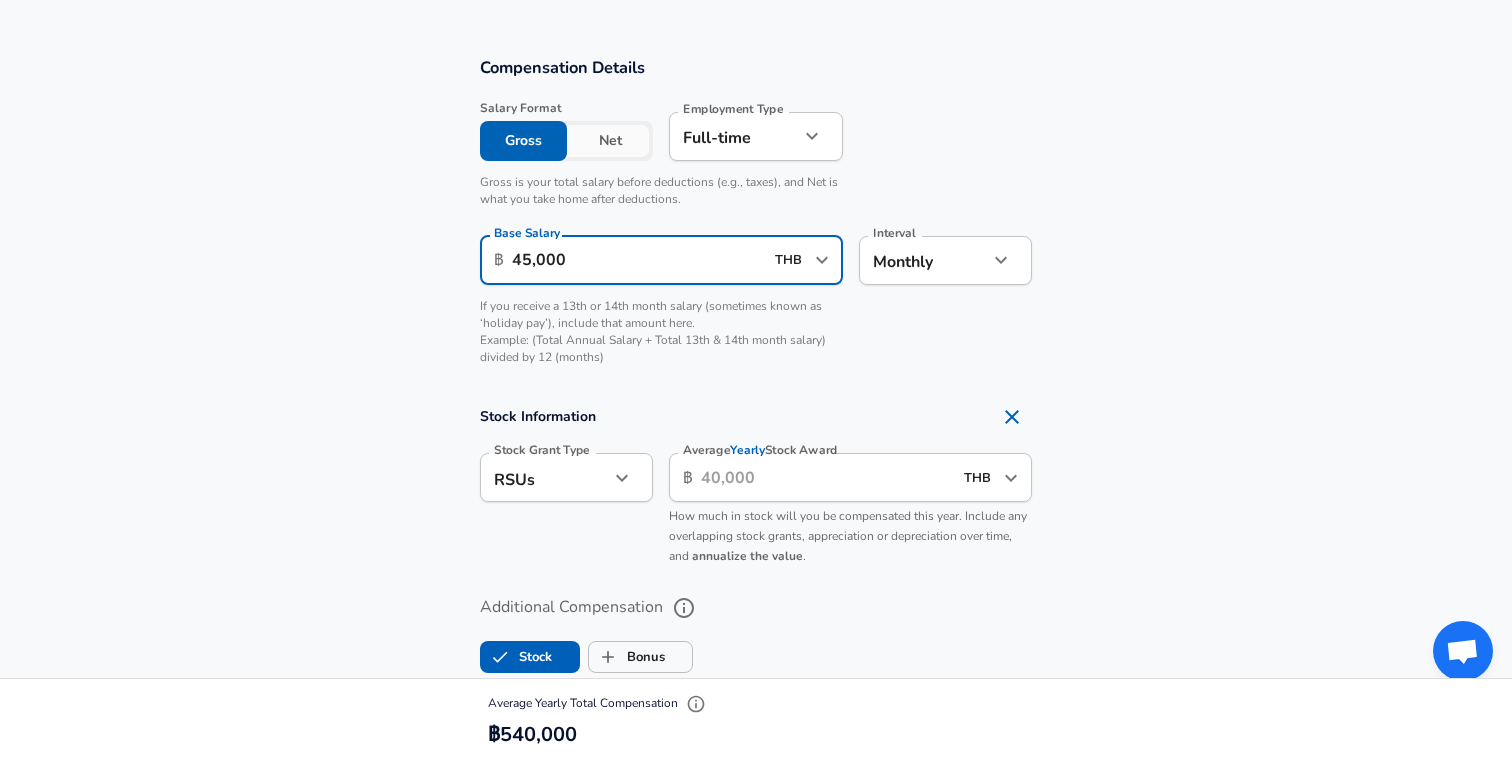 type on "45,000" 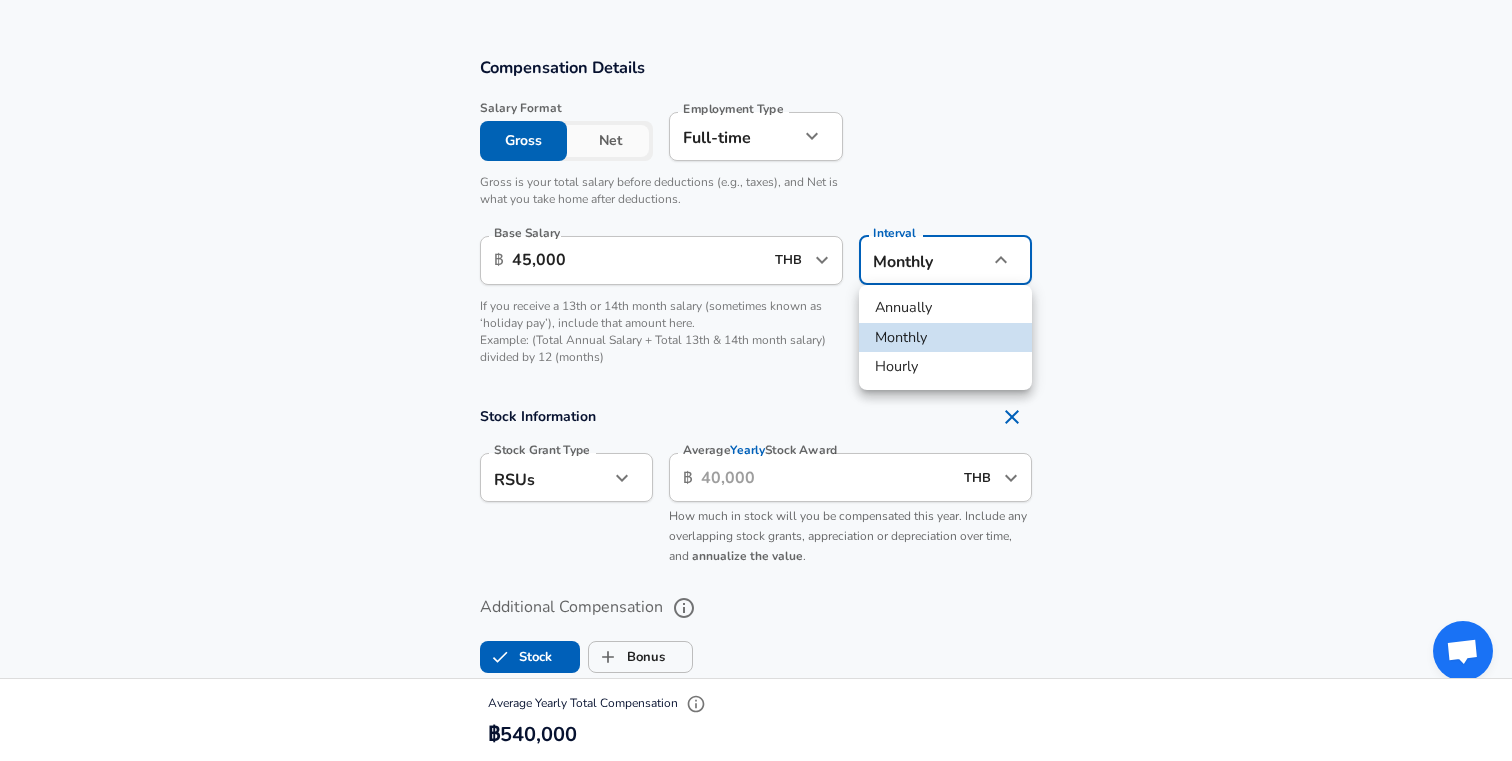 click at bounding box center (756, 380) 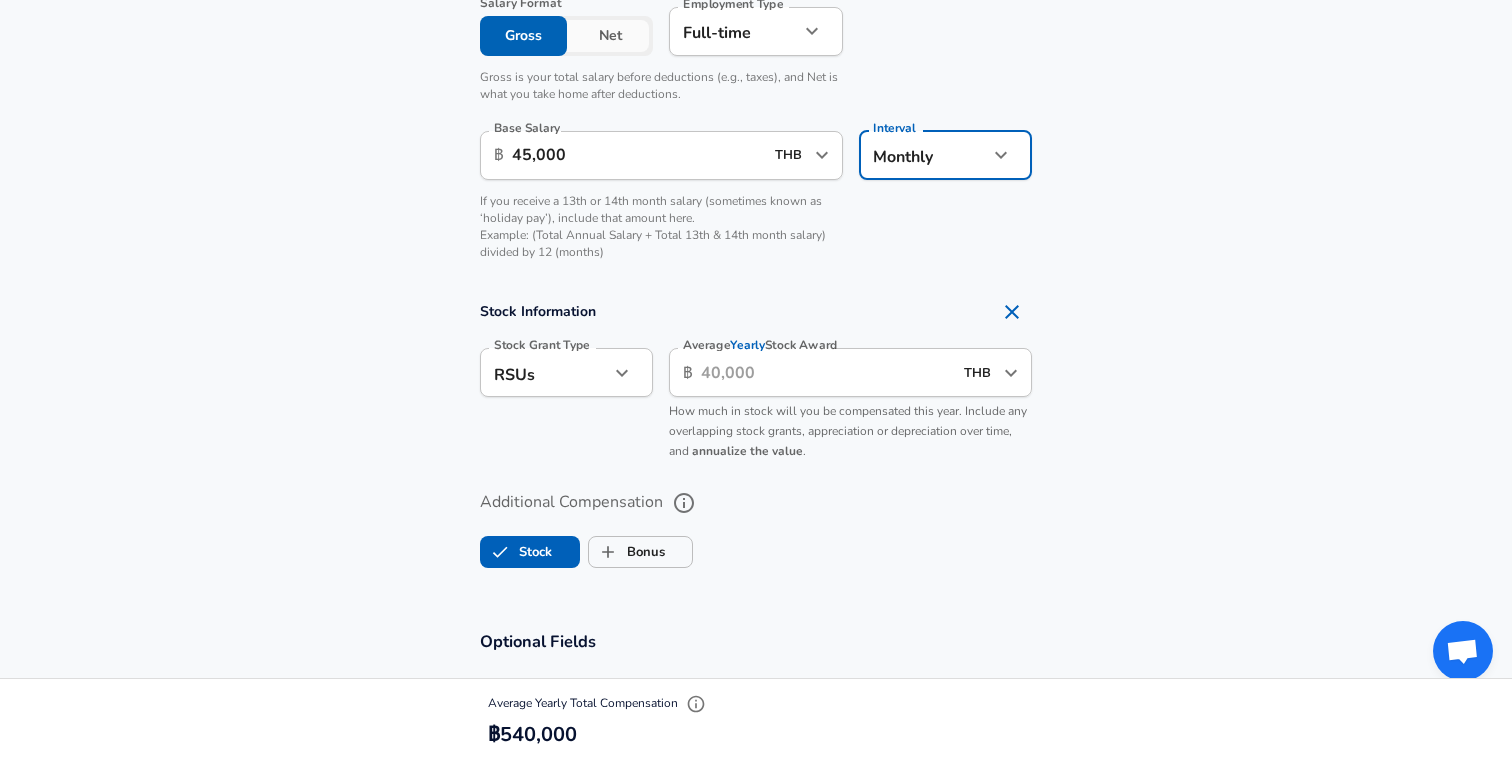 scroll, scrollTop: 1415, scrollLeft: 0, axis: vertical 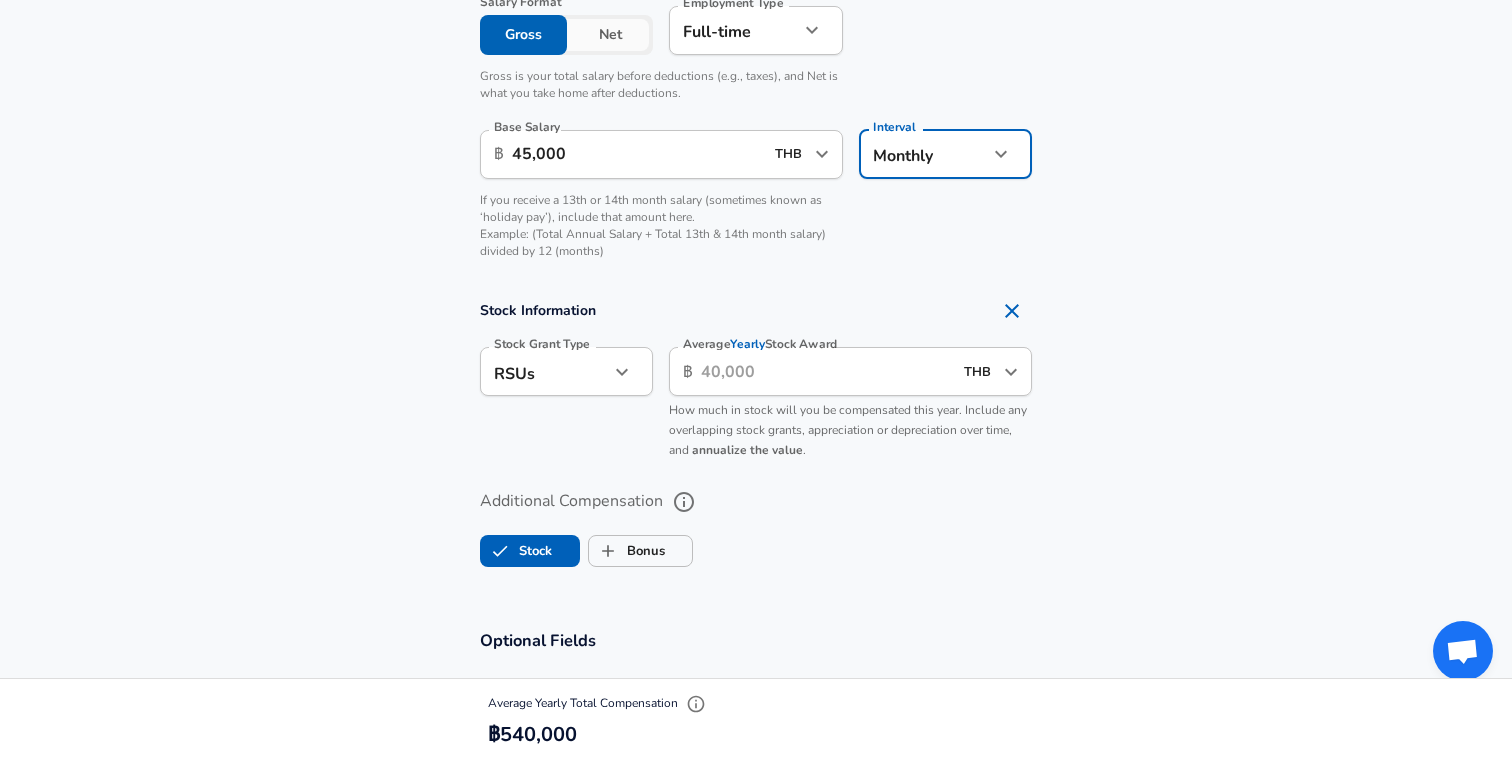 click 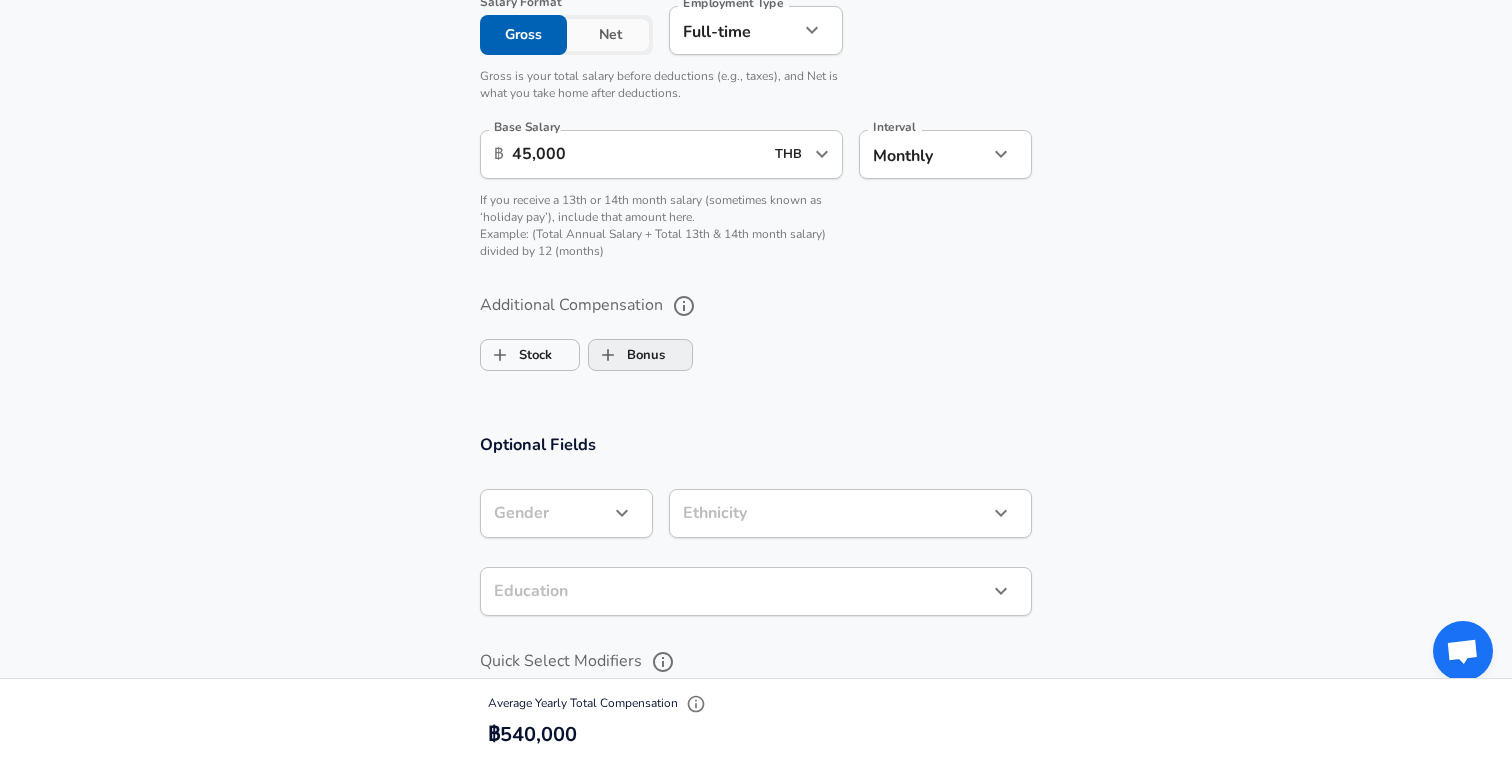 click on "Bonus" at bounding box center [608, 355] 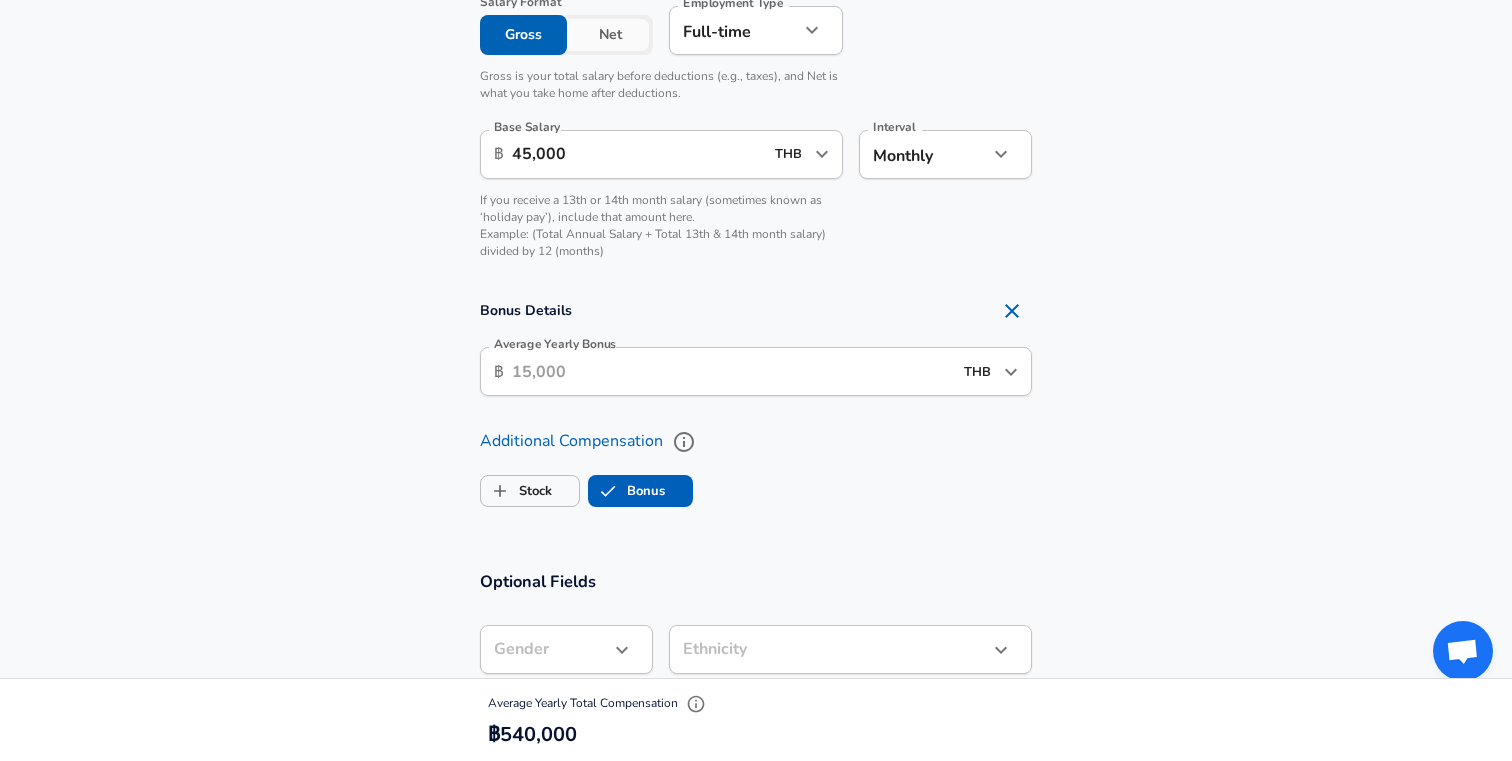 checkbox on "true" 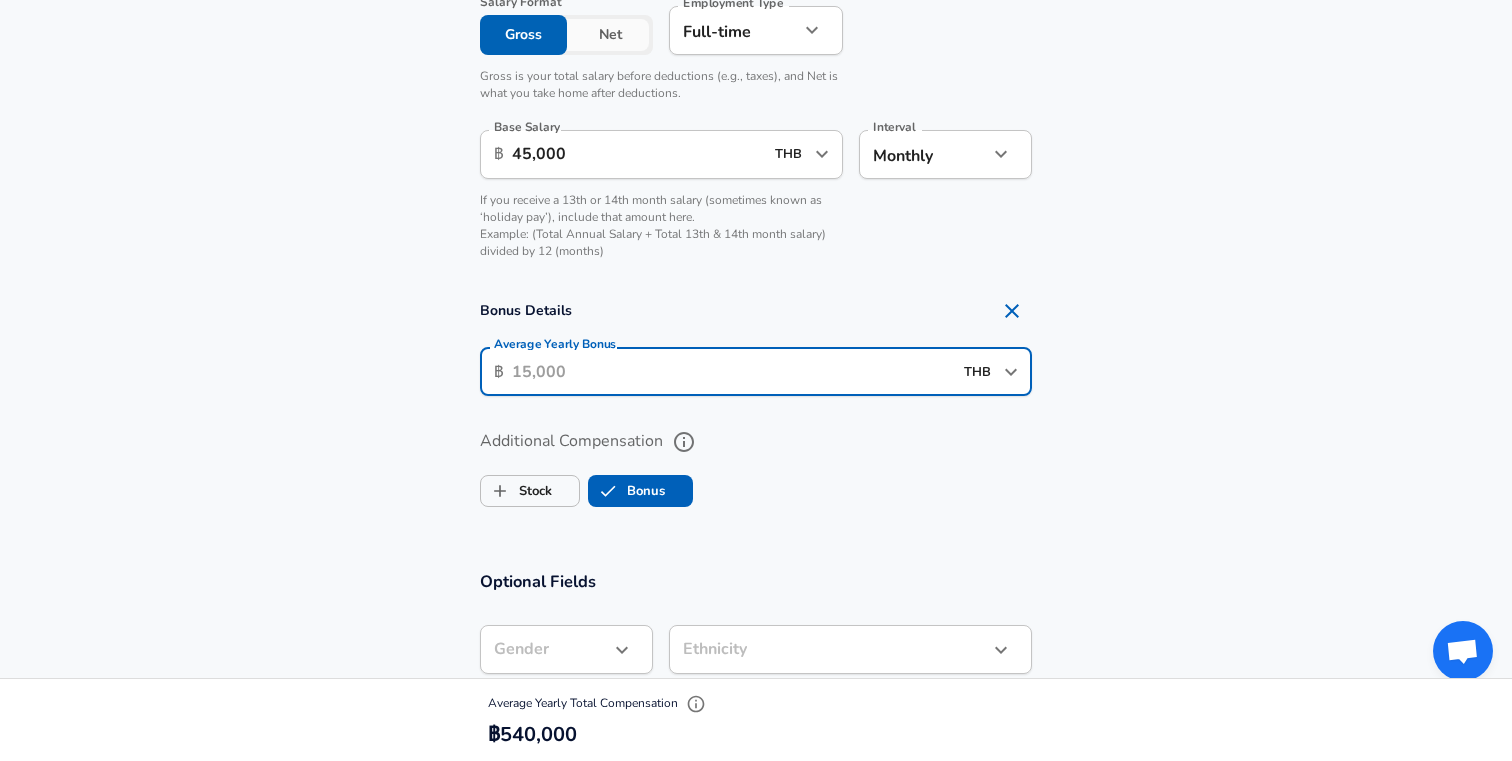 click on "Average Yearly Bonus" at bounding box center [732, 371] 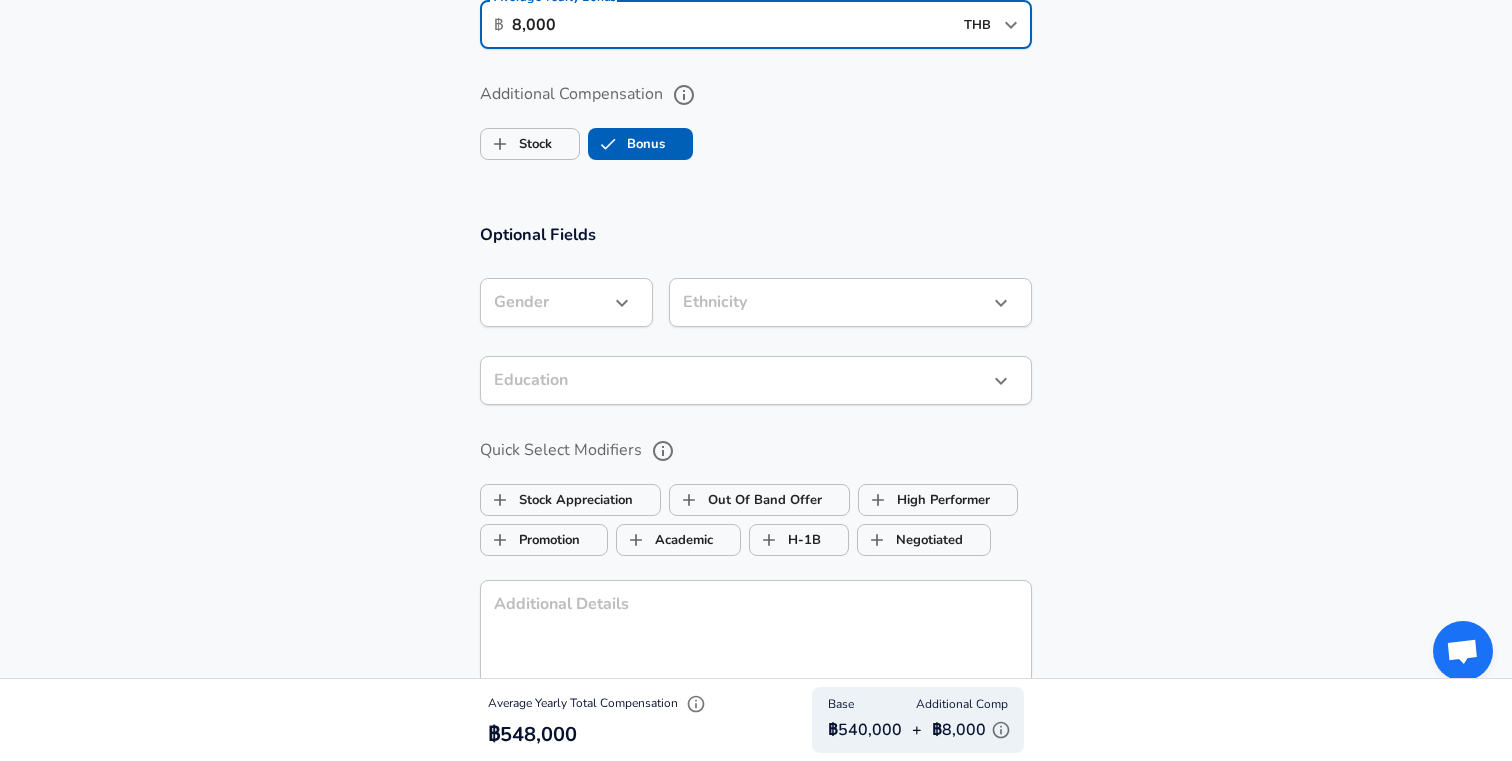 scroll, scrollTop: 1783, scrollLeft: 0, axis: vertical 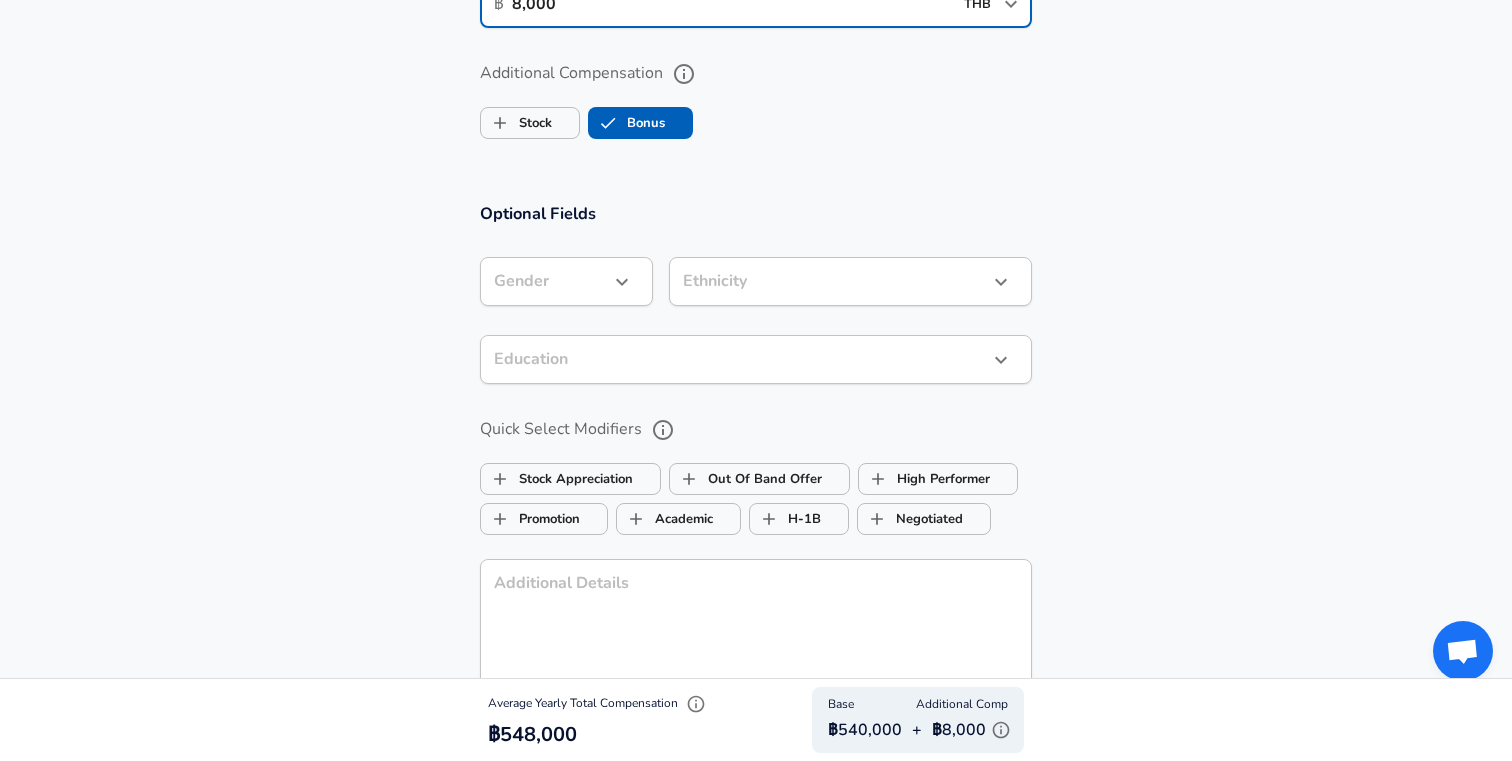 type on "8,000" 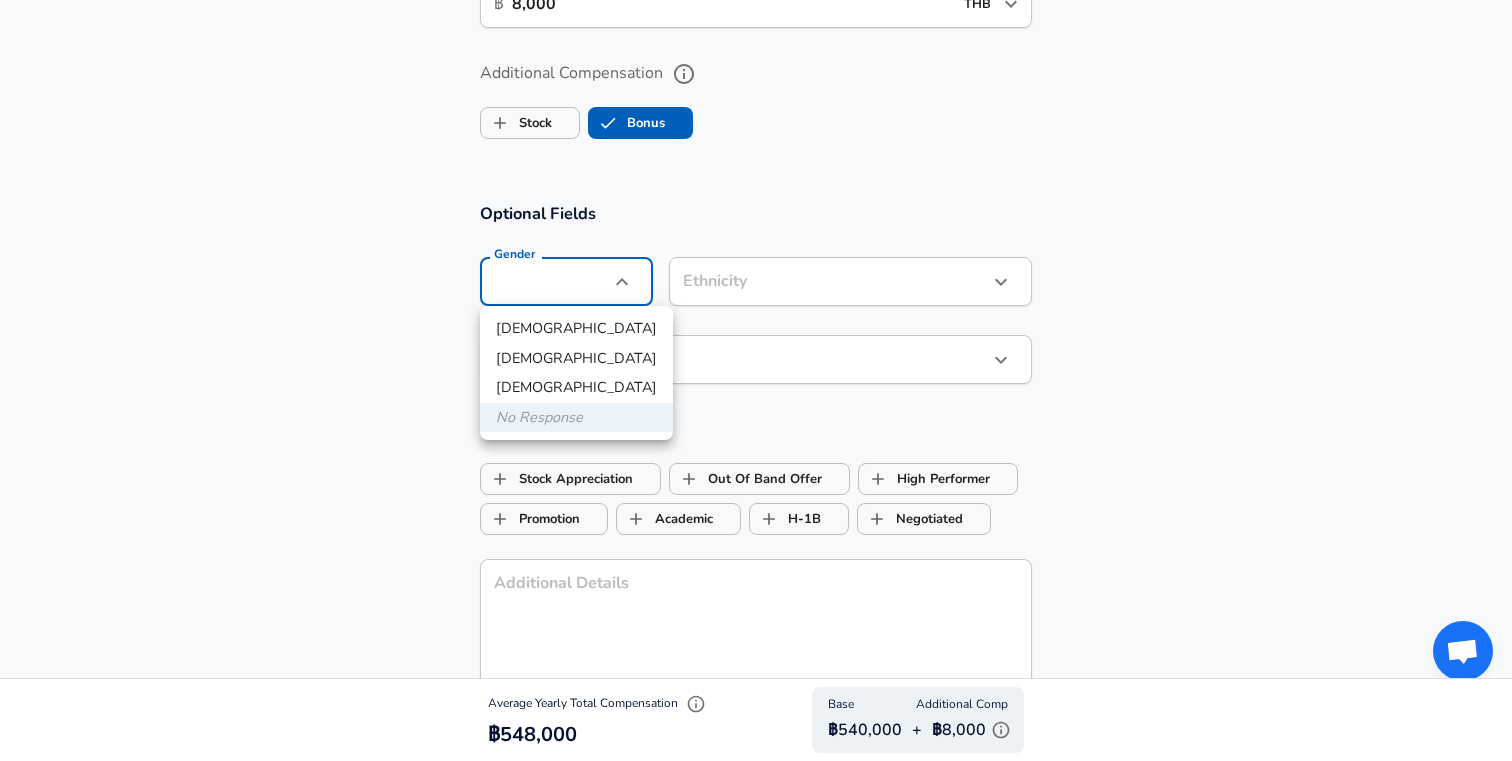 click at bounding box center (756, 380) 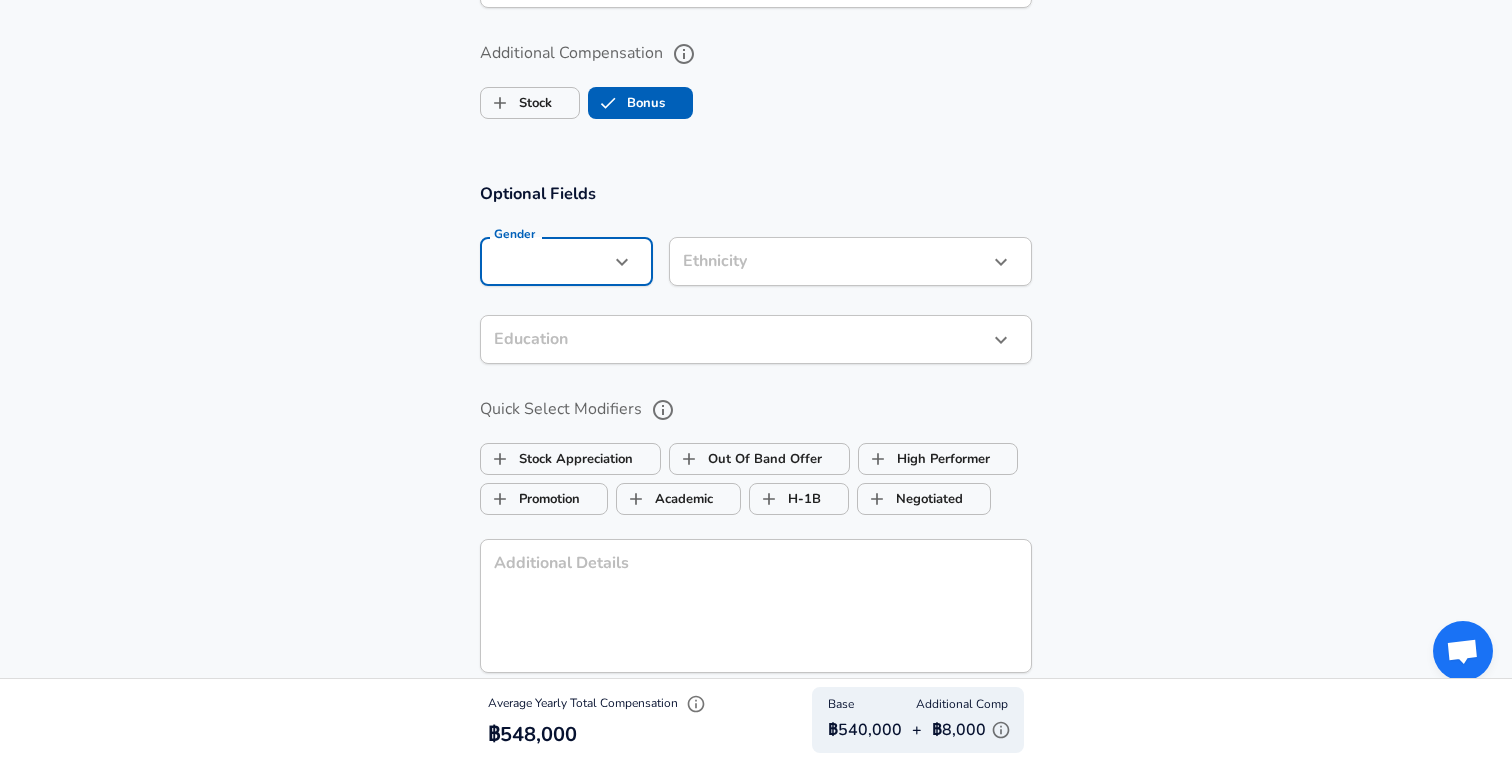 scroll, scrollTop: 1801, scrollLeft: 0, axis: vertical 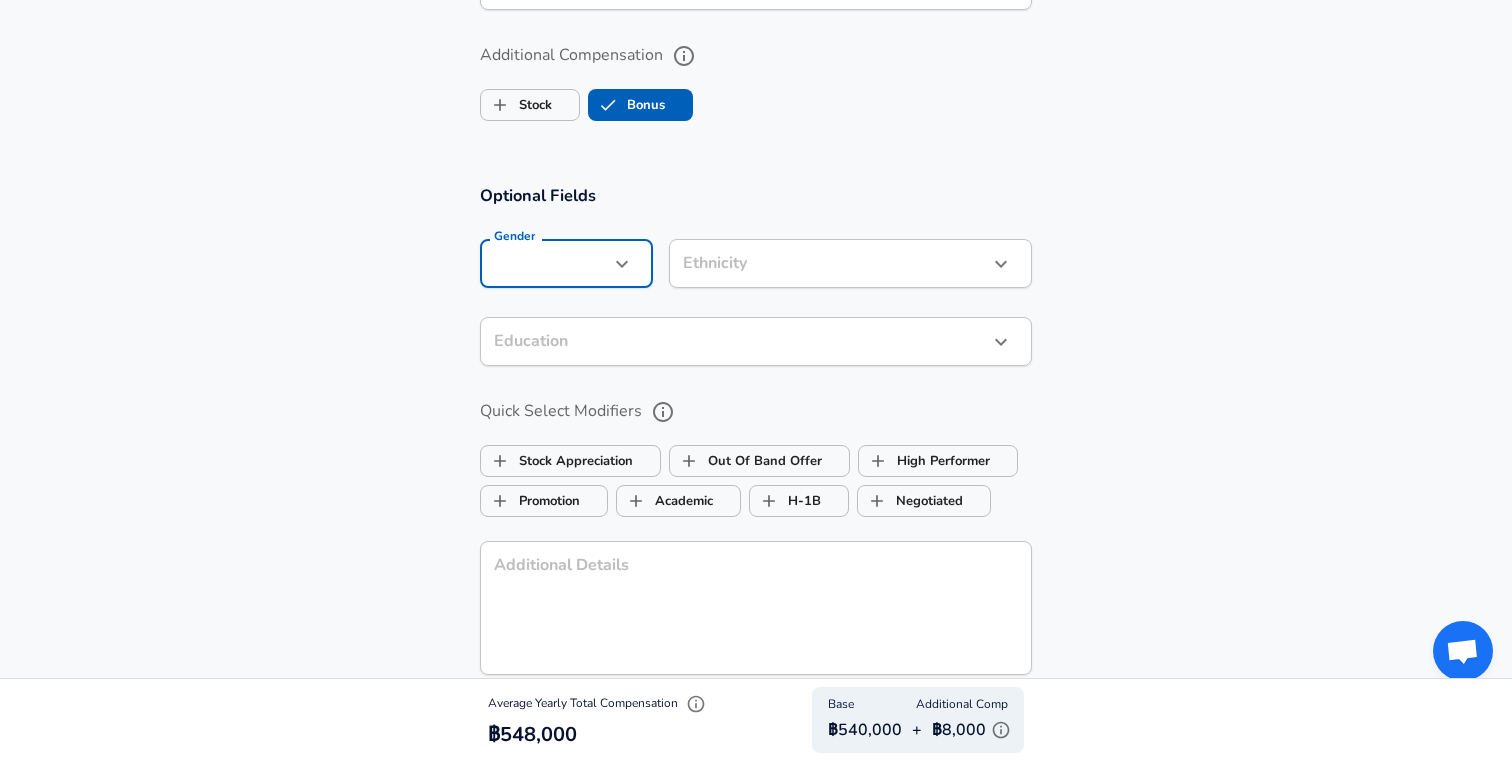 click on "Restart Add Your Salary Upload your offer letter   to verify your submission Enhance Privacy and Anonymity No Automatically hides specific fields until there are enough submissions to safely display the full details.   More Details Based on your submission and the data points that we have already collected, we will automatically hide and anonymize specific fields if there aren't enough data points to remain sufficiently anonymous. Company & Title Information   Enter the company you received your offer from Company Bookdose Company   Select the title that closest resembles your official title. This should be similar to the title that was present on your offer letter. Title Software Engineer Title   Select a job family that best fits your role. If you can't find one, select 'Other' to enter a custom job family Job Family Software Engineer Job Family   Select a Specialization that best fits your role. If you can't find one, select 'Other' to enter a custom specialization Select Specialization   Level Level Yes 3" at bounding box center [756, -1421] 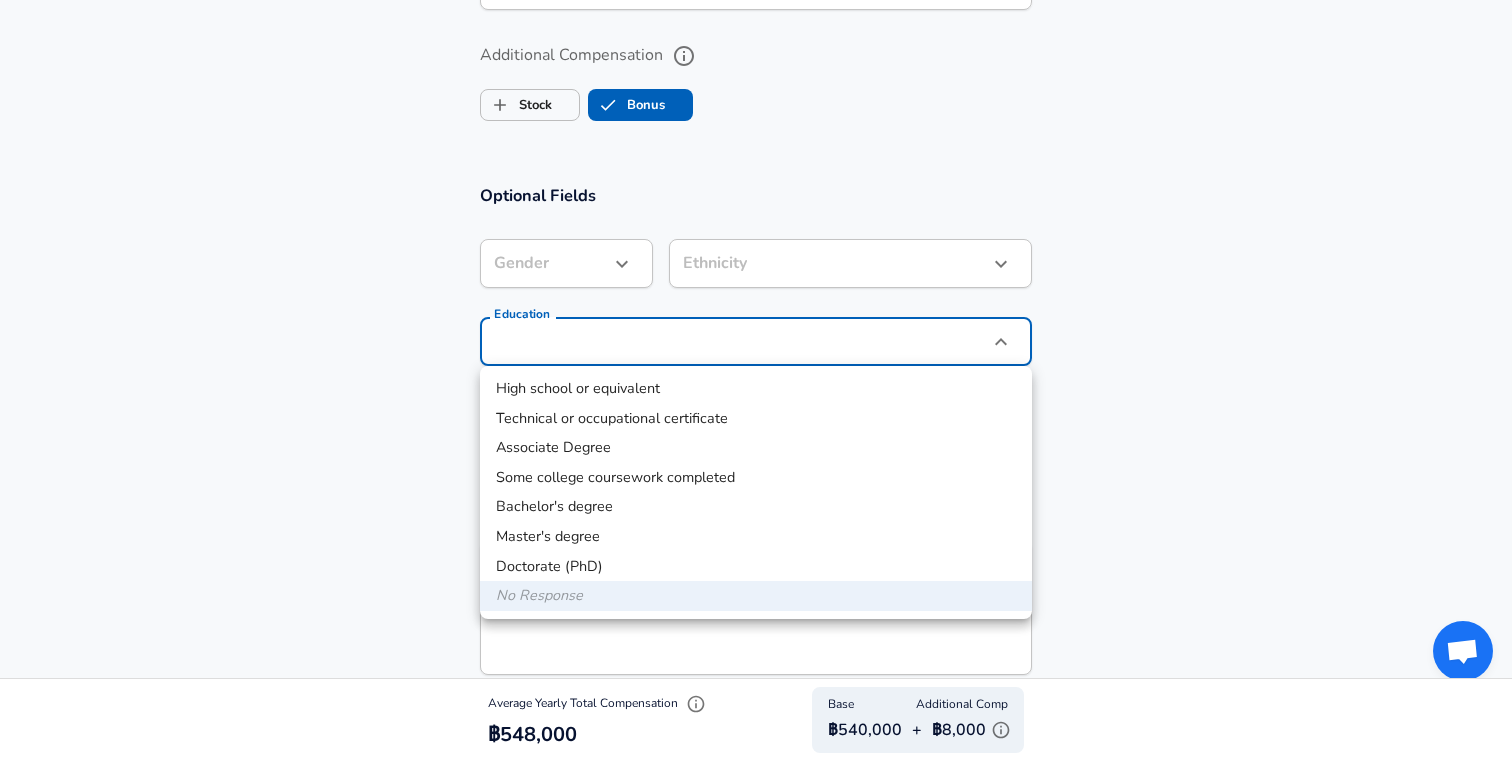click at bounding box center (756, 380) 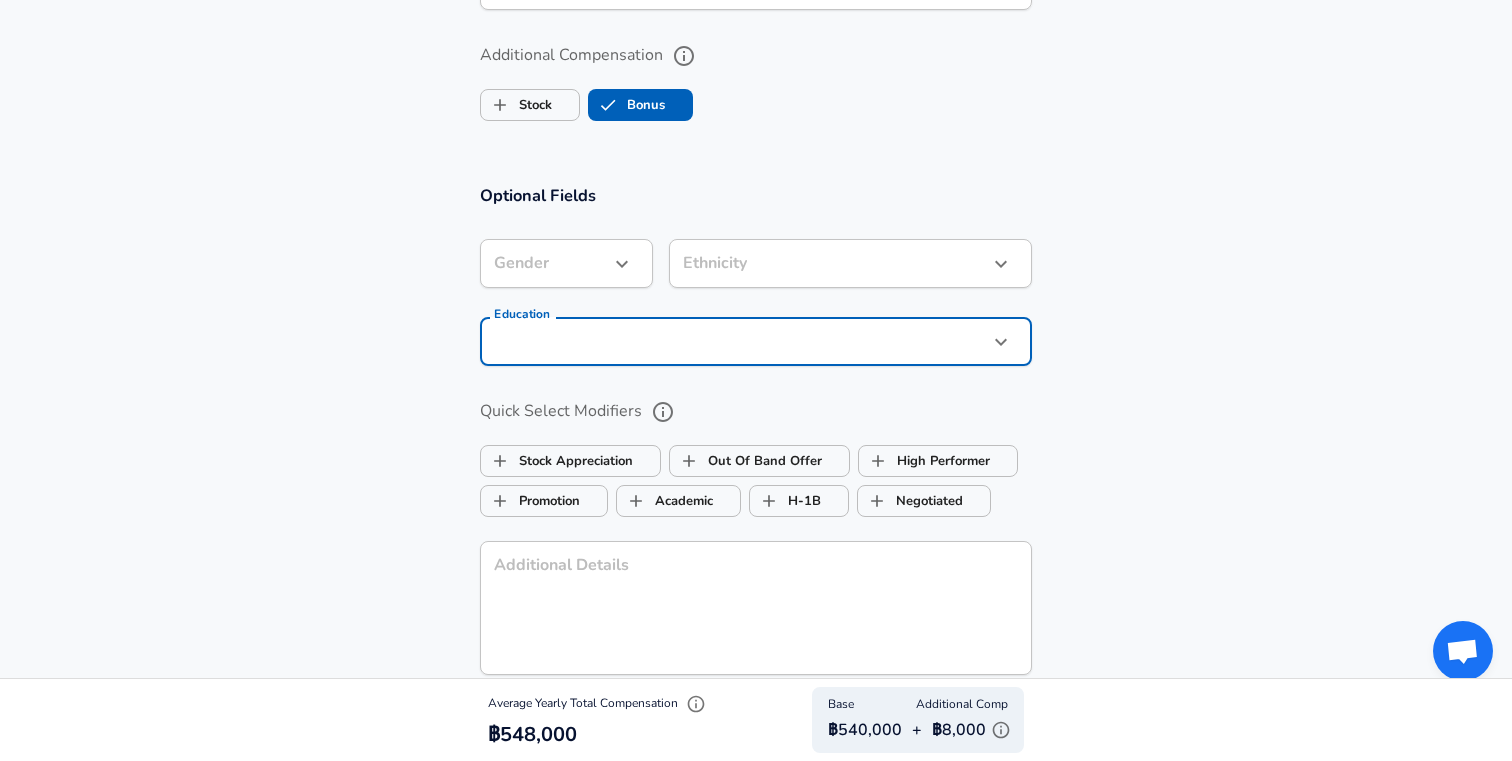 click on "Restart Add Your Salary Upload your offer letter   to verify your submission Enhance Privacy and Anonymity No Automatically hides specific fields until there are enough submissions to safely display the full details.   More Details Based on your submission and the data points that we have already collected, we will automatically hide and anonymize specific fields if there aren't enough data points to remain sufficiently anonymous. Company & Title Information   Enter the company you received your offer from Company Bookdose Company   Select the title that closest resembles your official title. This should be similar to the title that was present on your offer letter. Title Software Engineer Title   Select a job family that best fits your role. If you can't find one, select 'Other' to enter a custom job family Job Family Software Engineer Job Family   Select a Specialization that best fits your role. If you can't find one, select 'Other' to enter a custom specialization Select Specialization   Level Level Yes 3" at bounding box center (756, -1421) 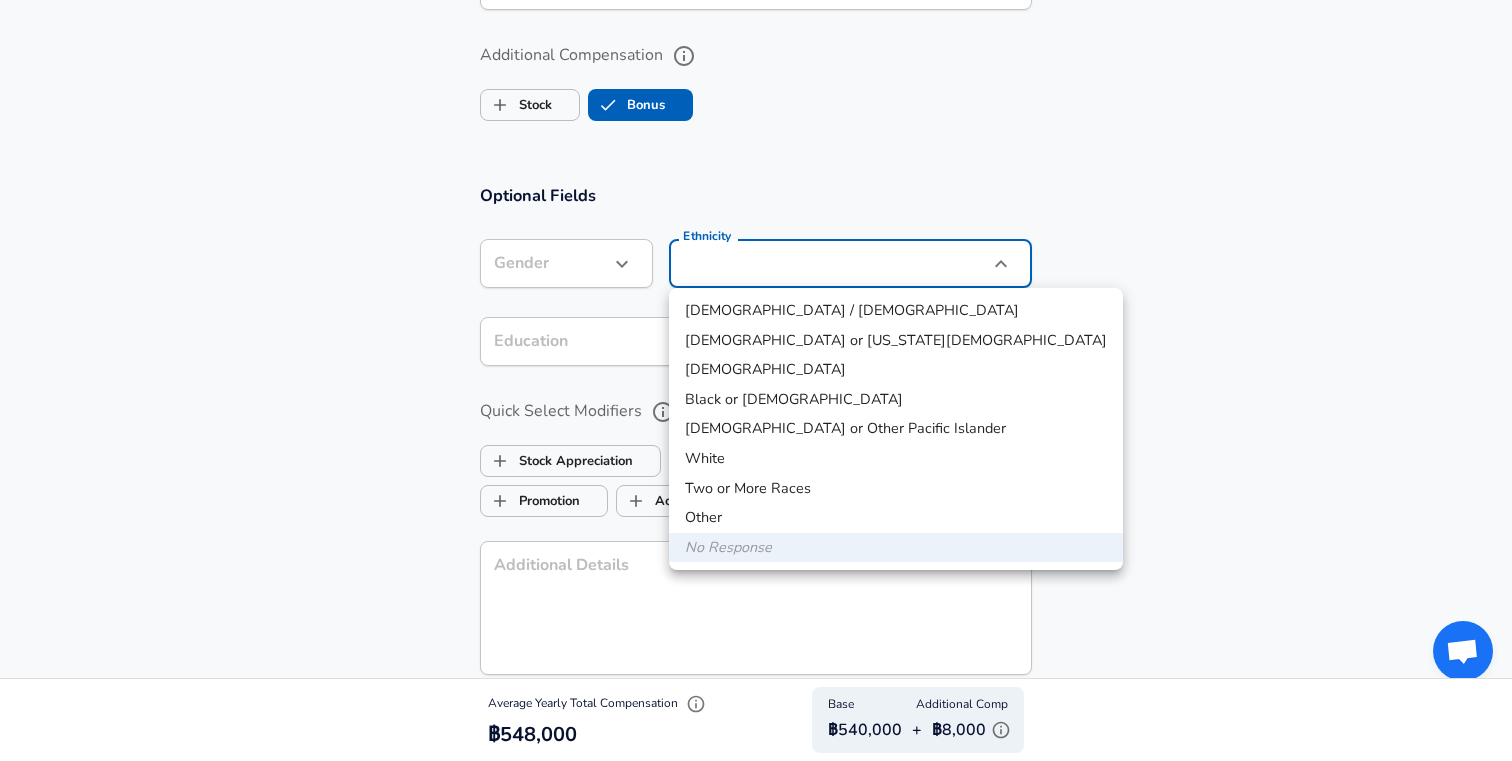 click at bounding box center [756, 380] 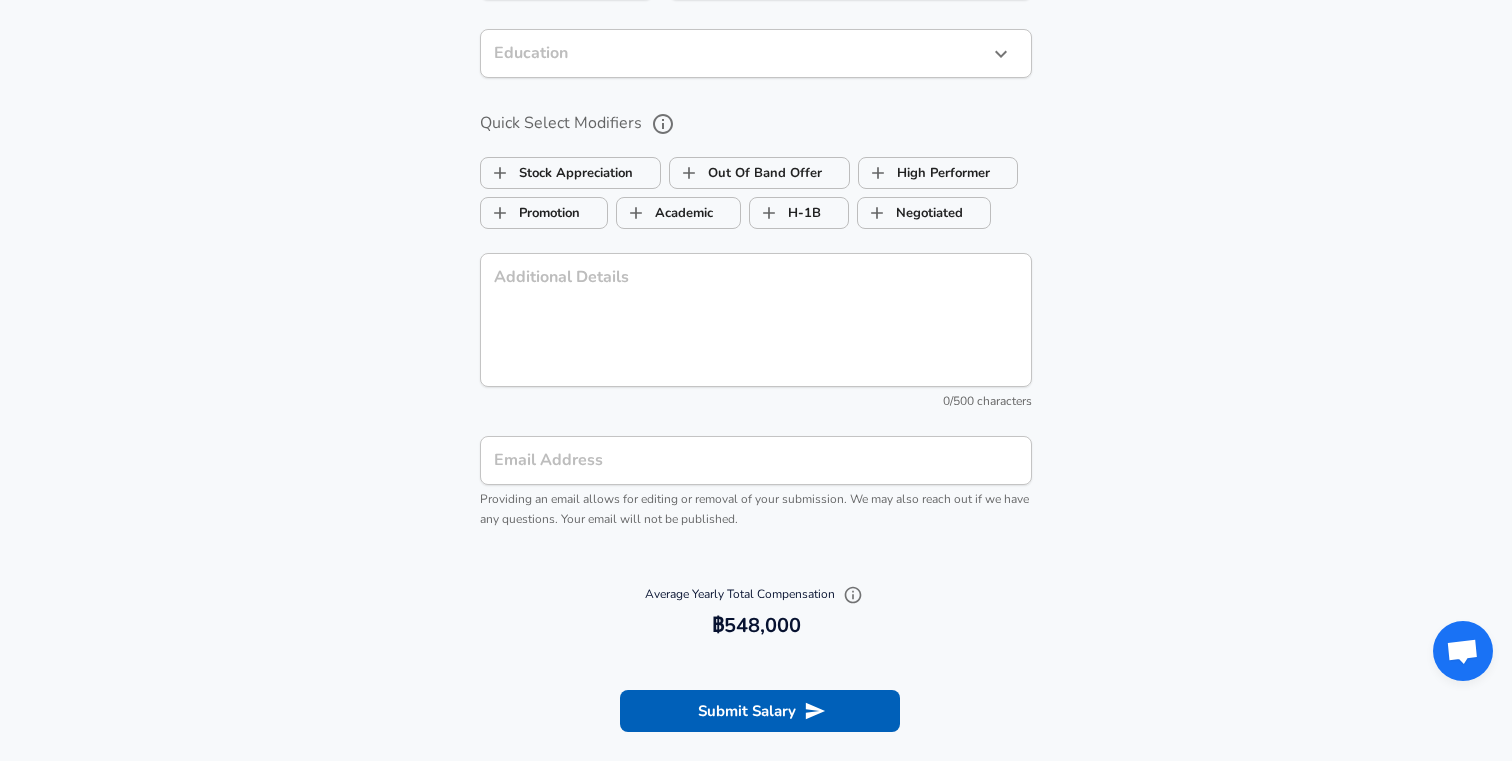scroll, scrollTop: 2107, scrollLeft: 0, axis: vertical 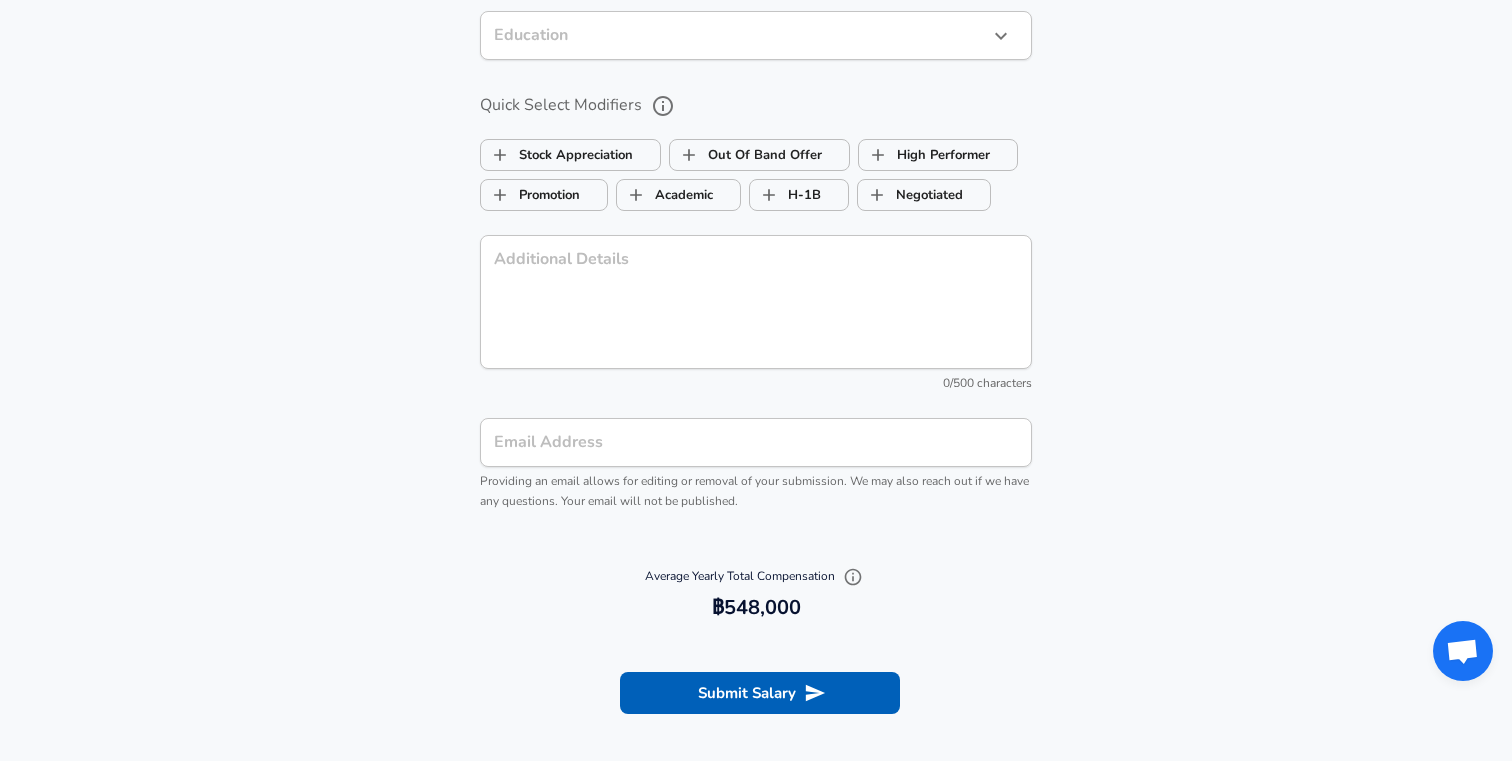 click on "Email Address Email Address   Providing an email allows for editing or removal of your submission. We may also reach out if we have any questions. Your email will not be published." at bounding box center [756, 465] 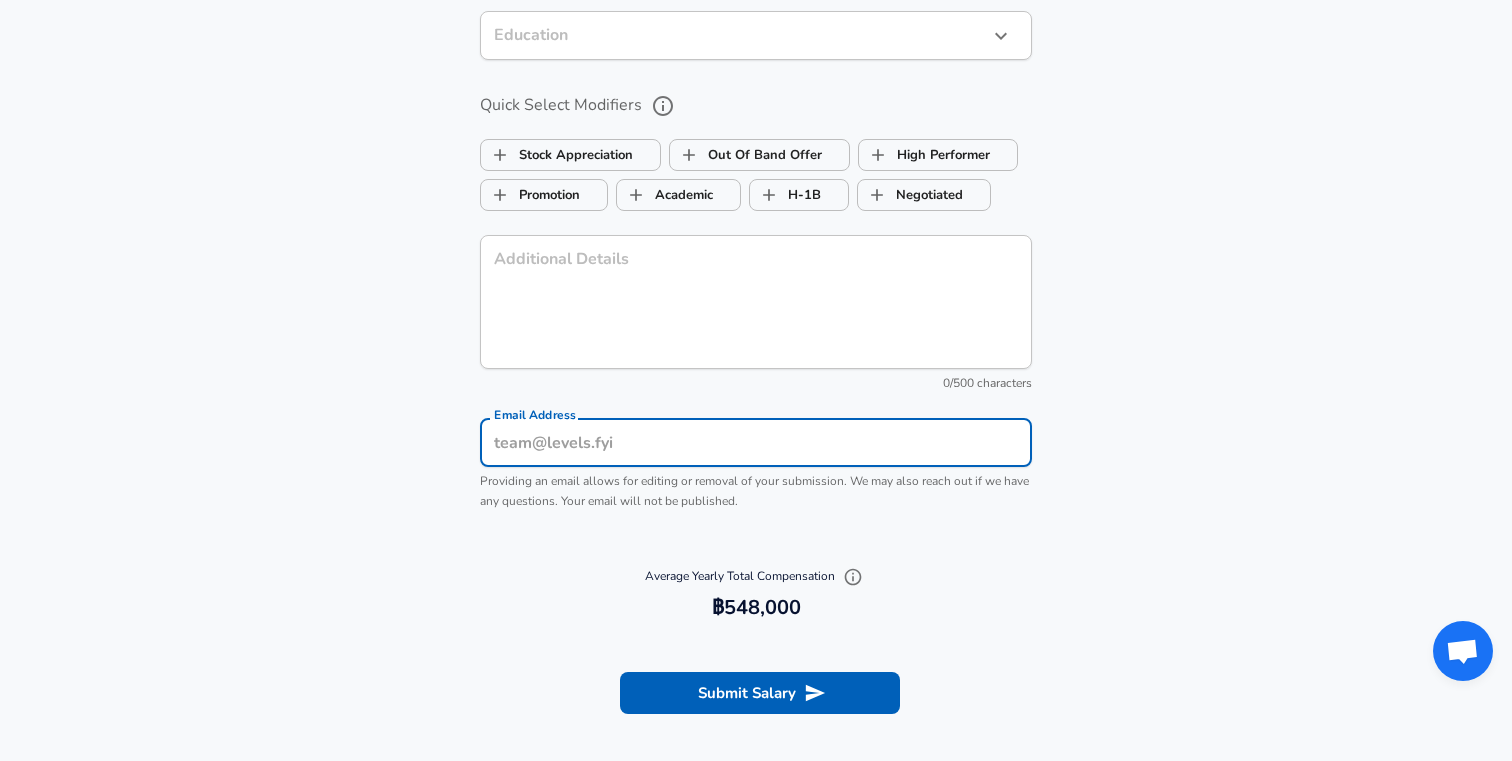 click on "Email Address" at bounding box center (756, 442) 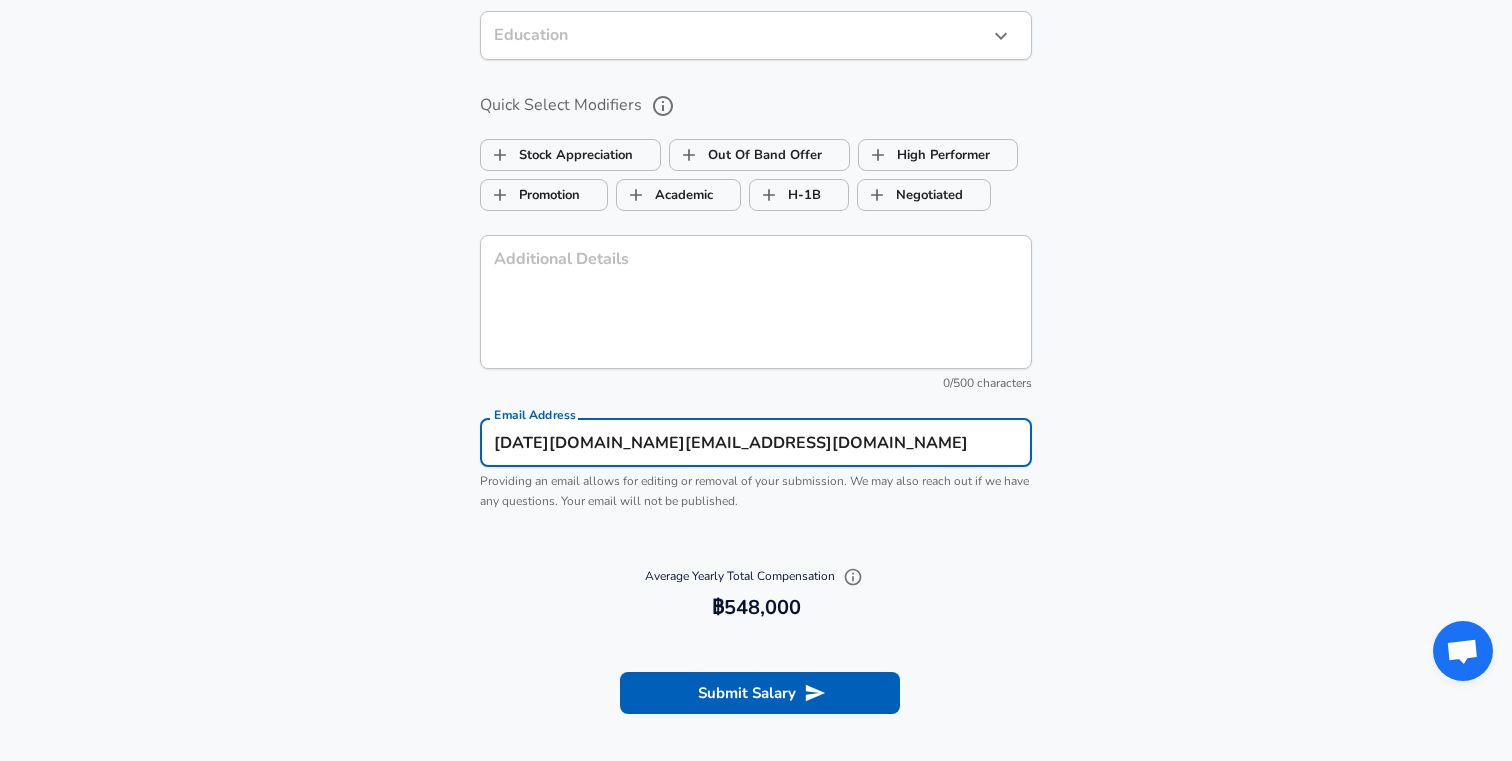 scroll, scrollTop: 2268, scrollLeft: 0, axis: vertical 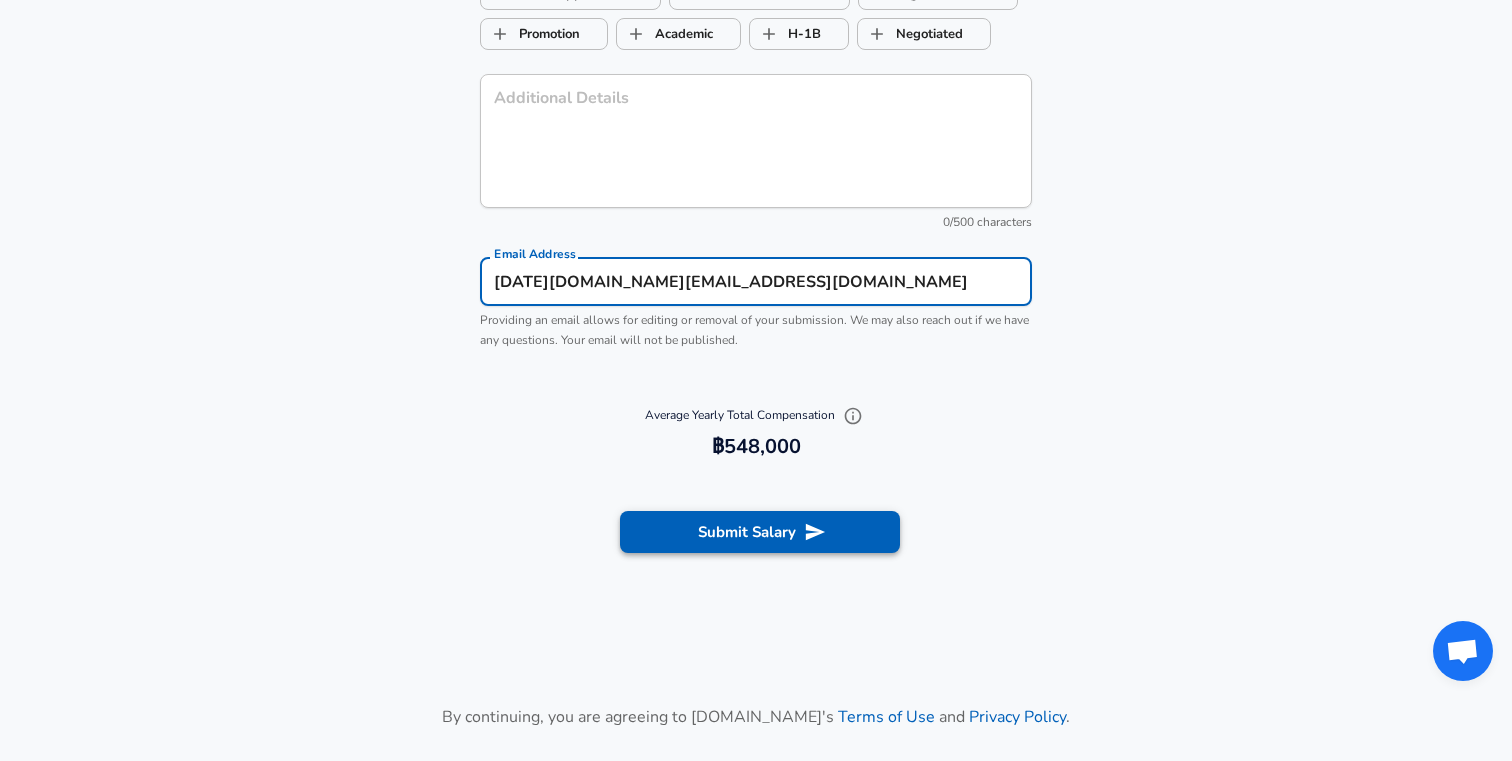 type on "[DATE][DOMAIN_NAME][EMAIL_ADDRESS][DOMAIN_NAME]" 